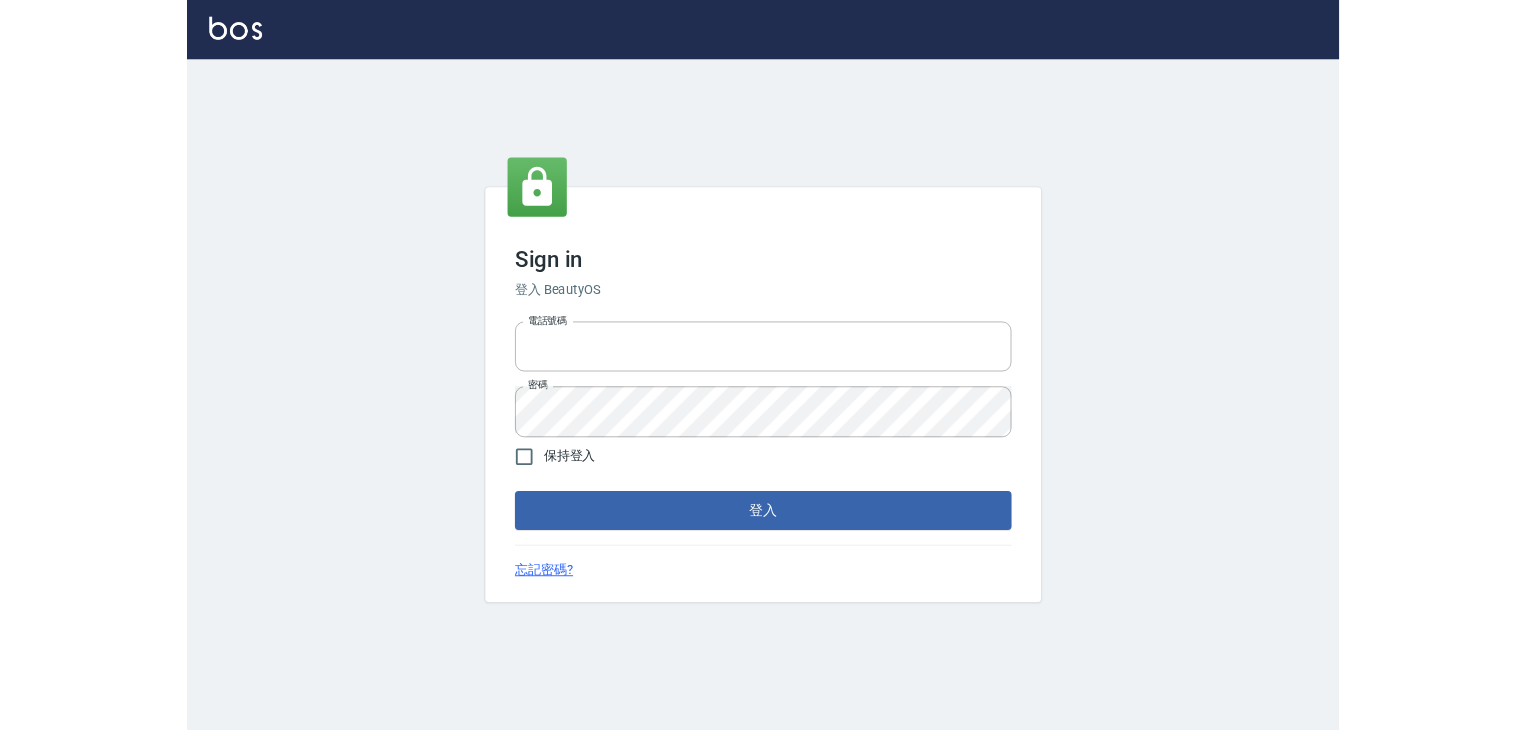 scroll, scrollTop: 0, scrollLeft: 0, axis: both 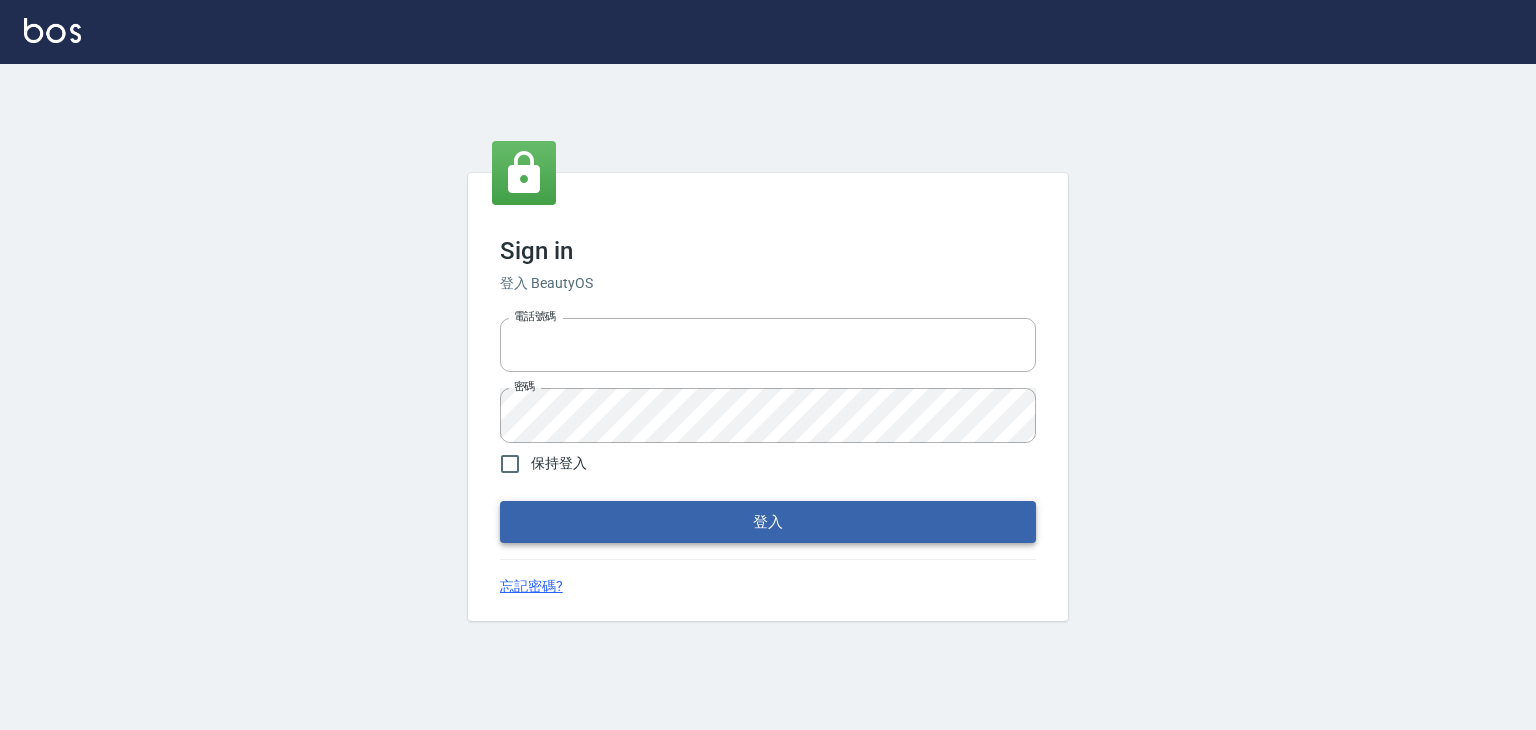 type on "6430581" 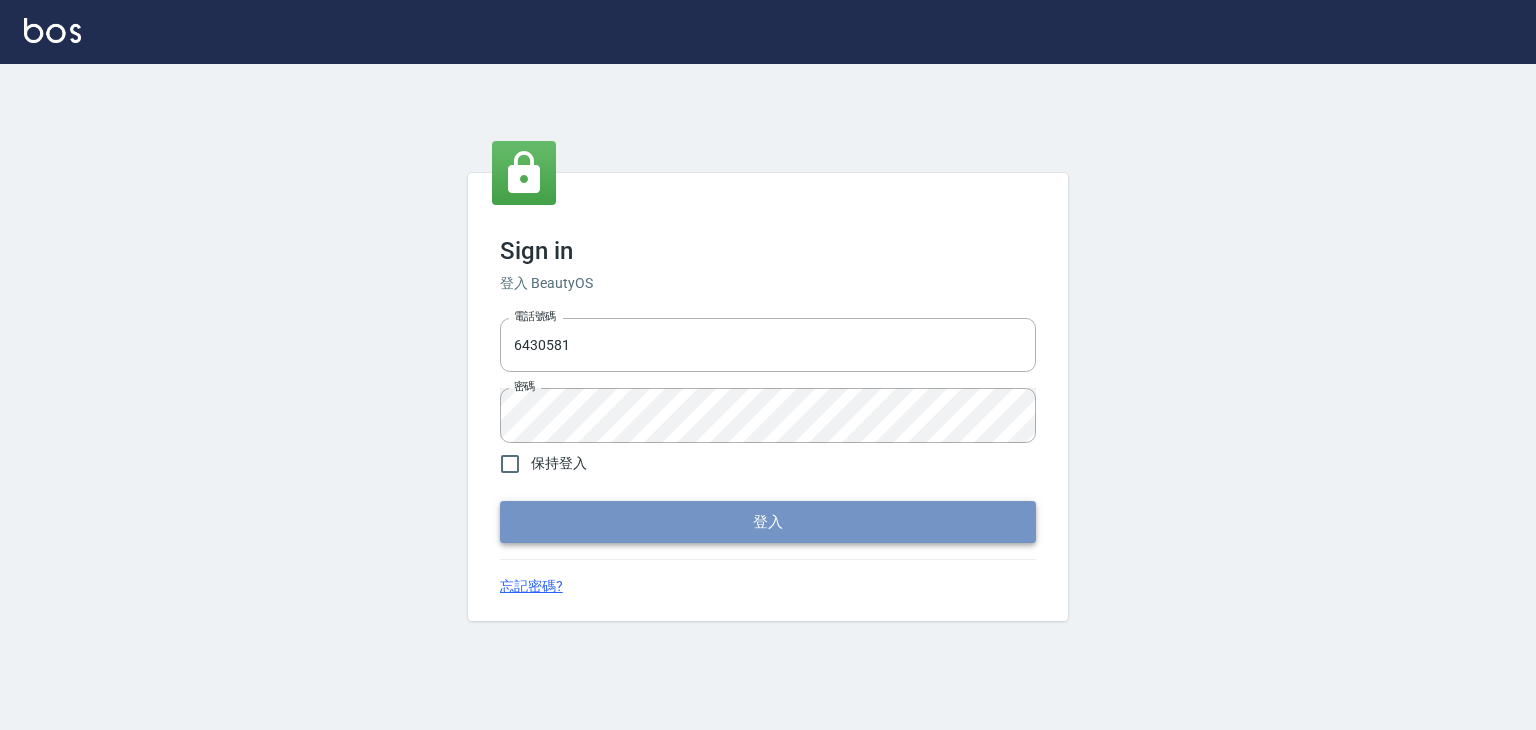 click on "登入" at bounding box center [768, 522] 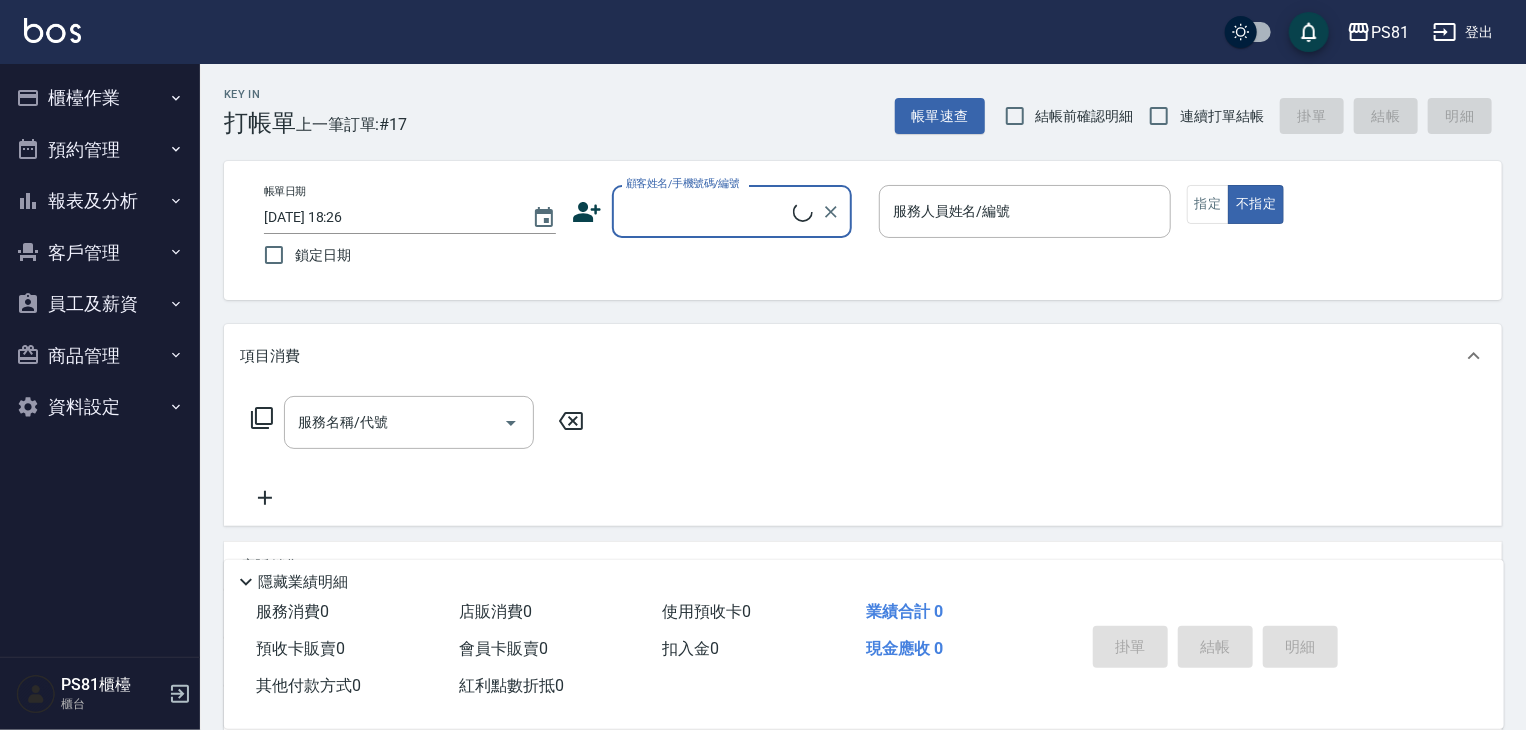 click on "櫃檯作業" at bounding box center (100, 98) 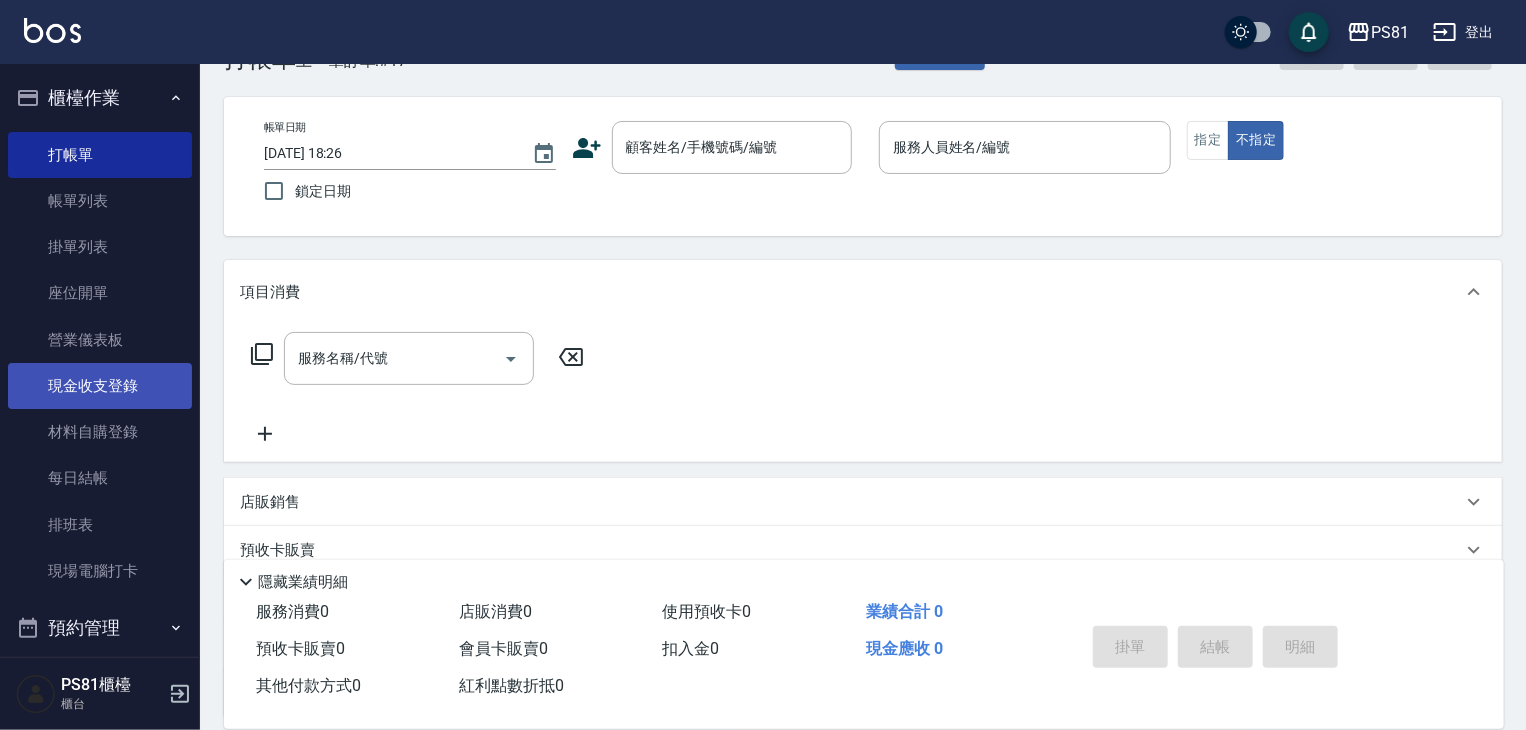 scroll, scrollTop: 100, scrollLeft: 0, axis: vertical 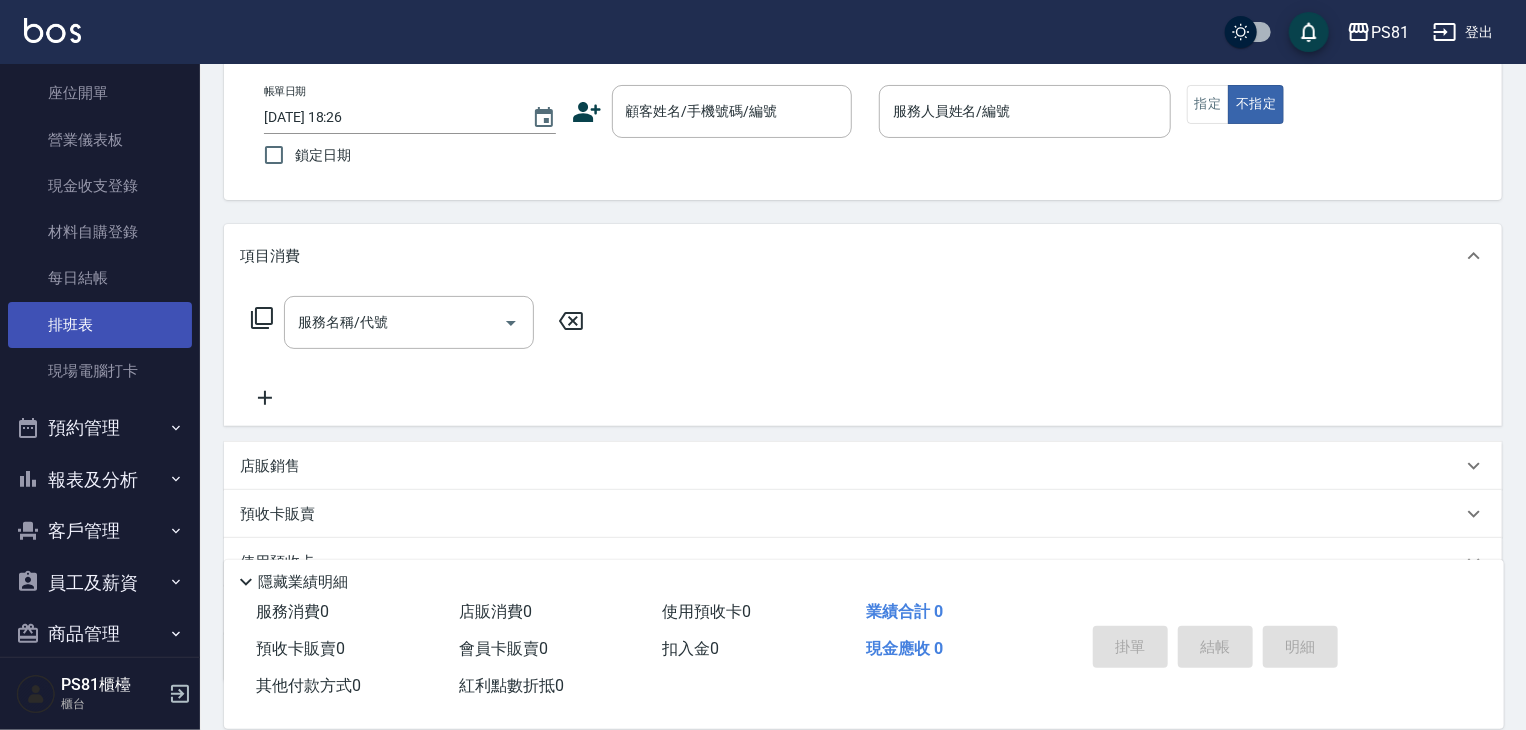 click on "排班表" at bounding box center [100, 325] 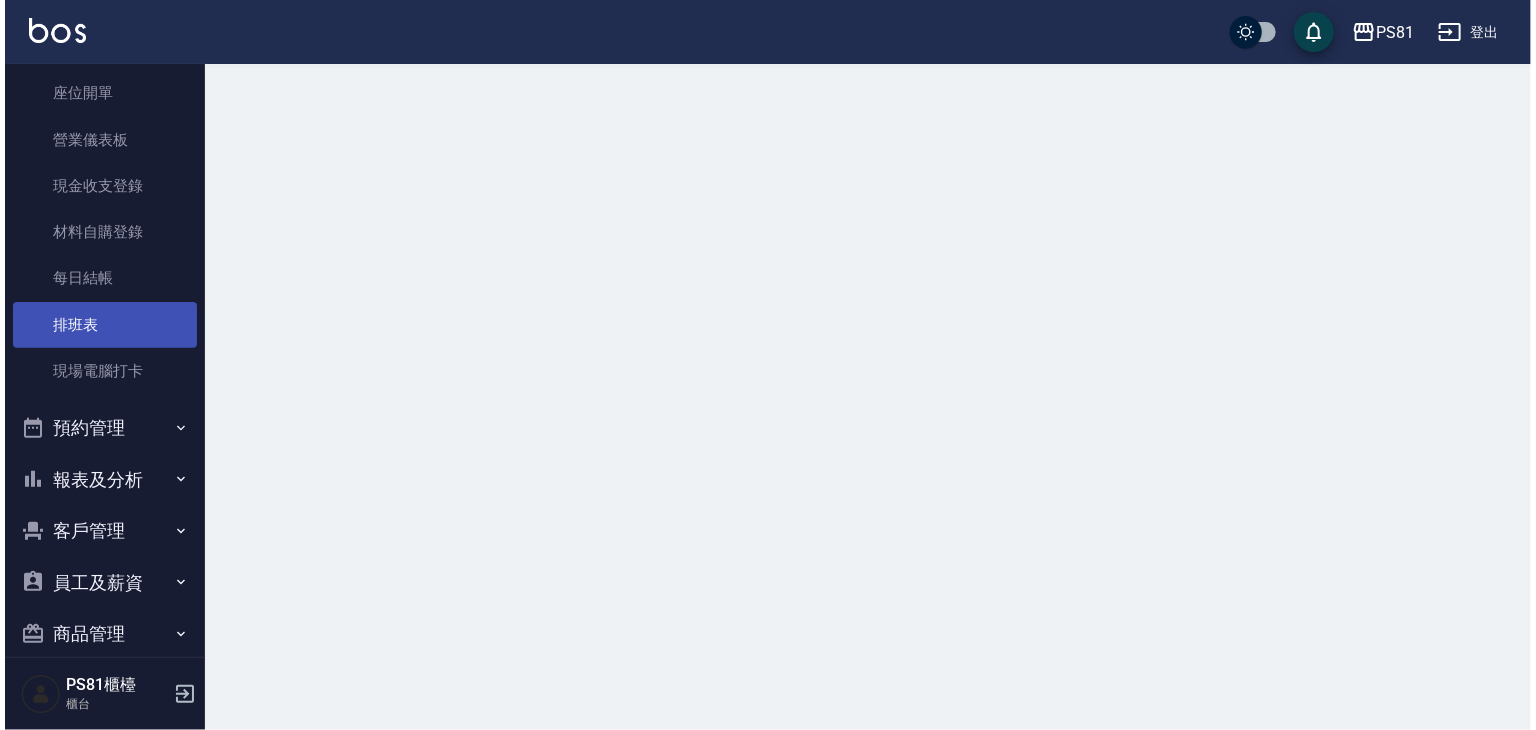 scroll, scrollTop: 0, scrollLeft: 0, axis: both 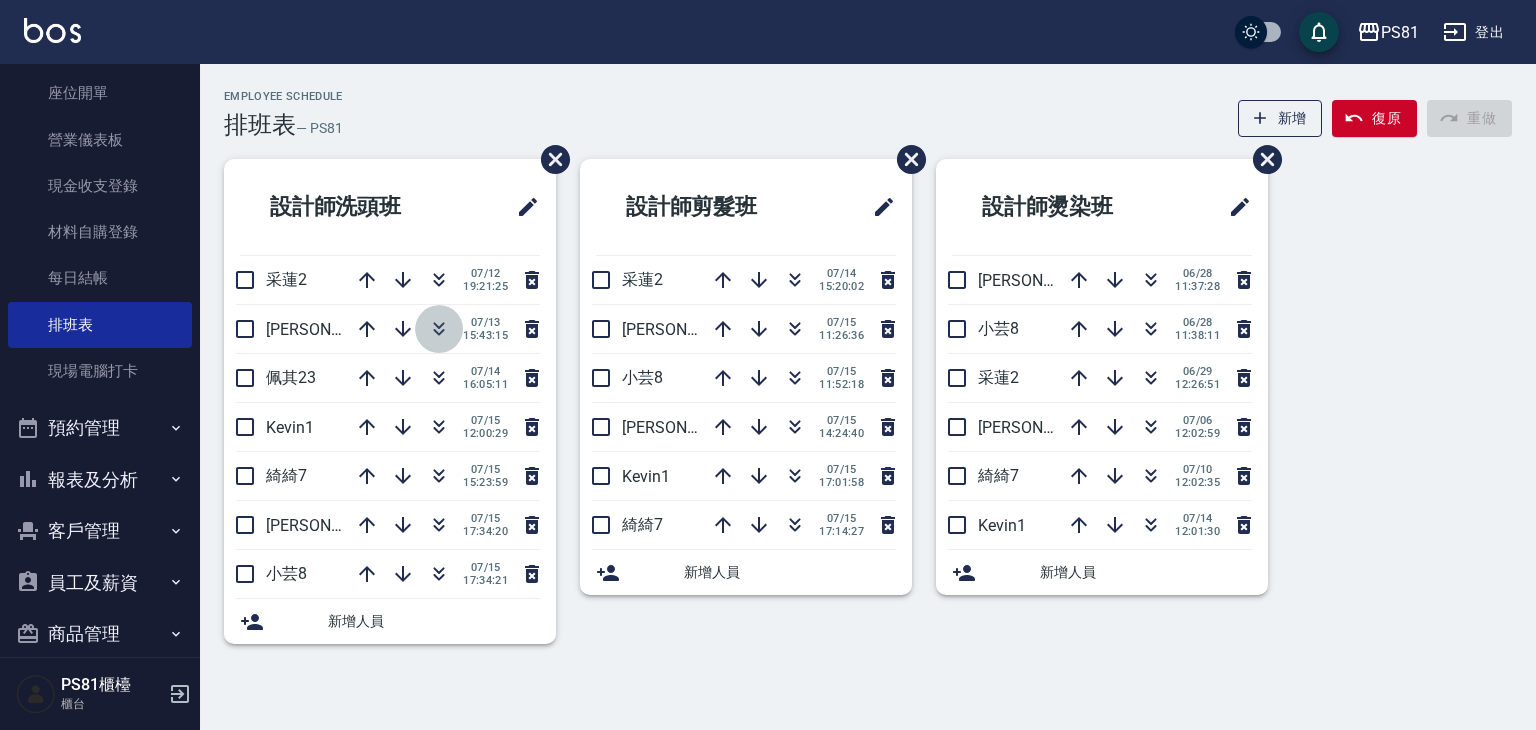 click 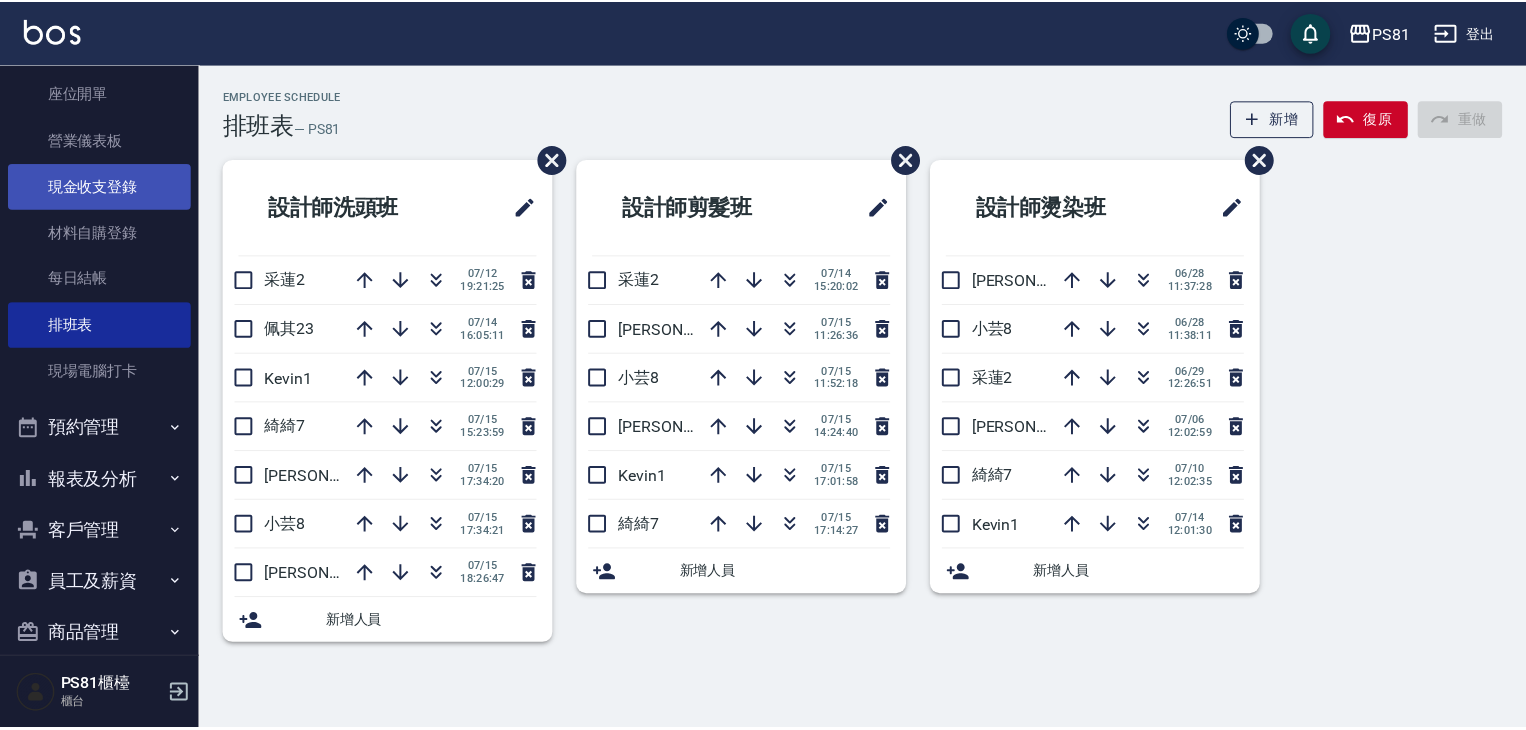 scroll, scrollTop: 0, scrollLeft: 0, axis: both 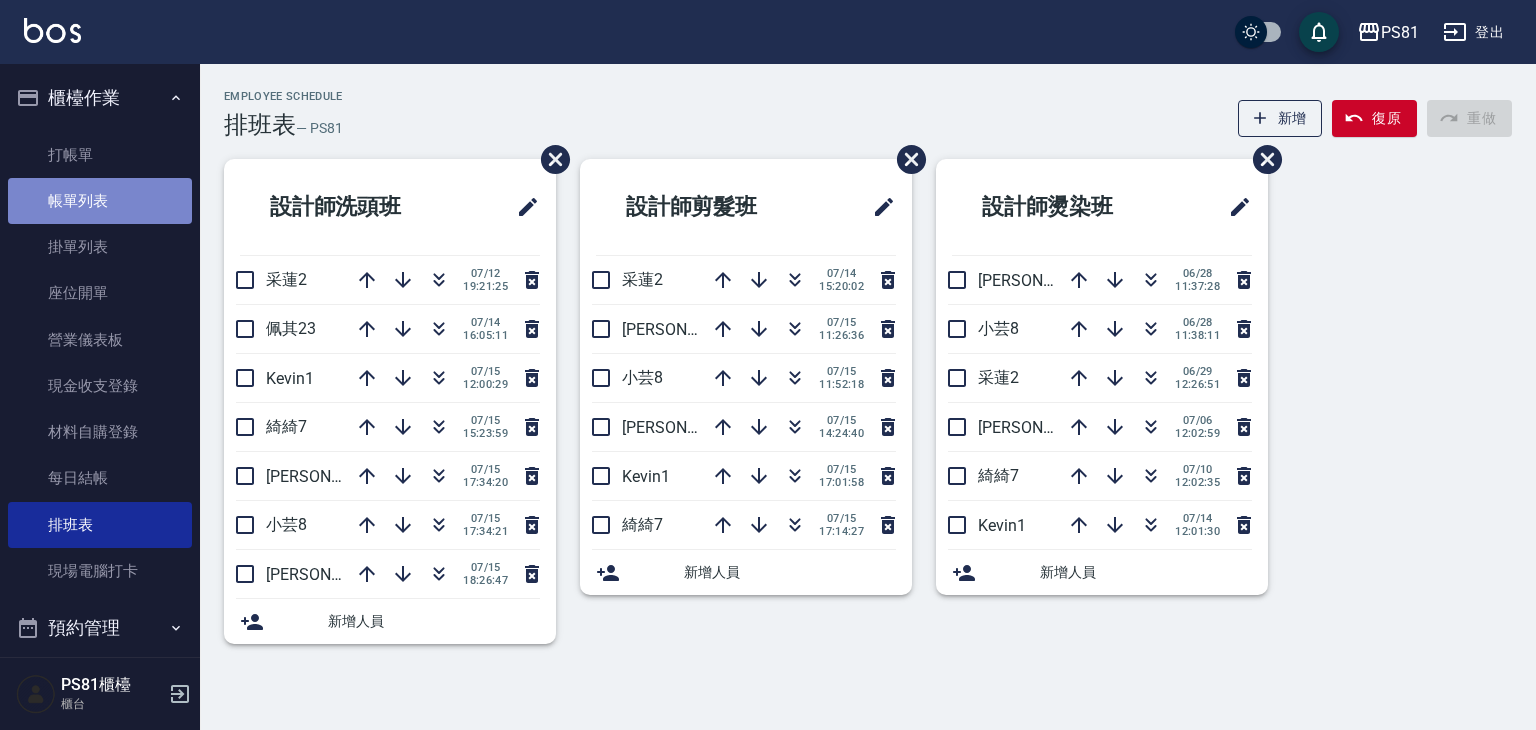 click on "帳單列表" at bounding box center [100, 201] 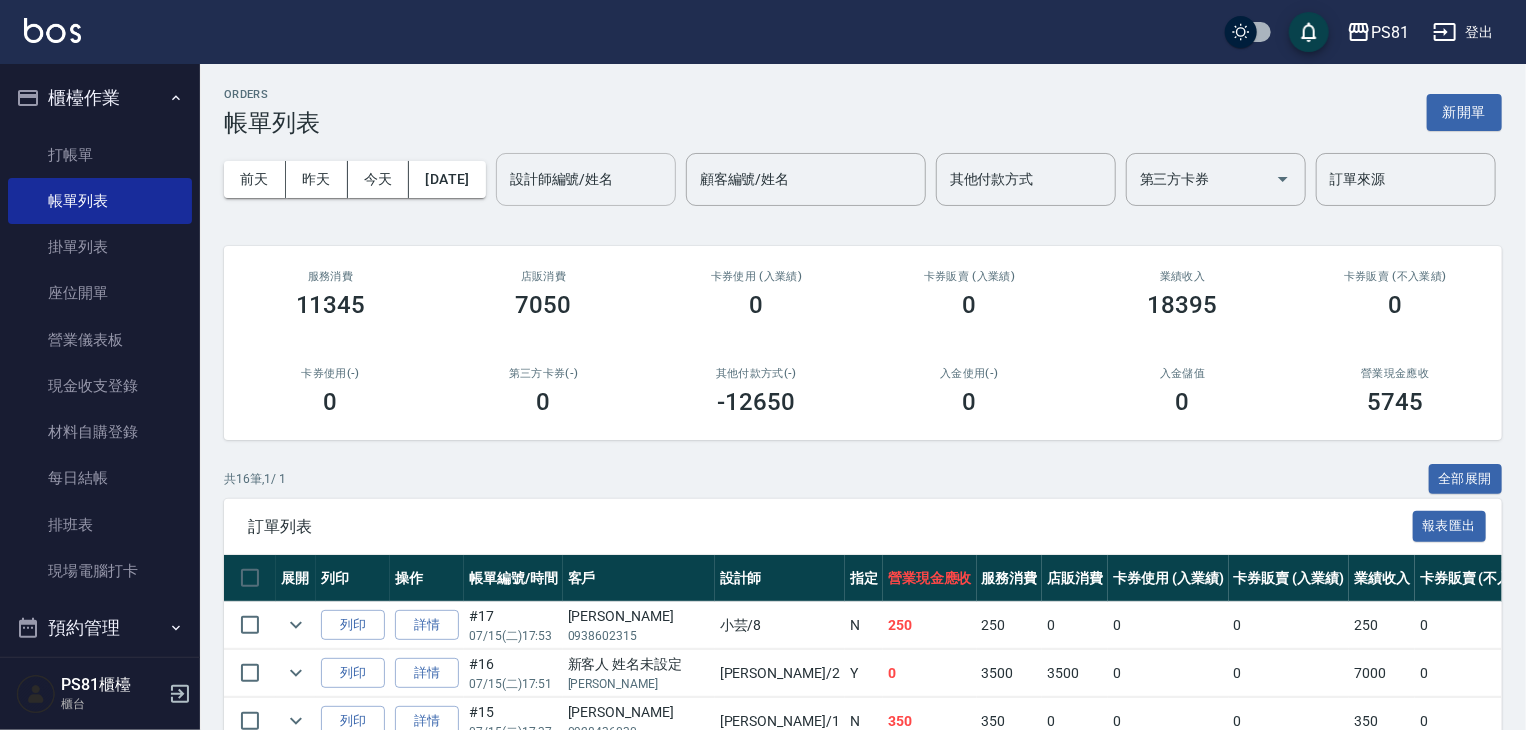 click on "設計師編號/姓名" at bounding box center (586, 179) 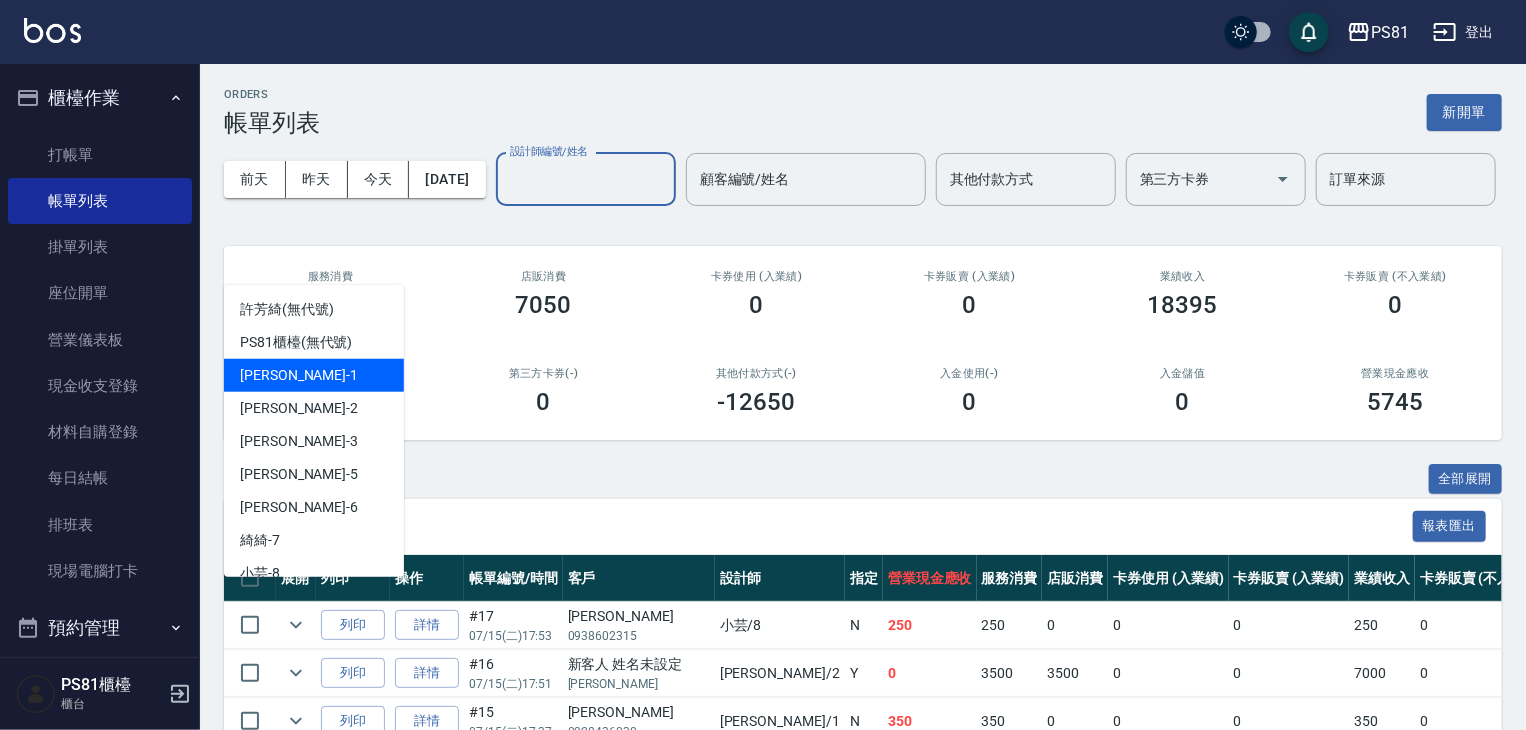 click on "[PERSON_NAME] -1" at bounding box center [299, 375] 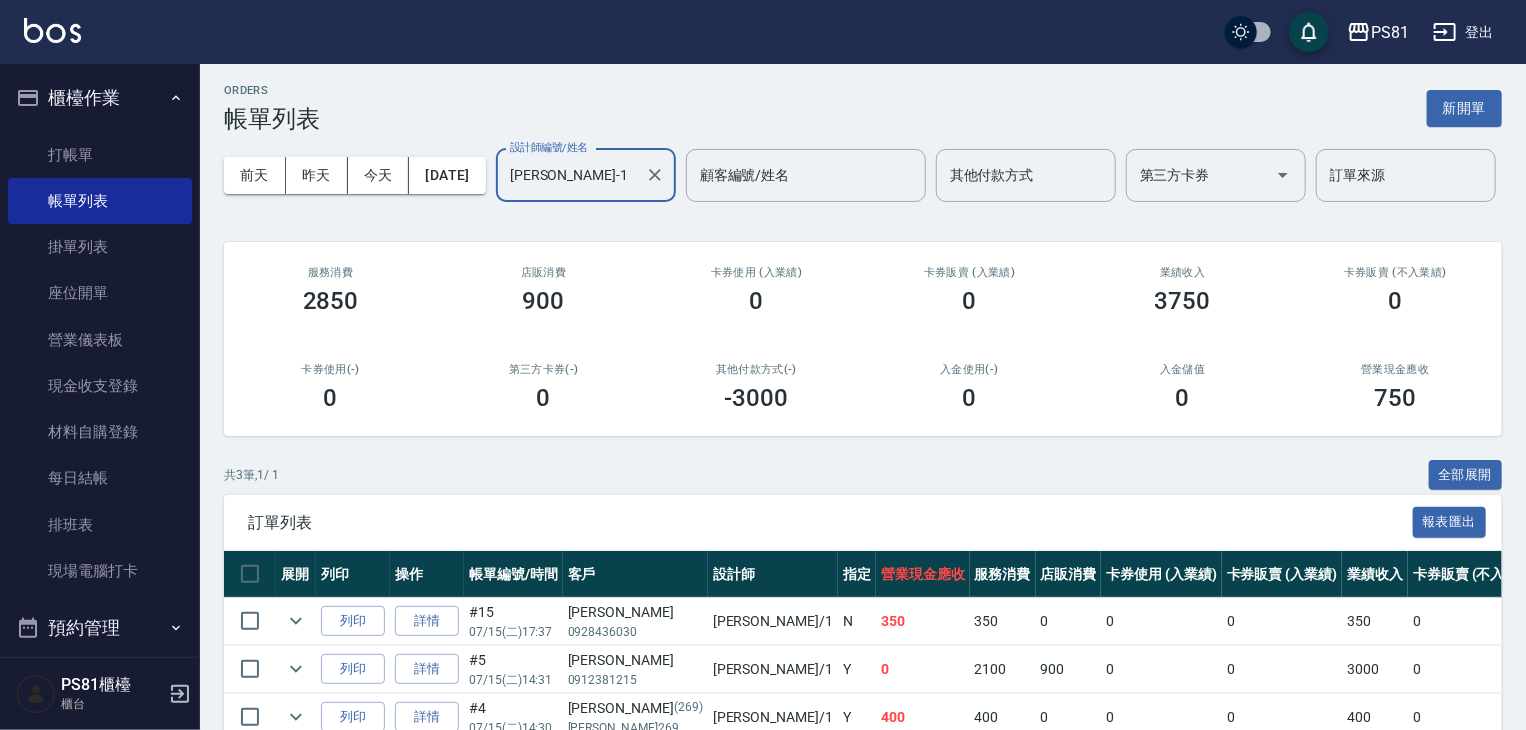 scroll, scrollTop: 0, scrollLeft: 0, axis: both 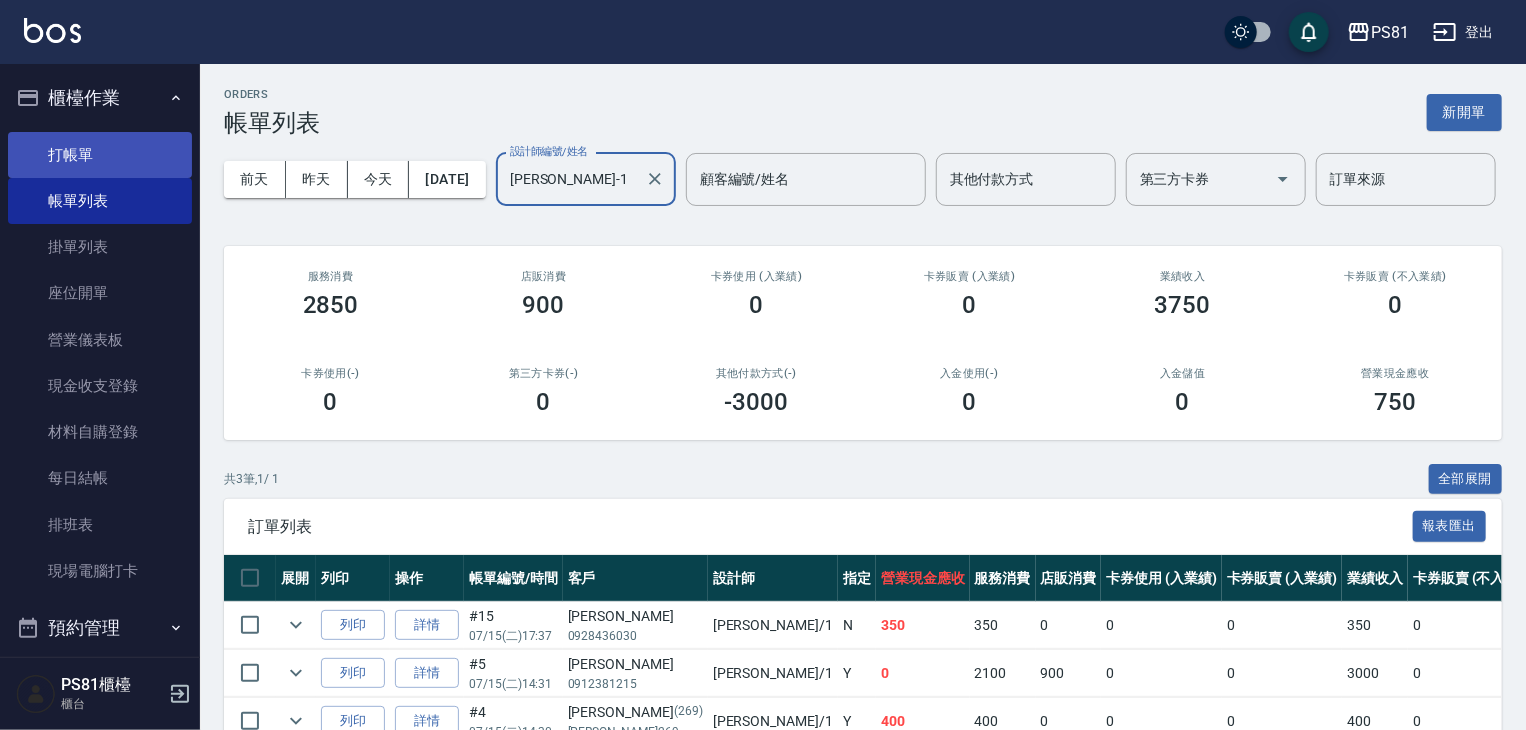 click on "打帳單" at bounding box center (100, 155) 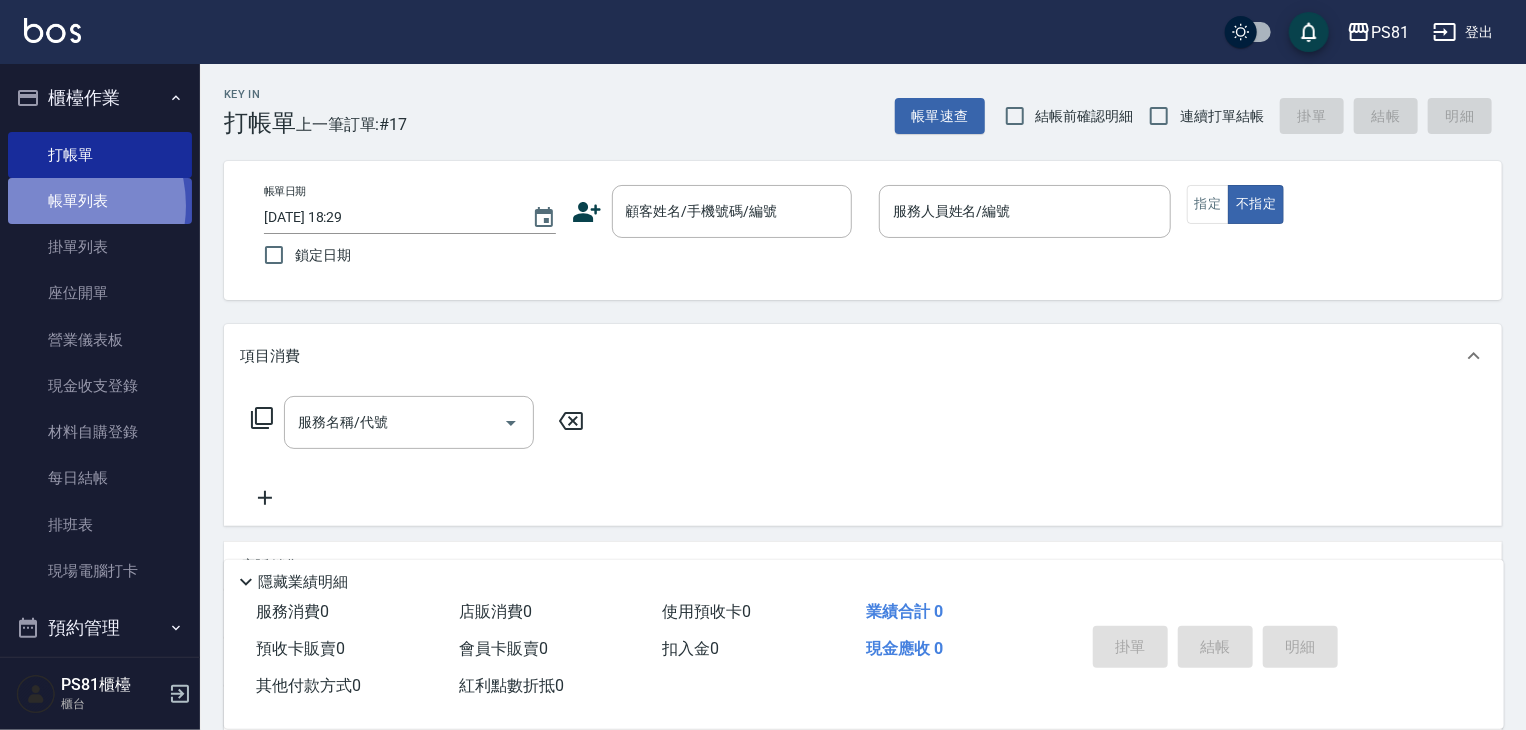 click on "帳單列表" at bounding box center (100, 201) 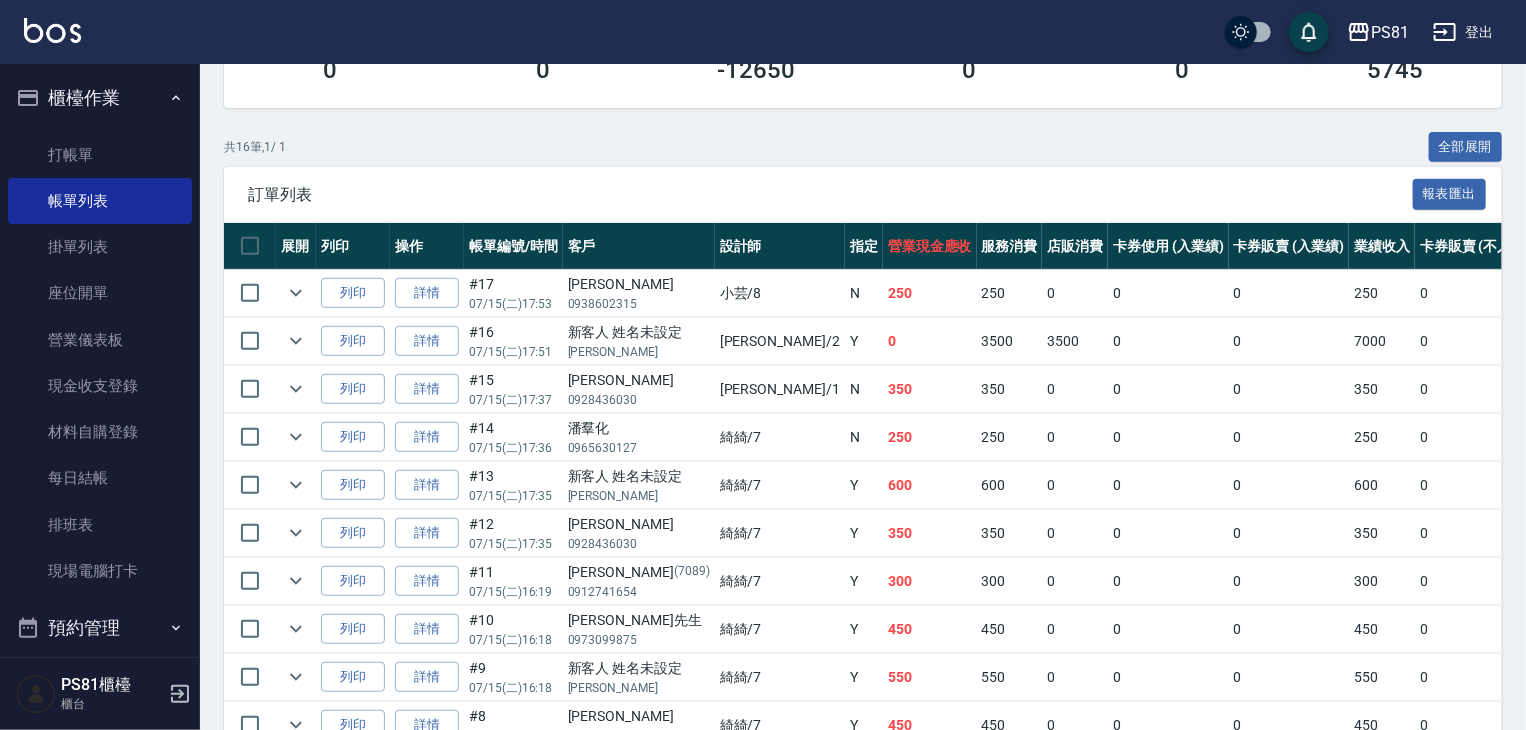 scroll, scrollTop: 0, scrollLeft: 0, axis: both 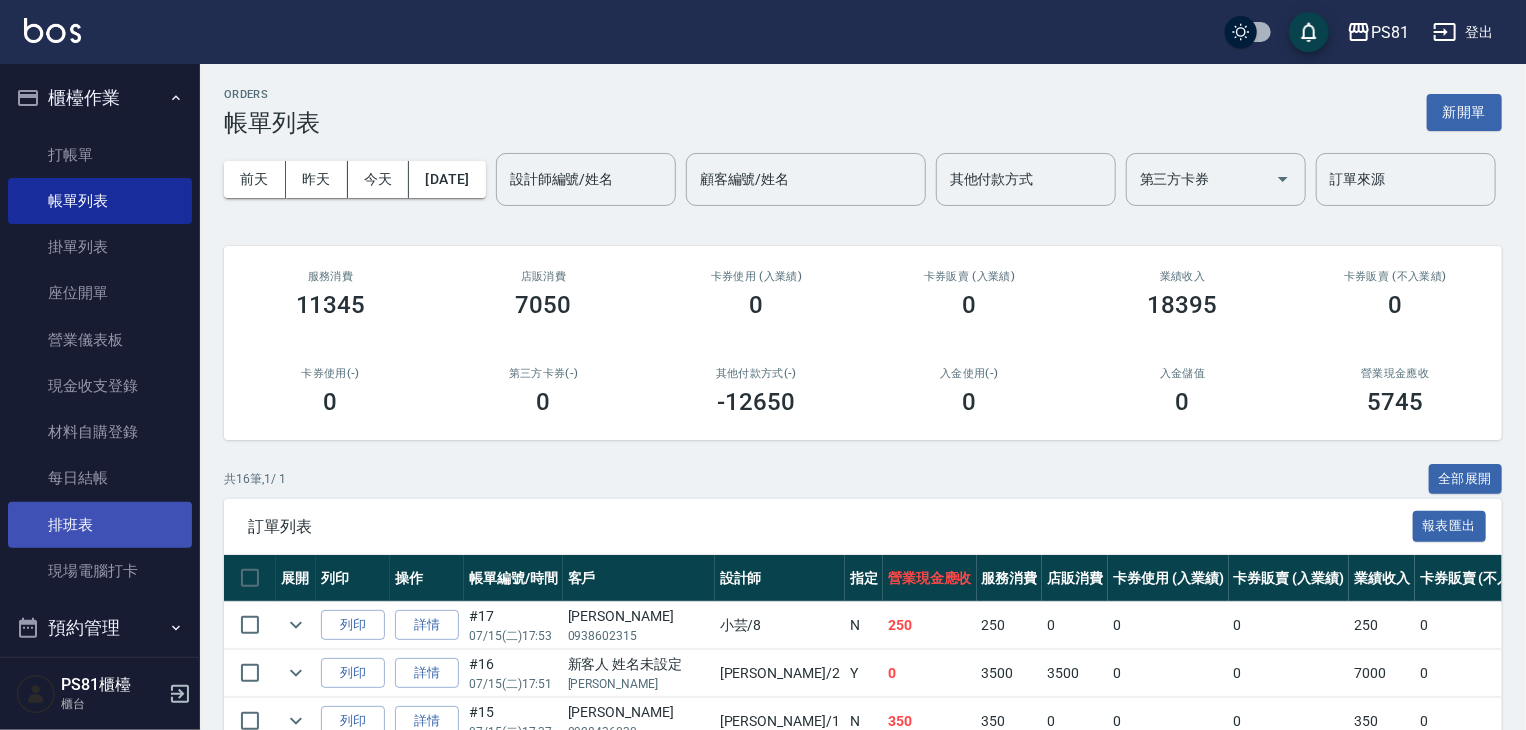 click on "排班表" at bounding box center (100, 525) 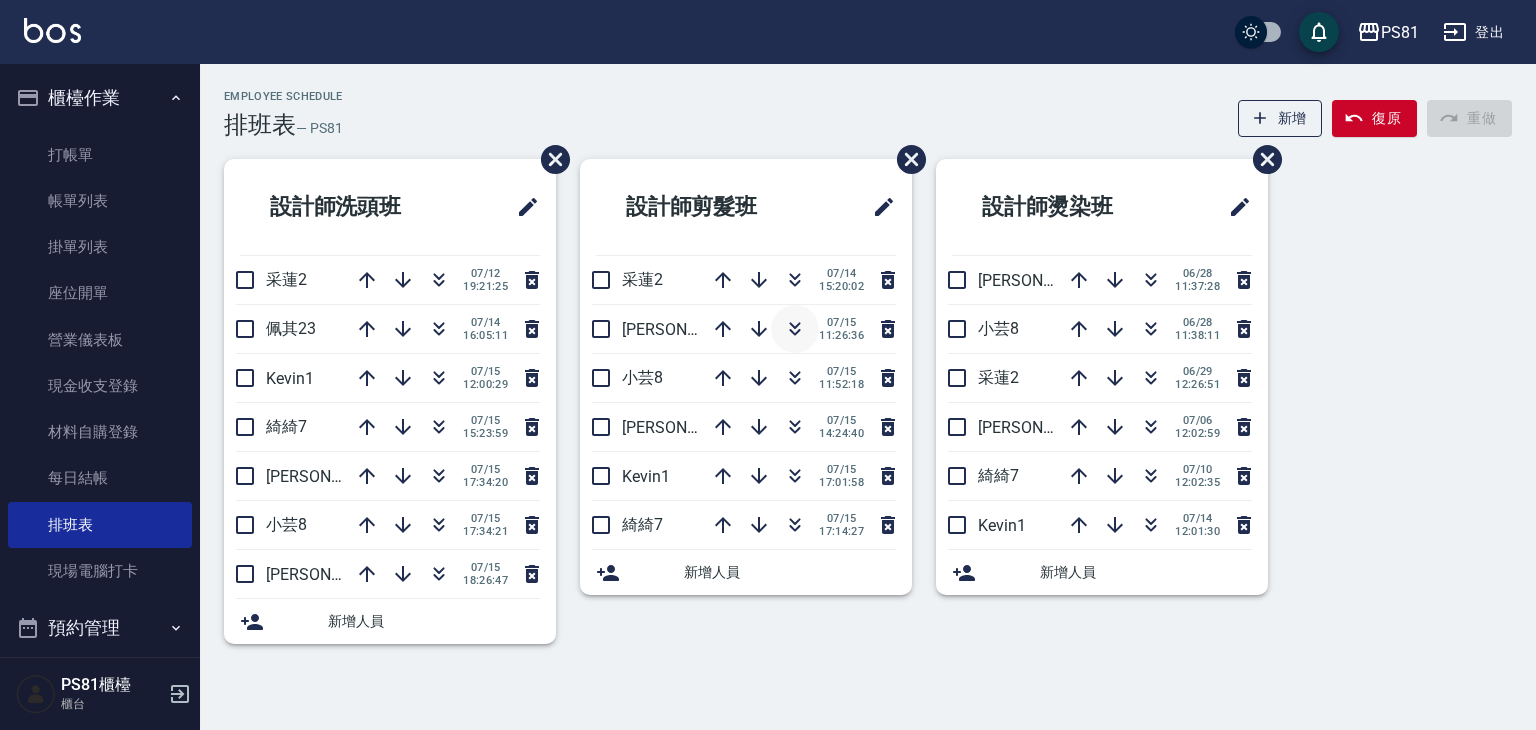 click 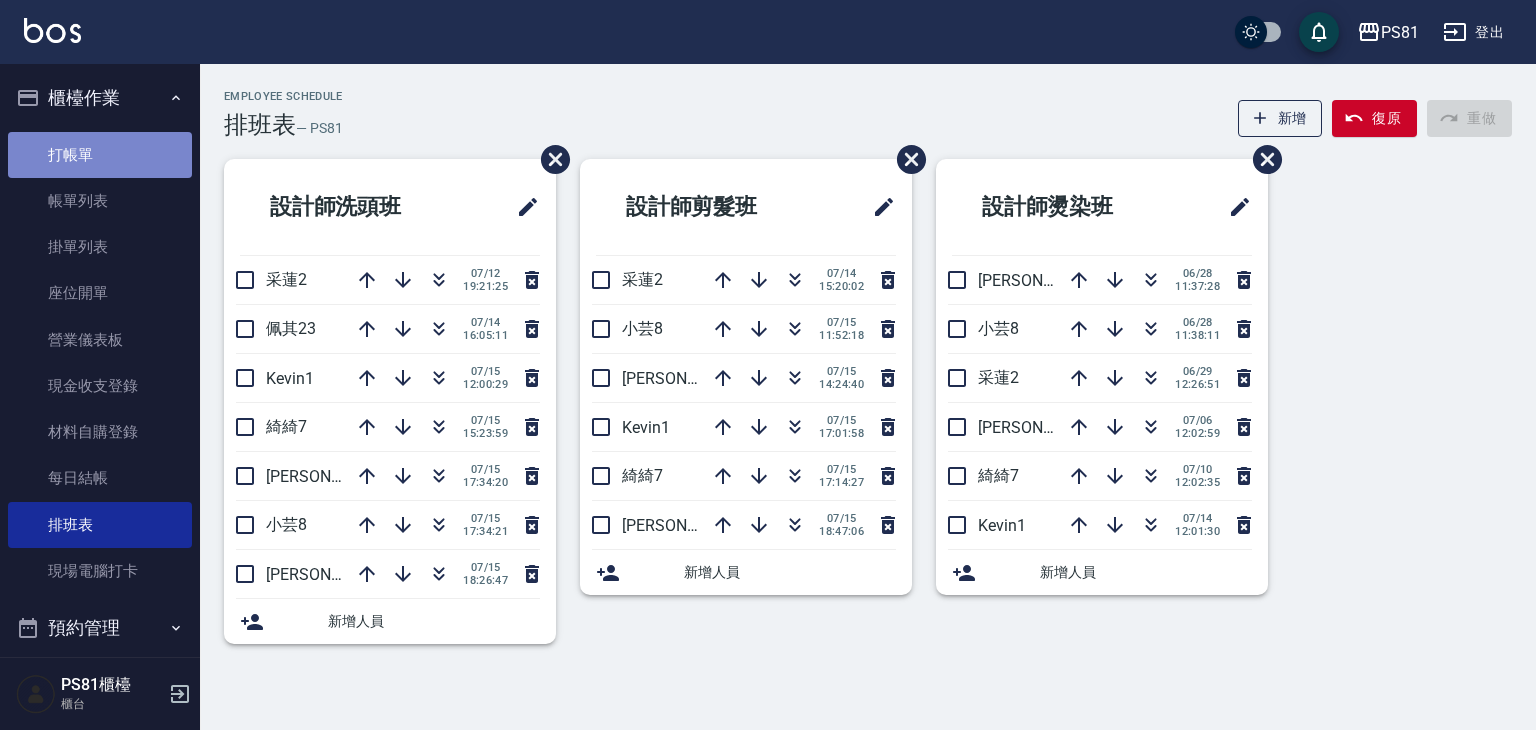 click on "打帳單" at bounding box center [100, 155] 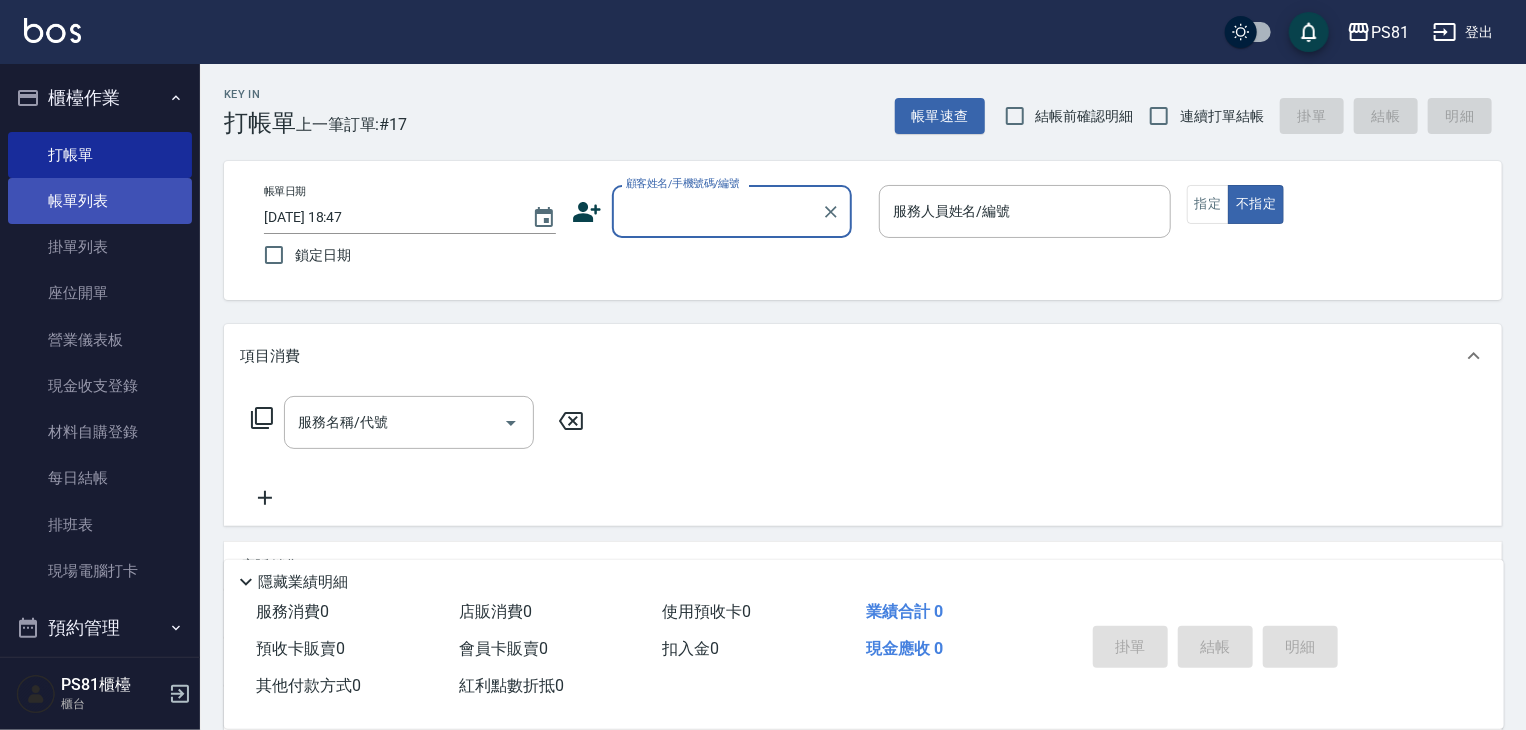 click on "帳單列表" at bounding box center [100, 201] 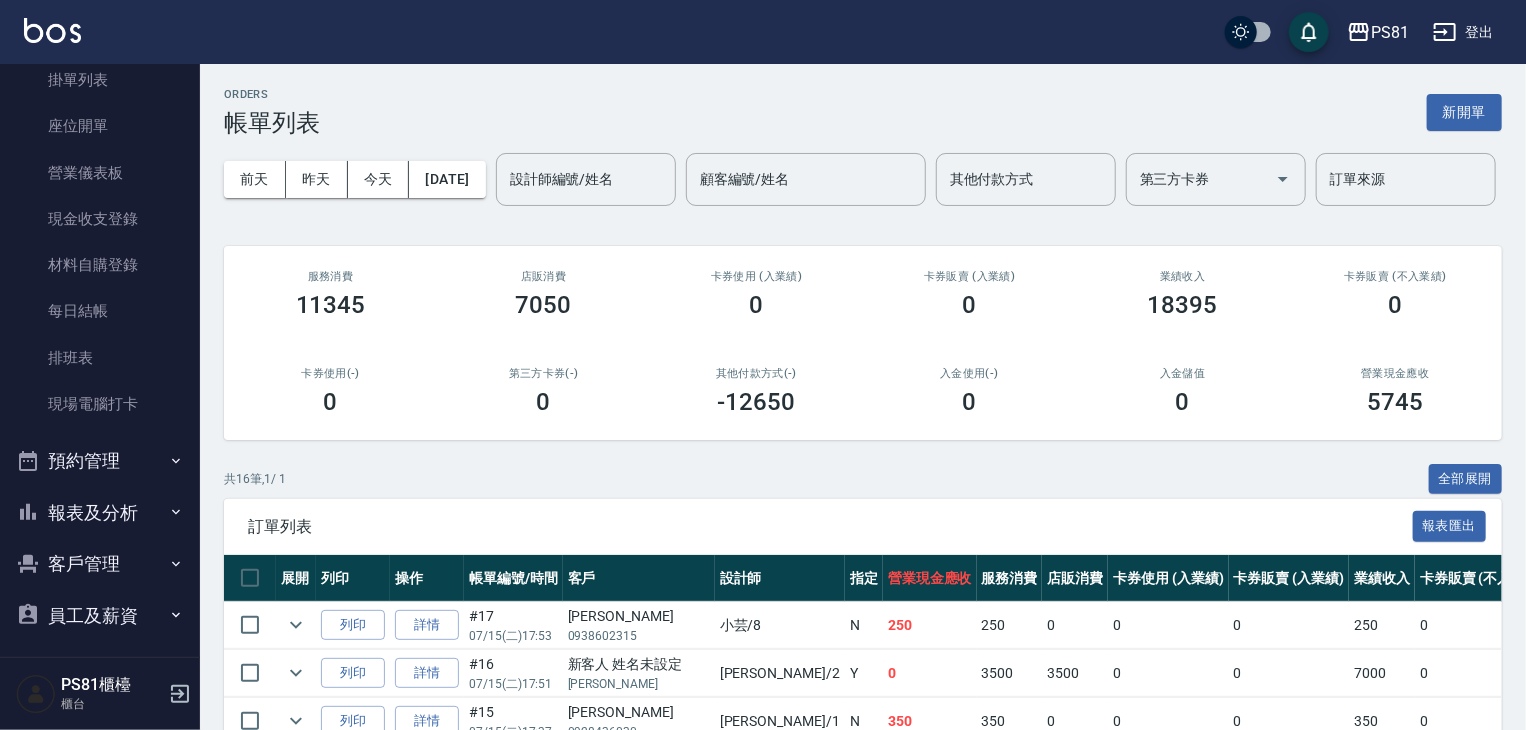 scroll, scrollTop: 278, scrollLeft: 0, axis: vertical 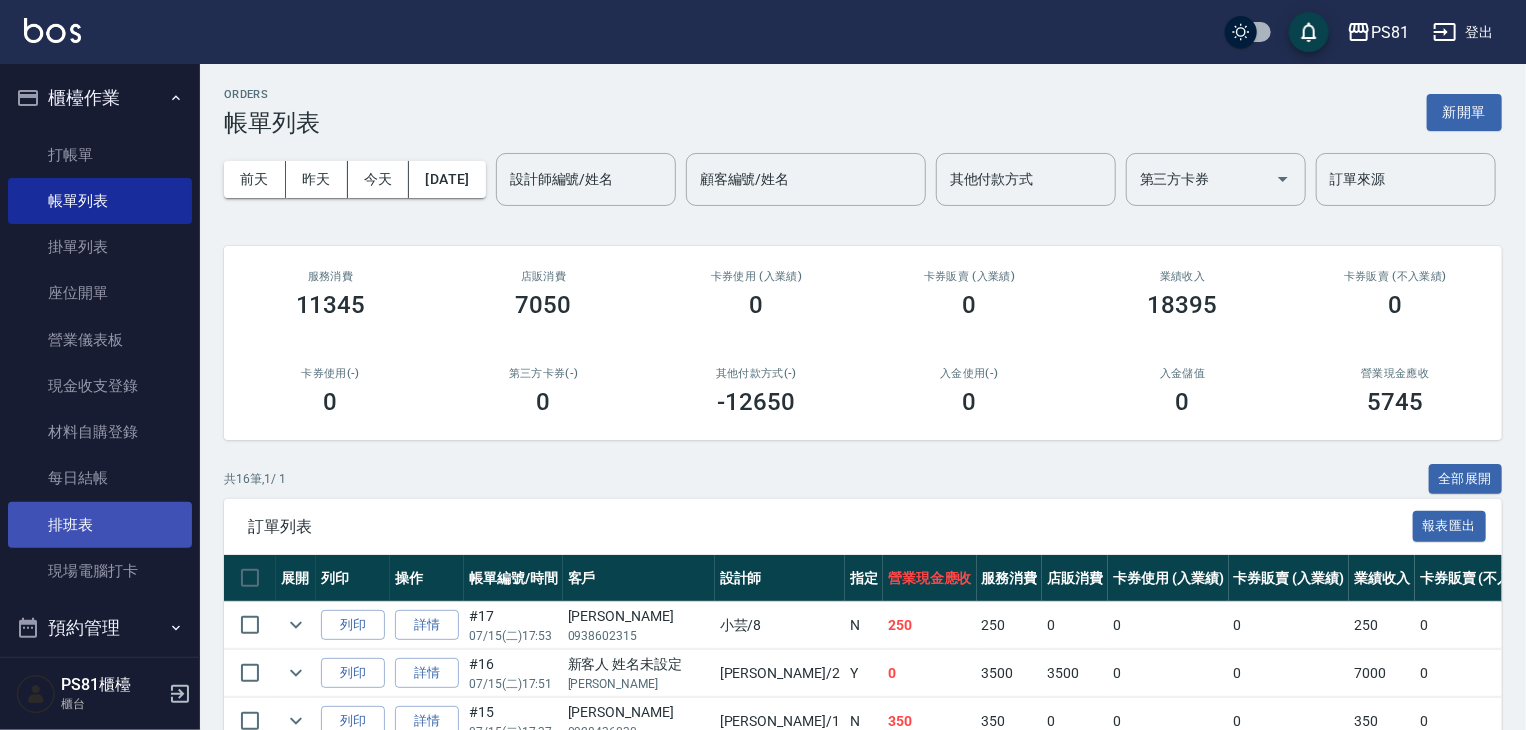 click on "排班表" at bounding box center [100, 525] 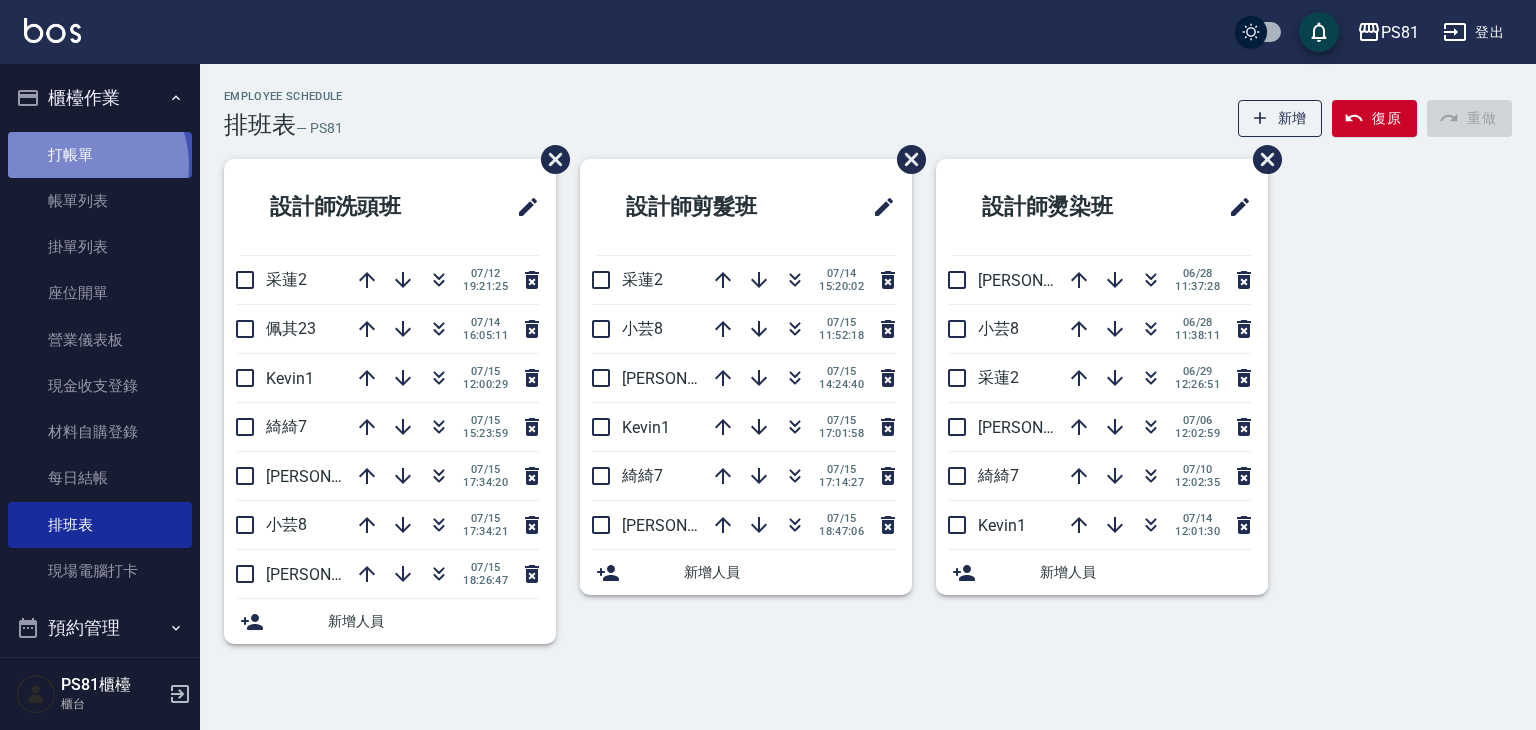 click on "打帳單" at bounding box center [100, 155] 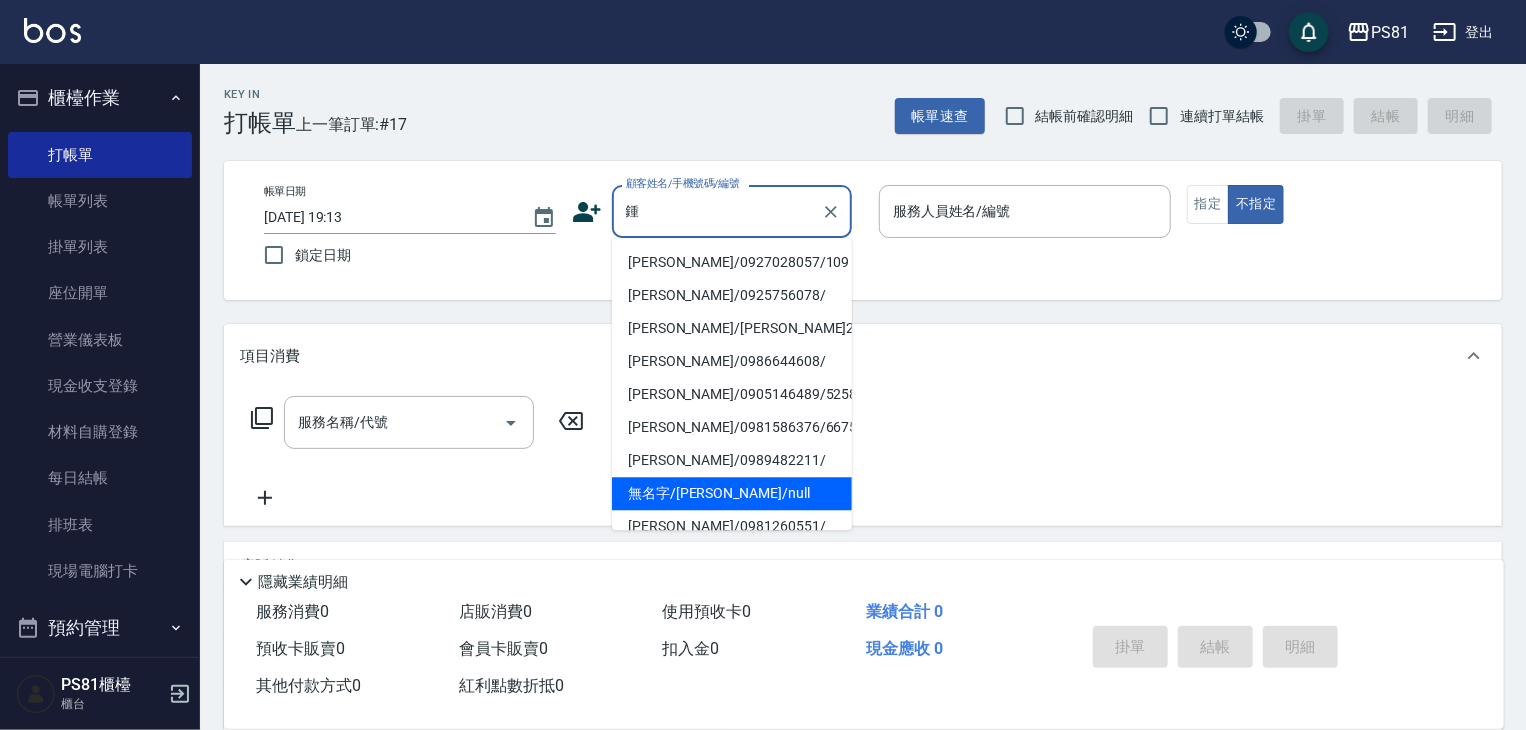 click on "無名字/[PERSON_NAME]/null" at bounding box center [732, 493] 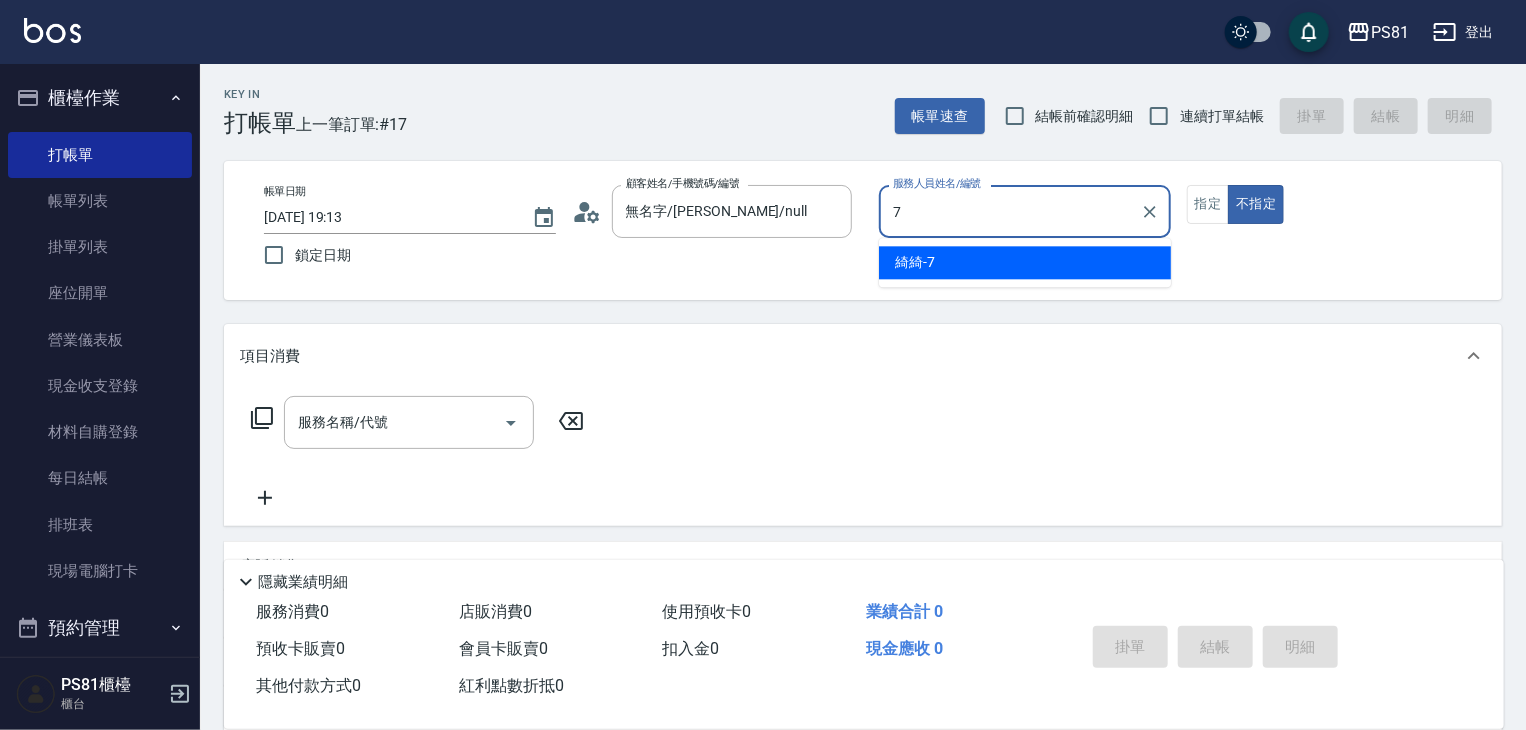 type on "綺綺-7" 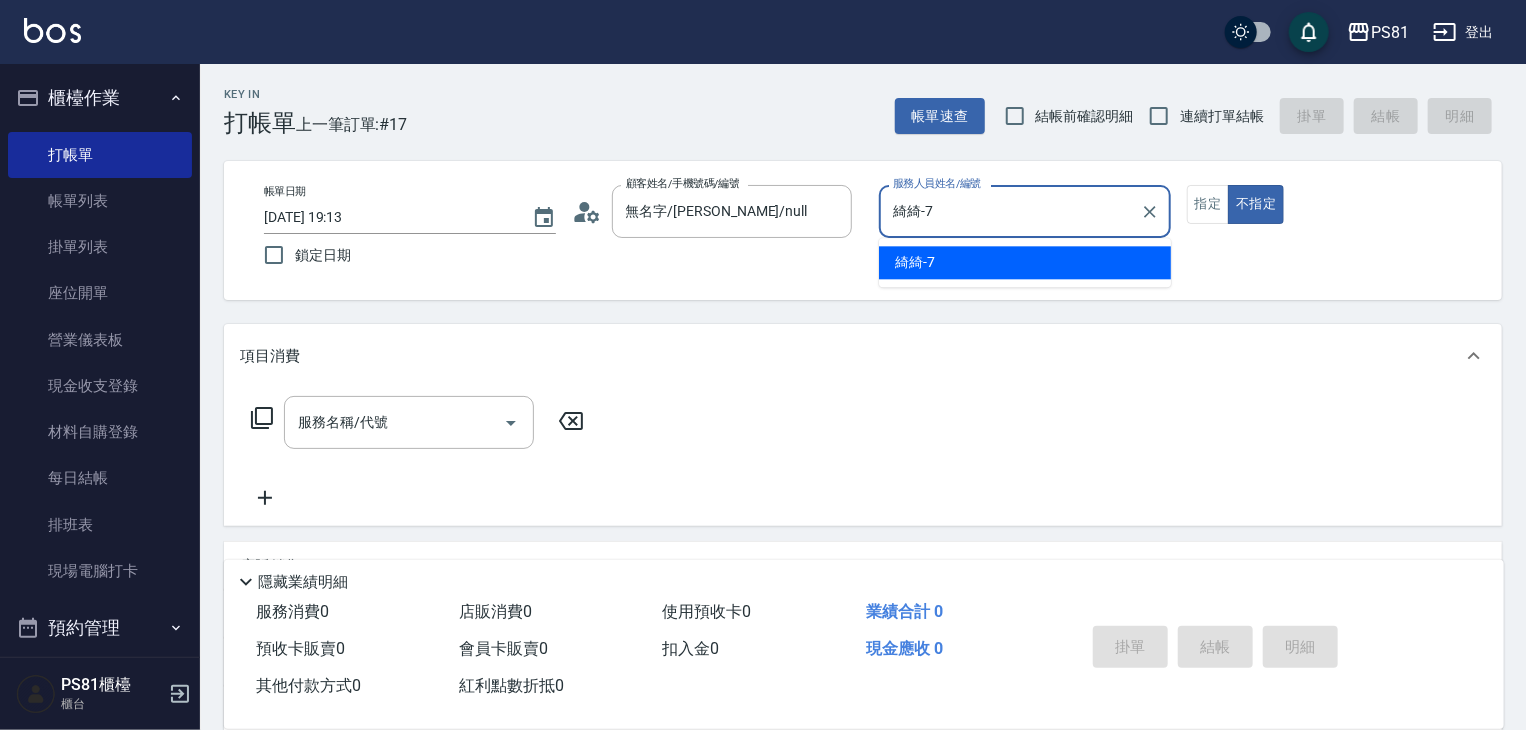type on "false" 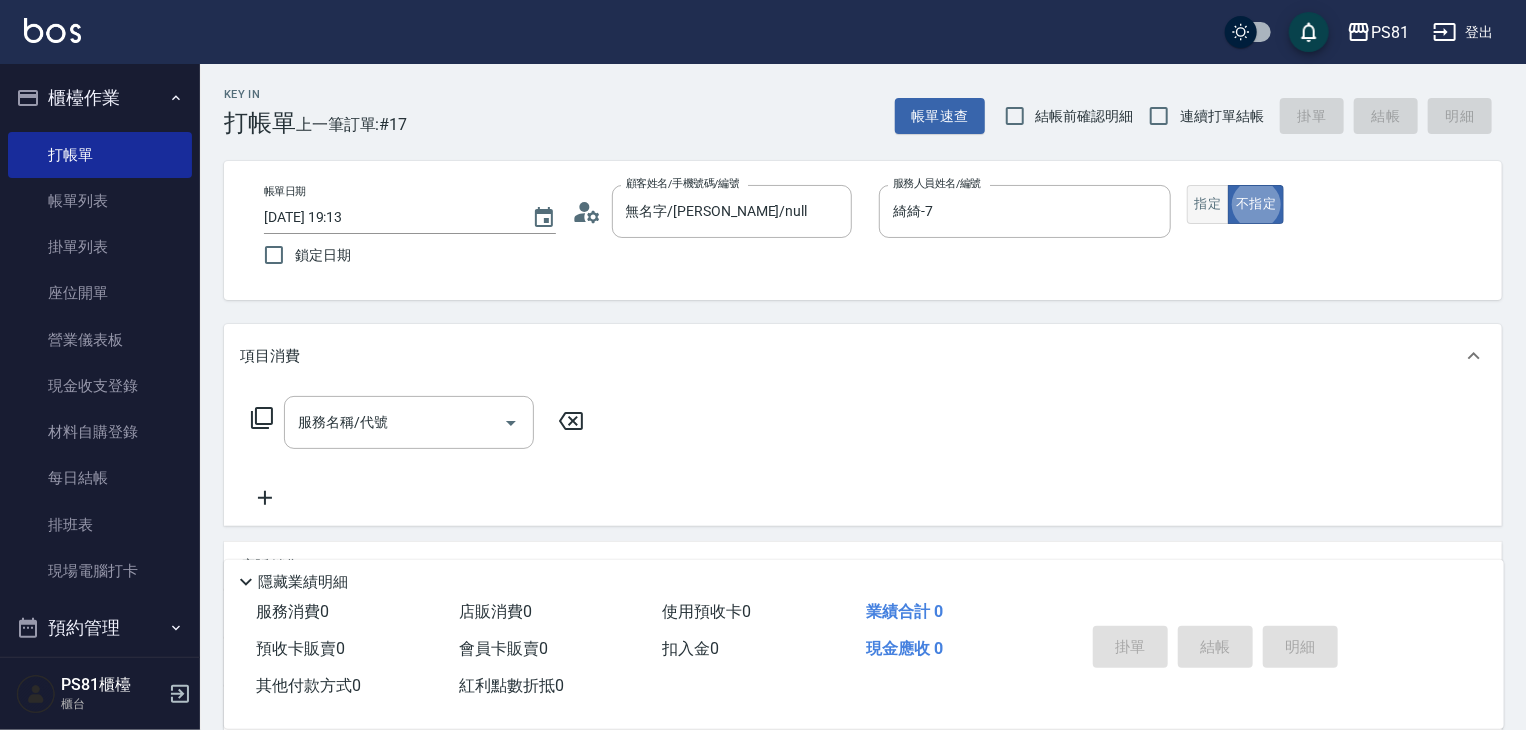 click on "指定" at bounding box center (1208, 204) 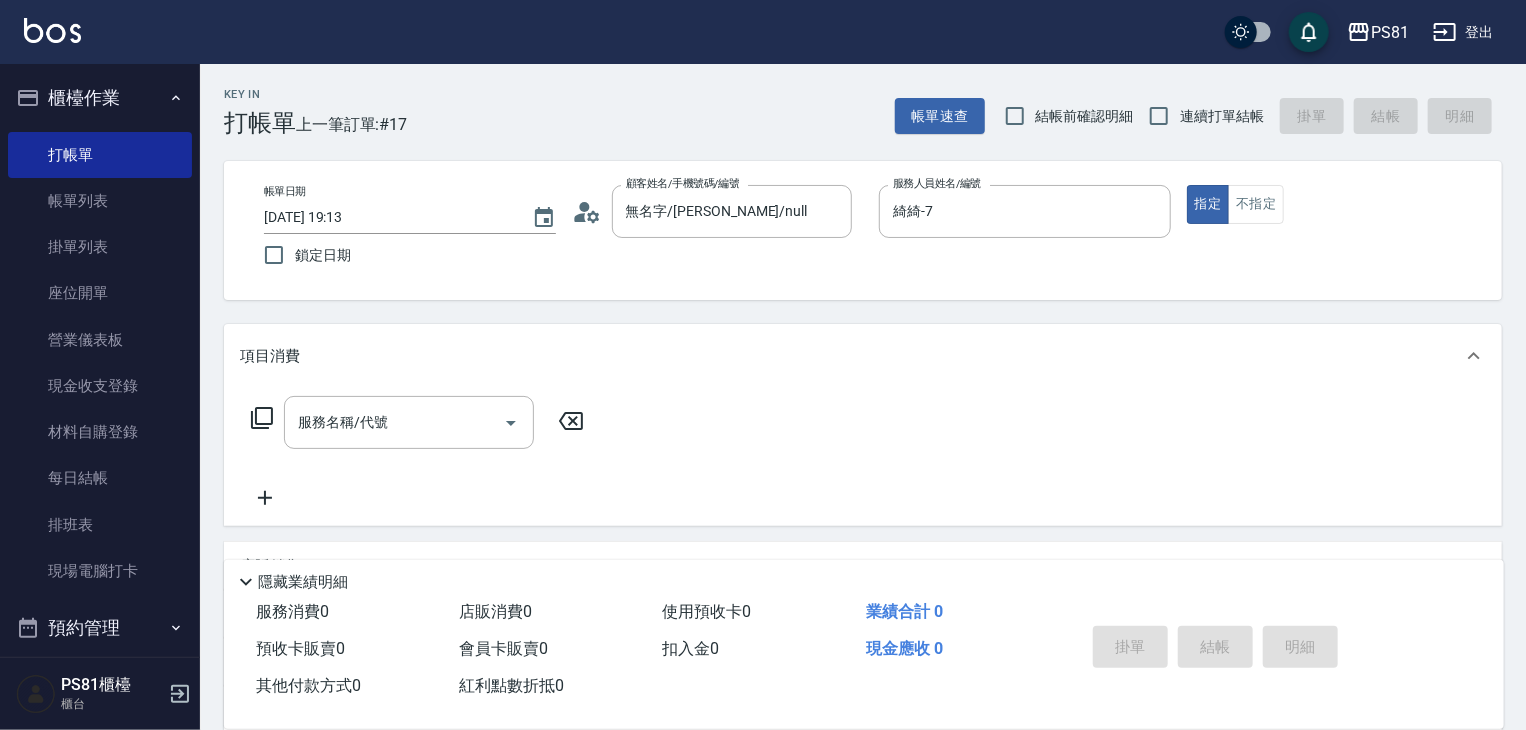 click on "服務名稱/代號 服務名稱/代號" at bounding box center (418, 453) 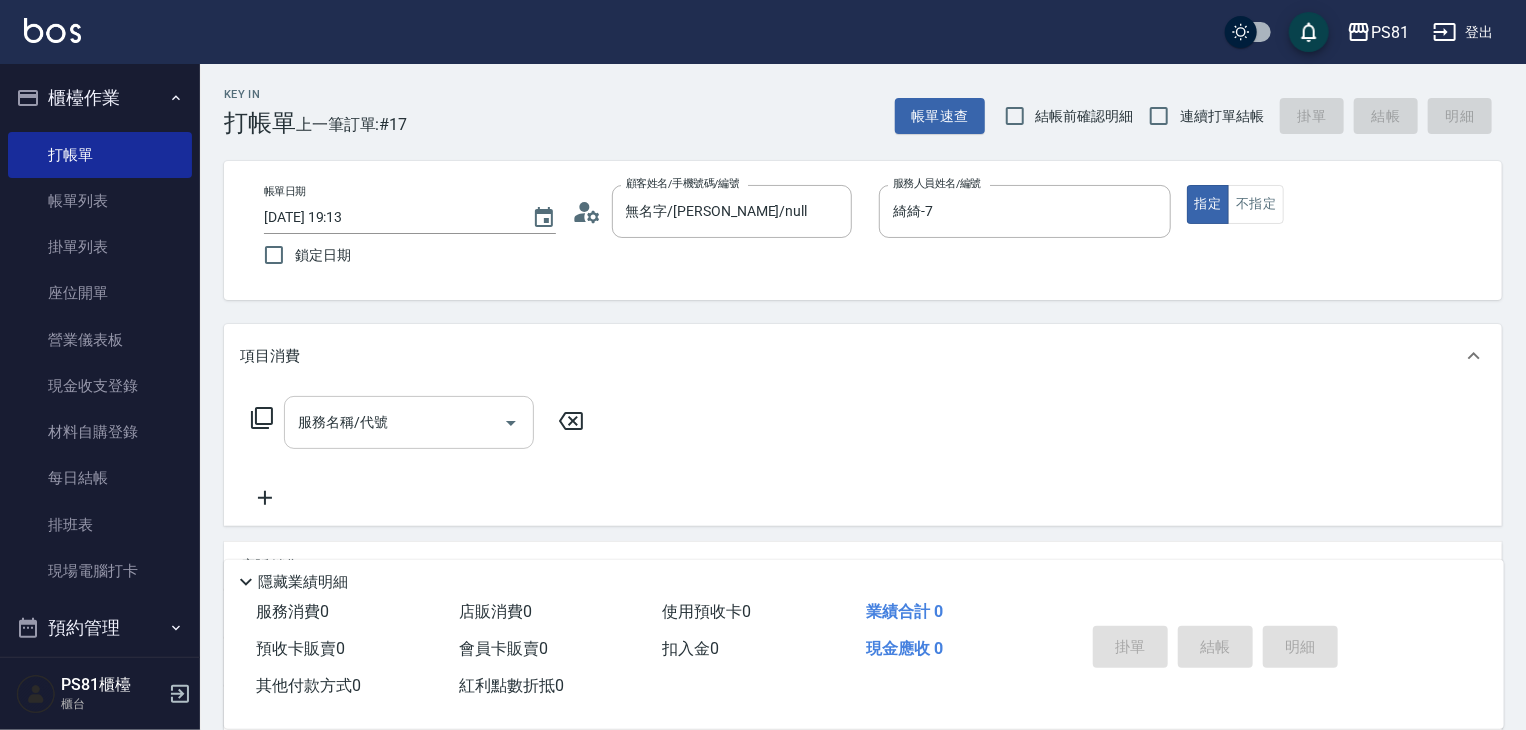 click on "服務名稱/代號" at bounding box center (394, 422) 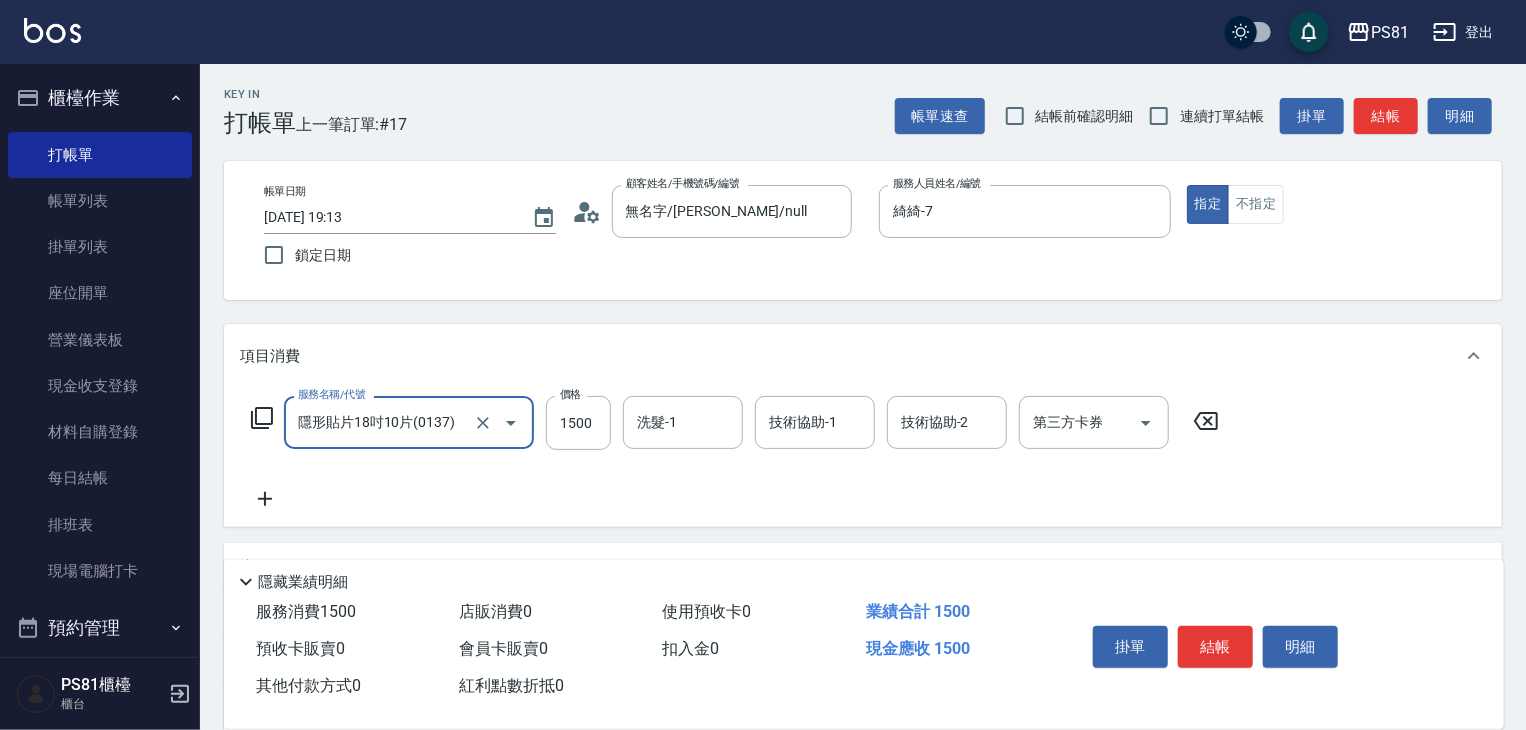 click on "隱形貼片18吋10片(0137)" at bounding box center (381, 422) 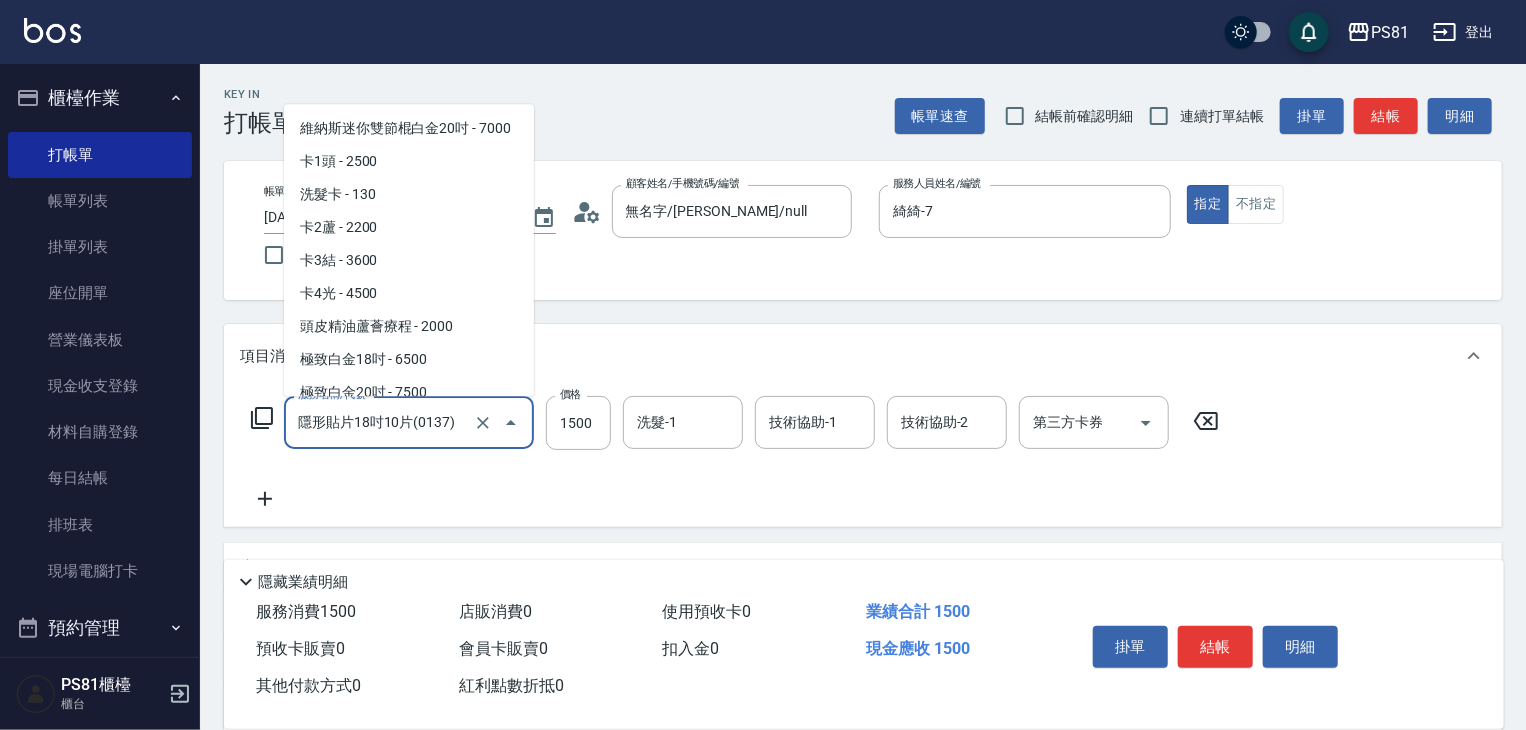 click on "隱形貼片18吋10片(0137)" at bounding box center (381, 422) 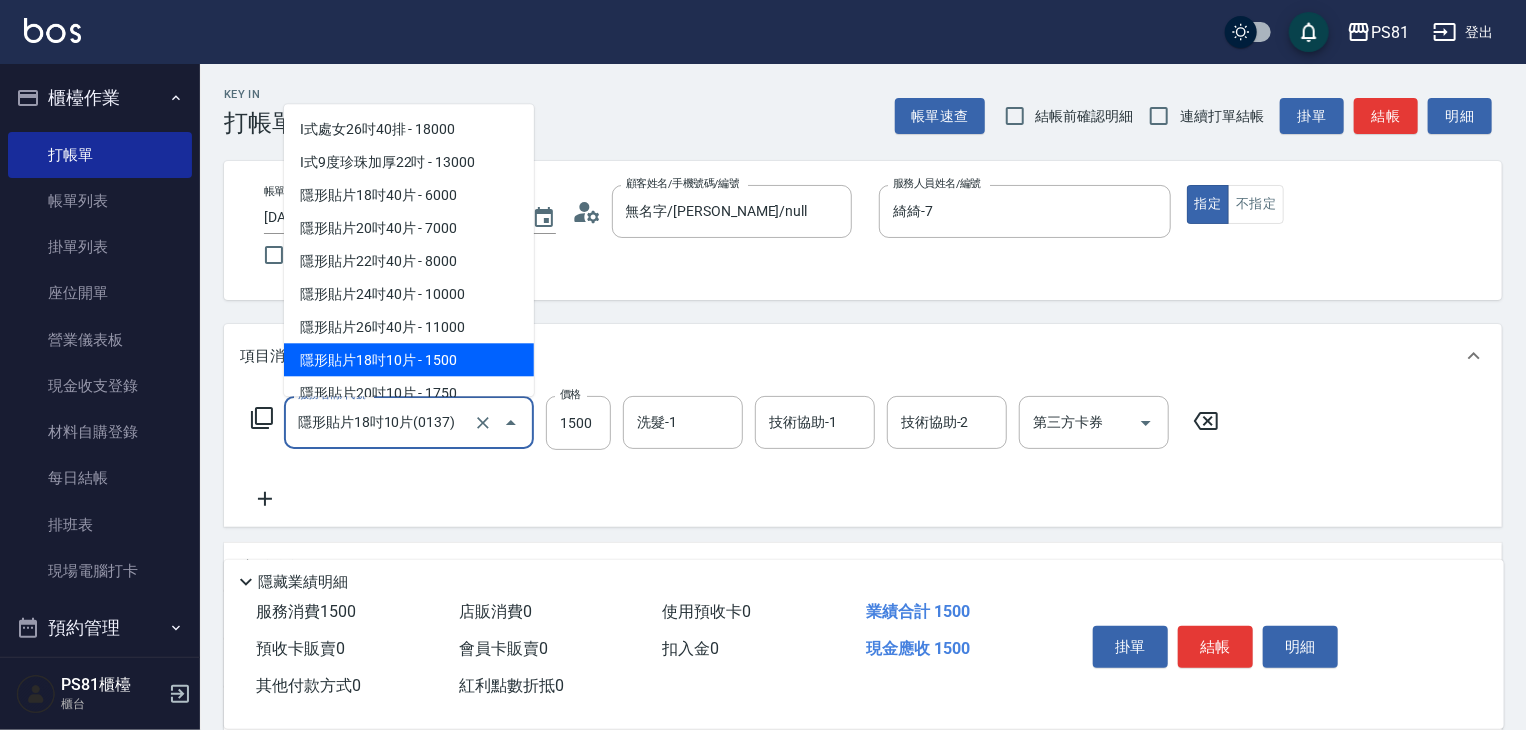 click on "隱形貼片18吋10片(0137)" at bounding box center (381, 422) 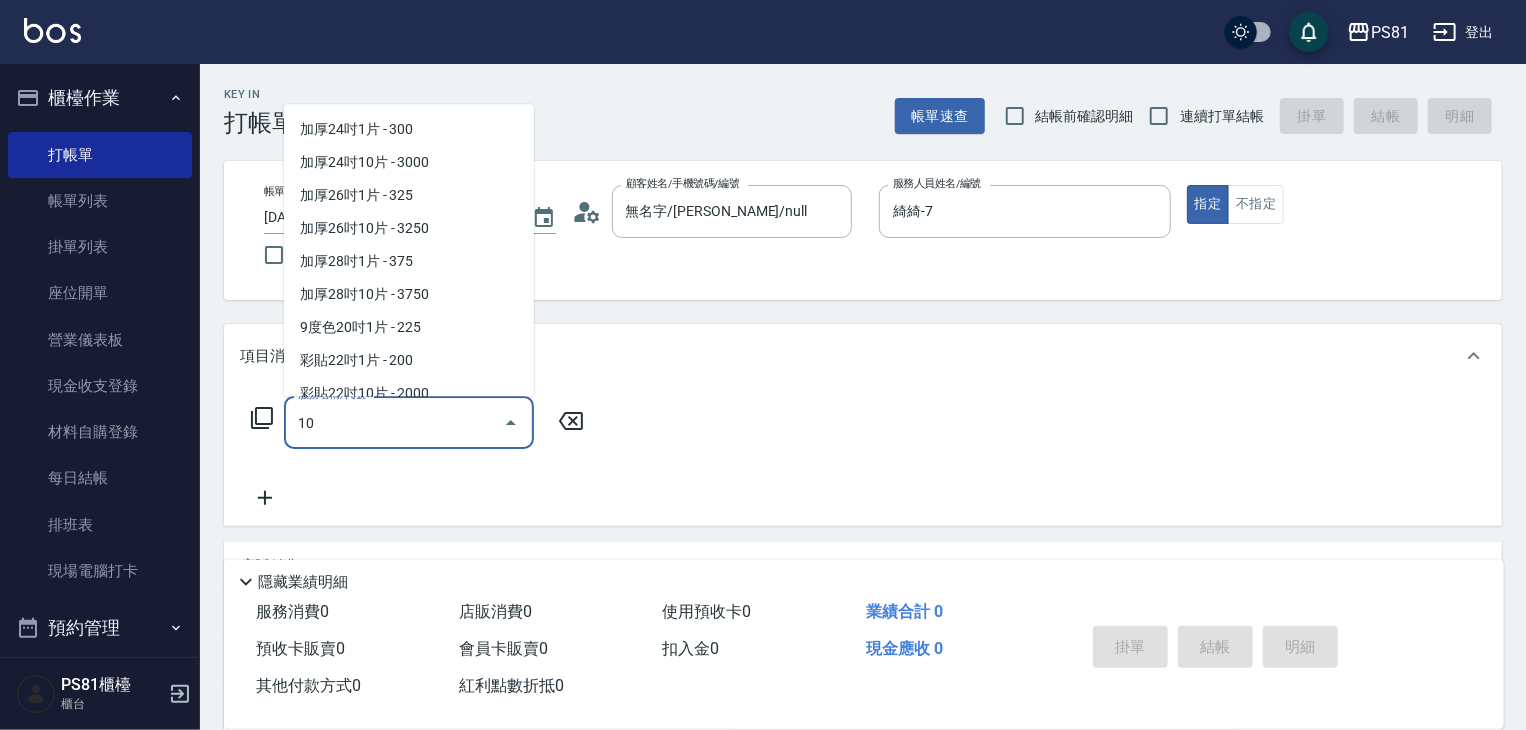 scroll, scrollTop: 0, scrollLeft: 0, axis: both 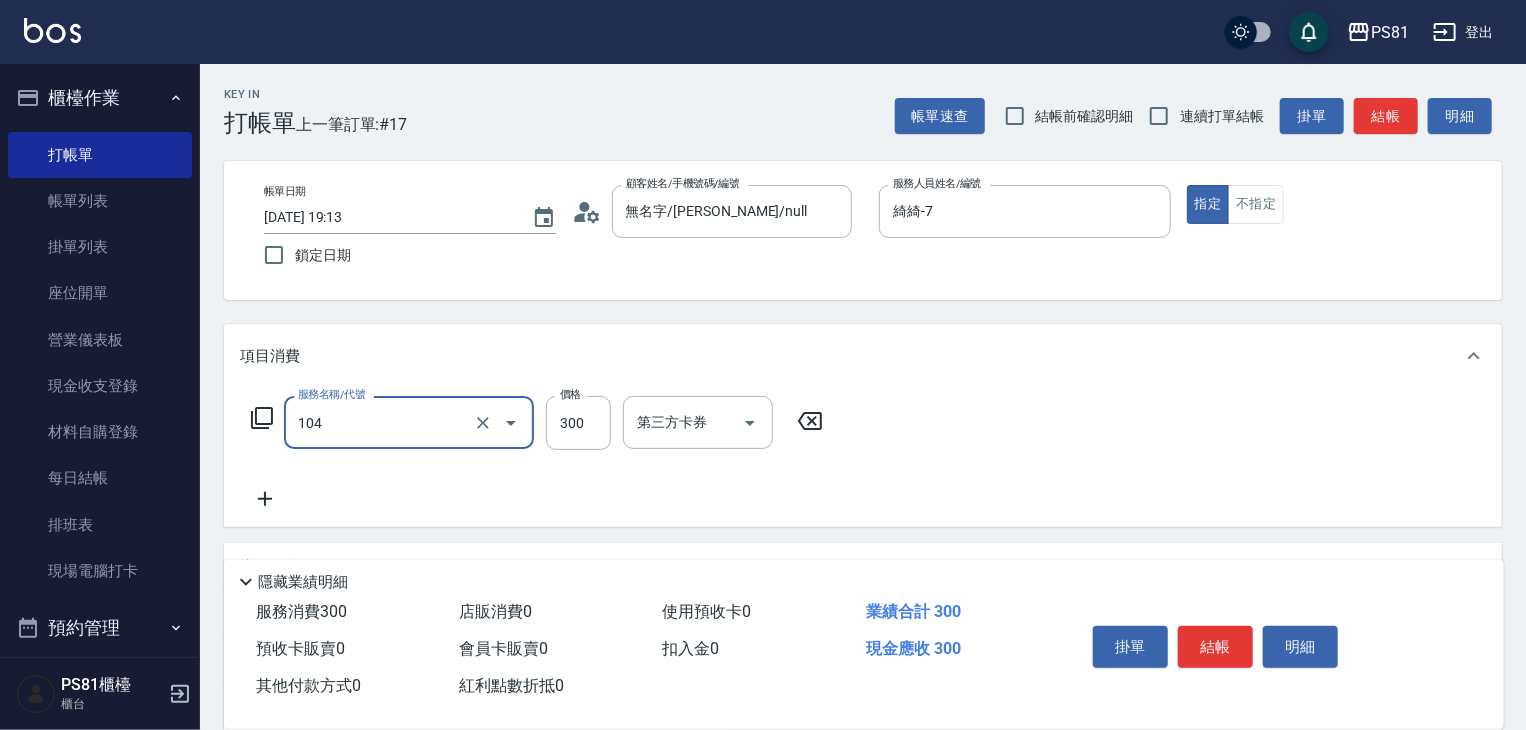 type on "C級單剪300(104)" 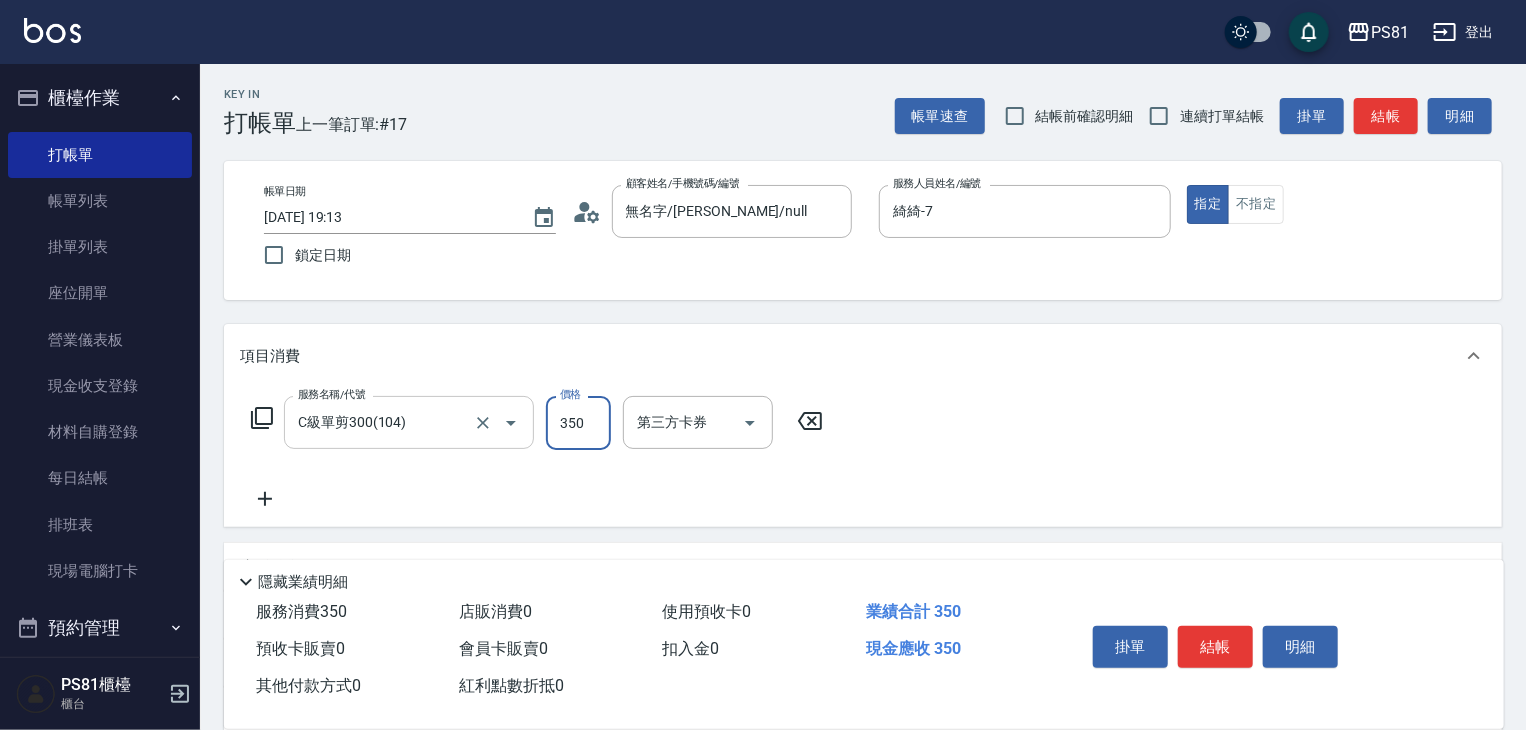 type on "350" 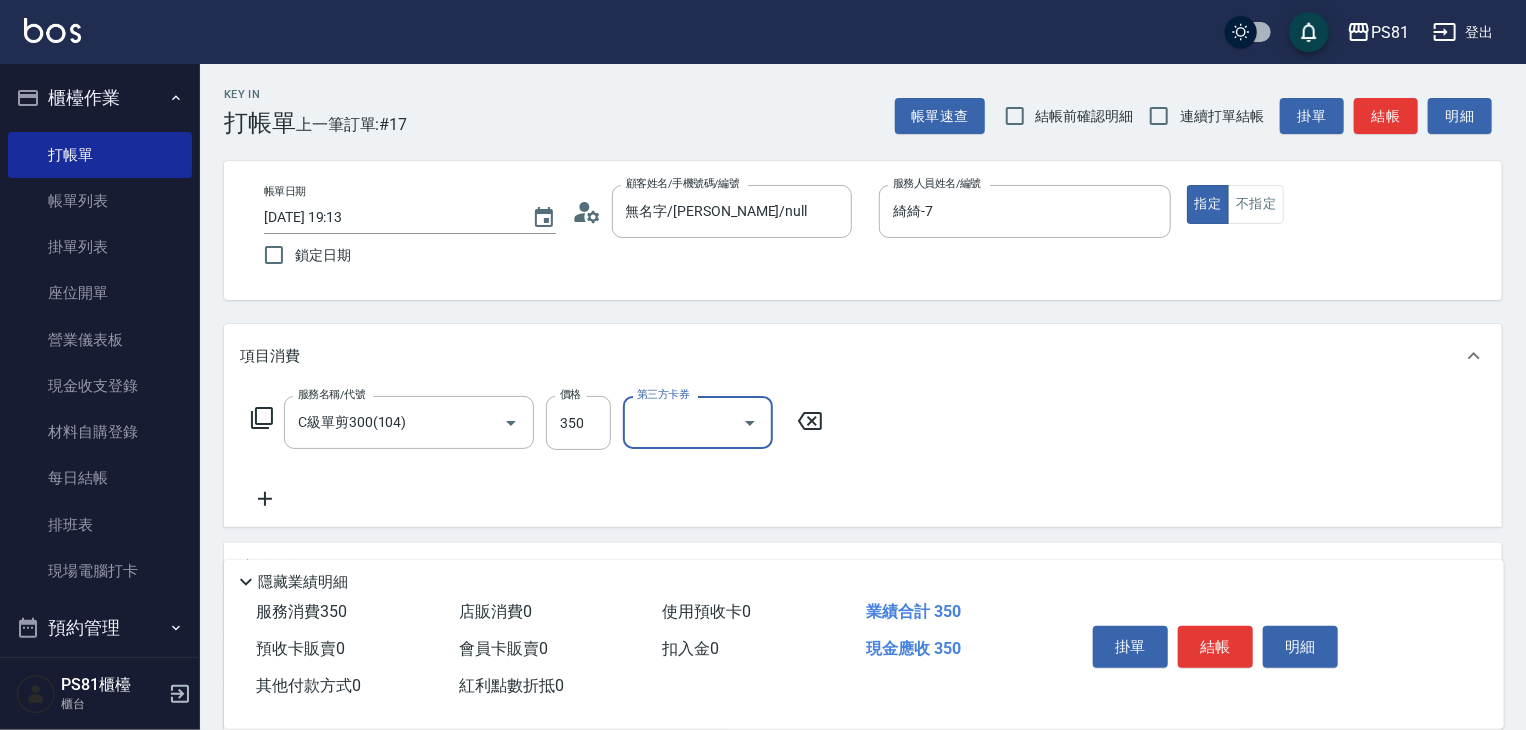 drag, startPoint x: 264, startPoint y: 484, endPoint x: 271, endPoint y: 498, distance: 15.652476 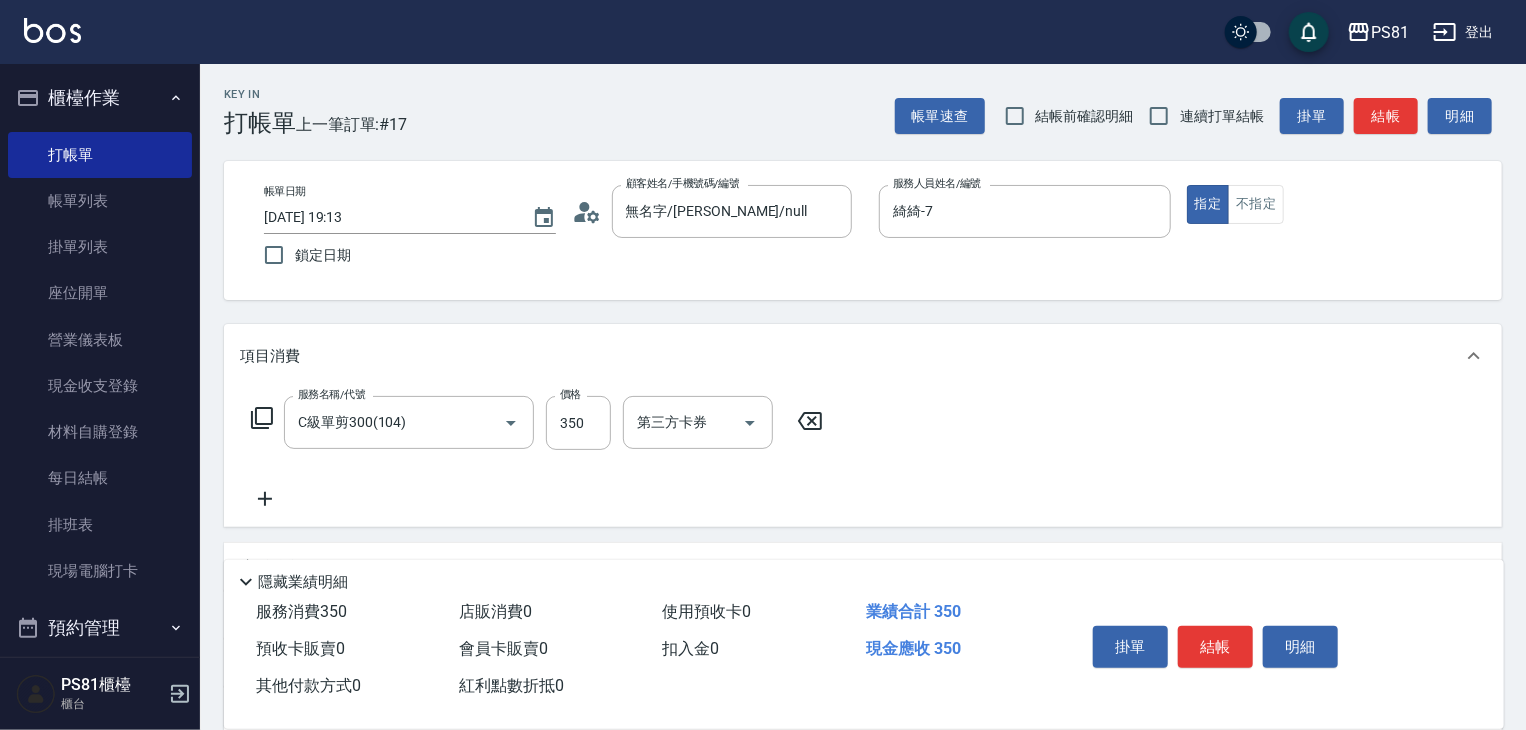 click 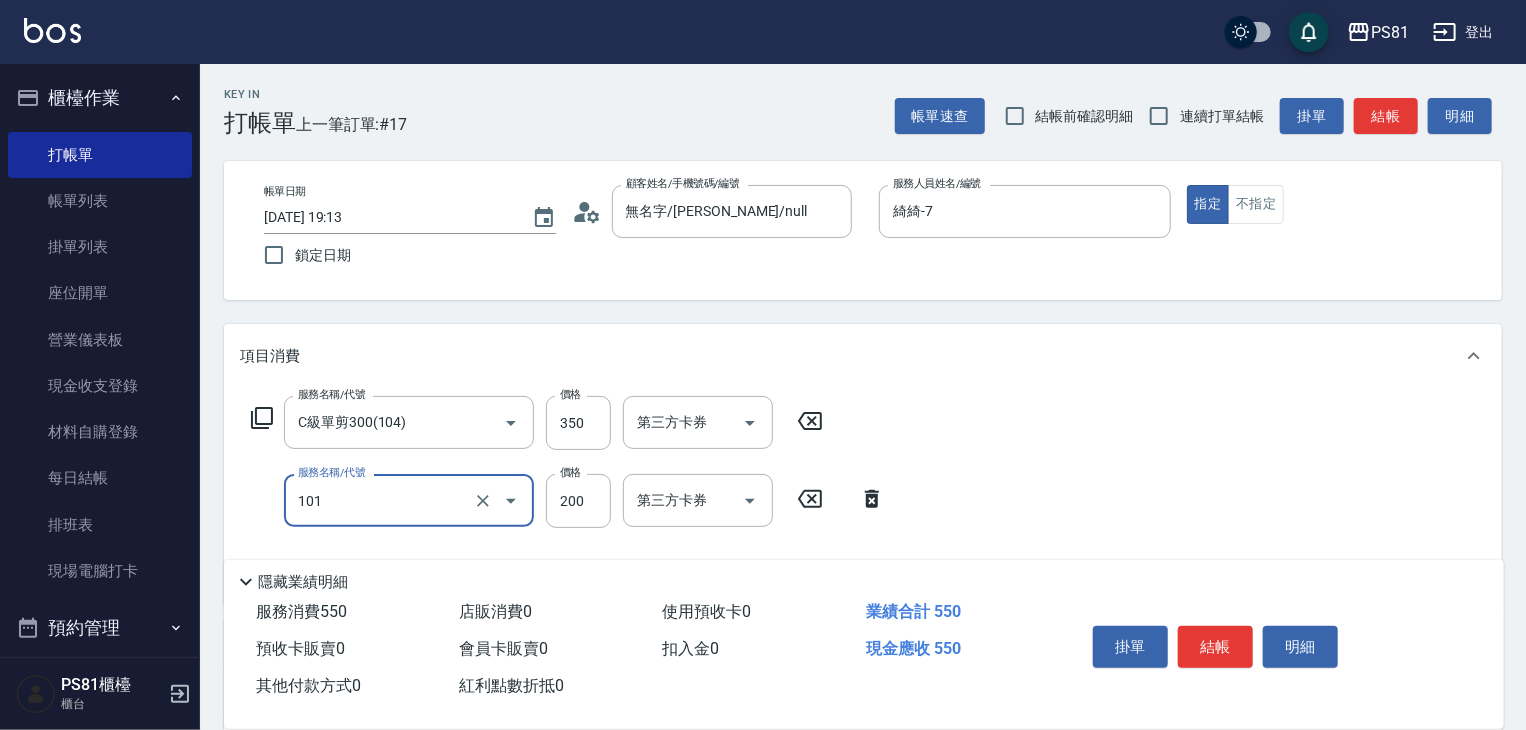 type on "一般洗髮(101)" 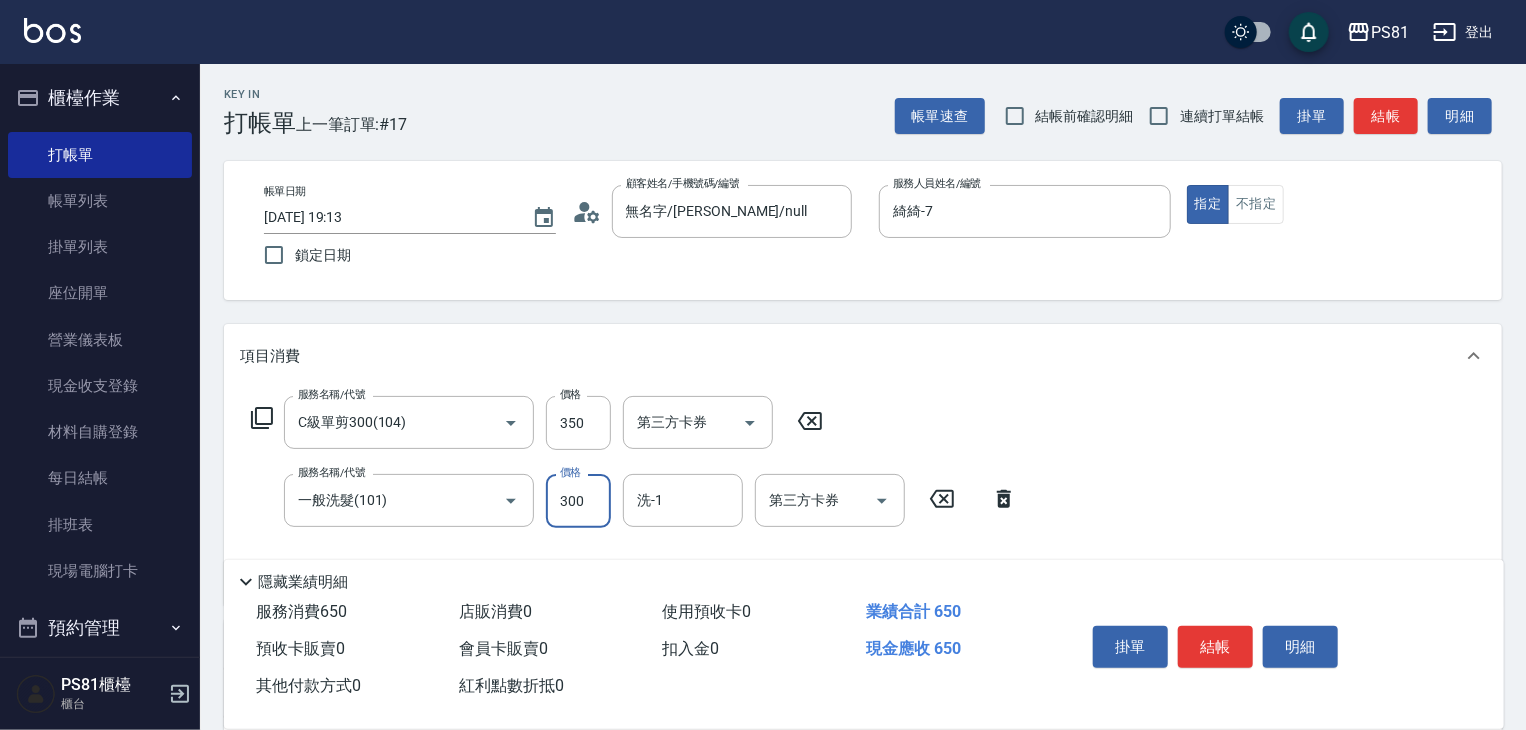 type on "300" 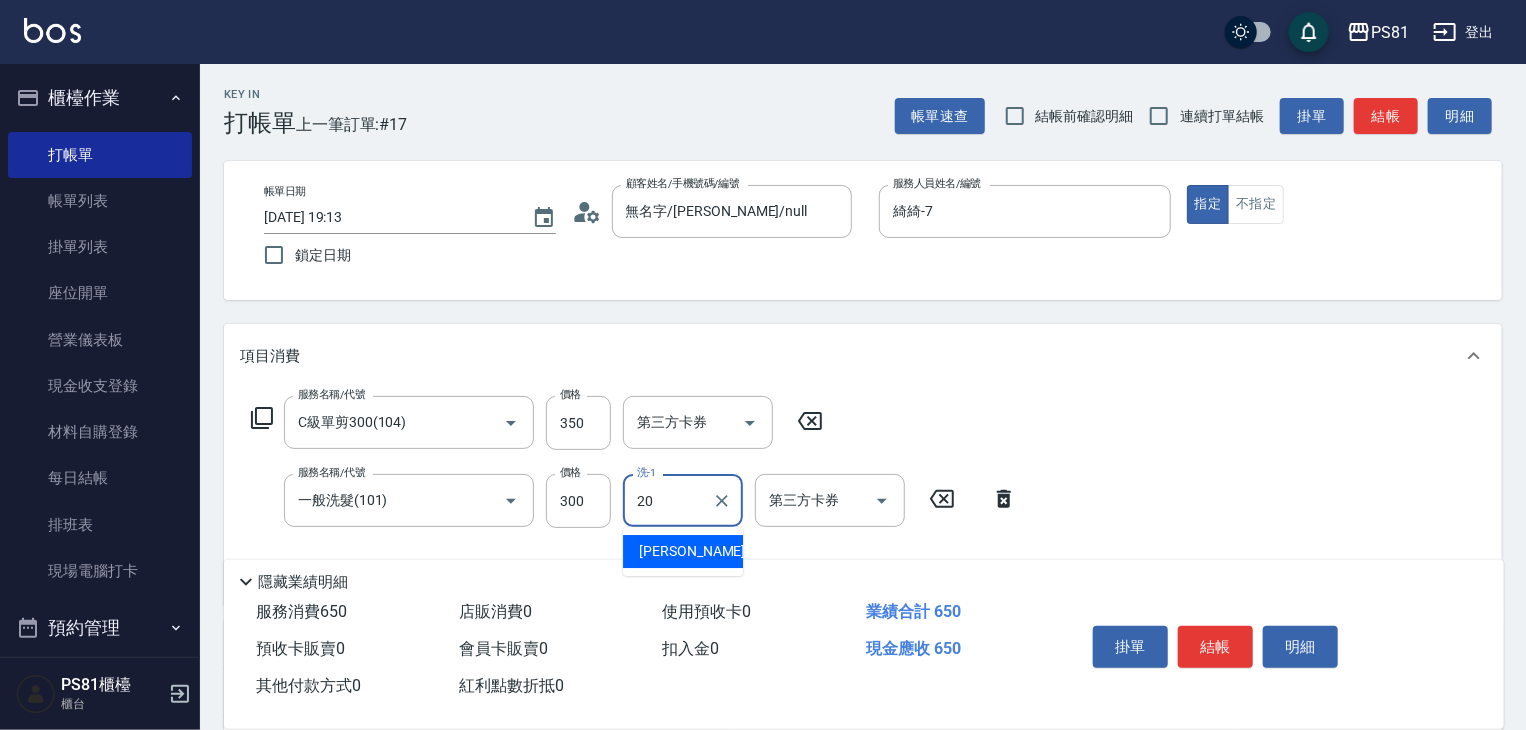 type on "[PERSON_NAME]-20" 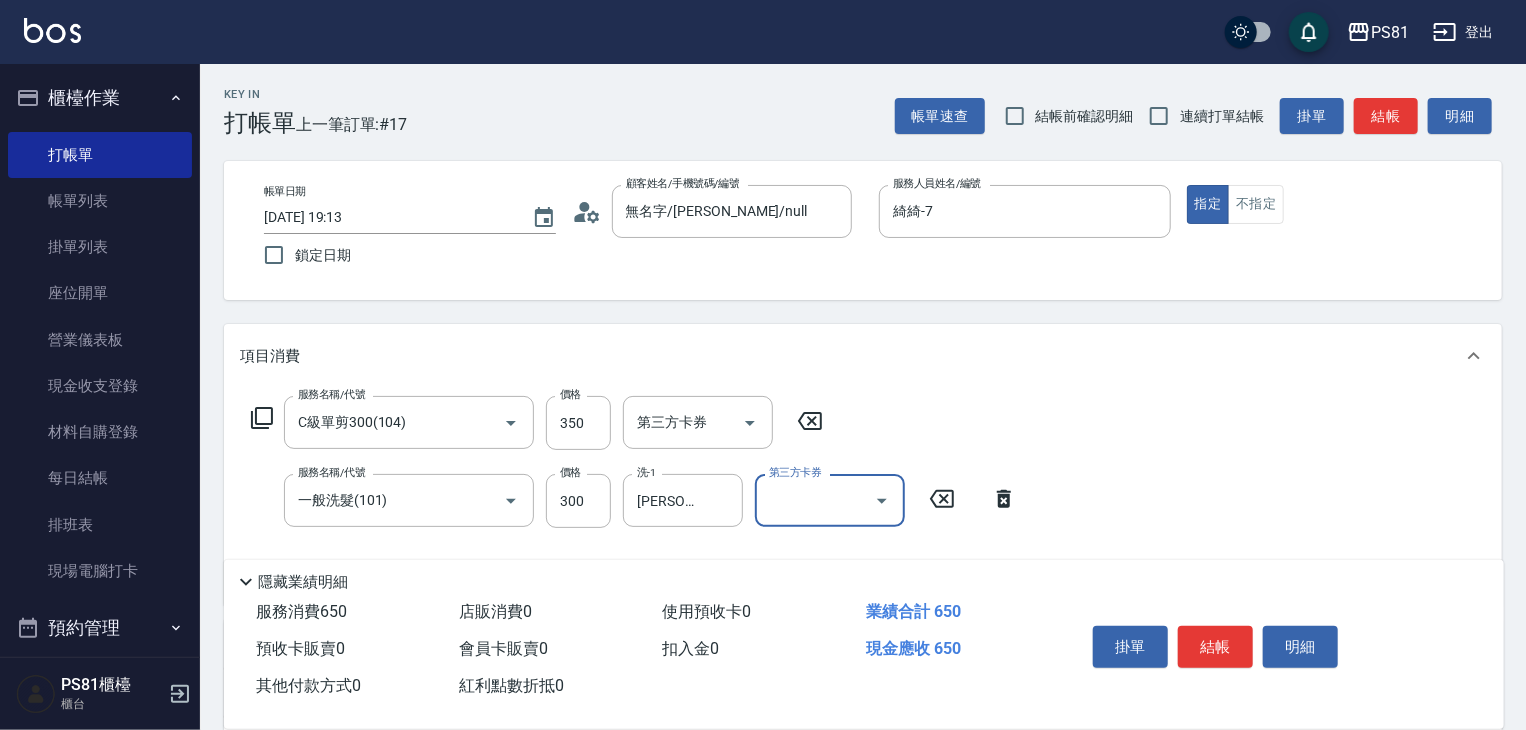 click on "結帳" at bounding box center (1215, 647) 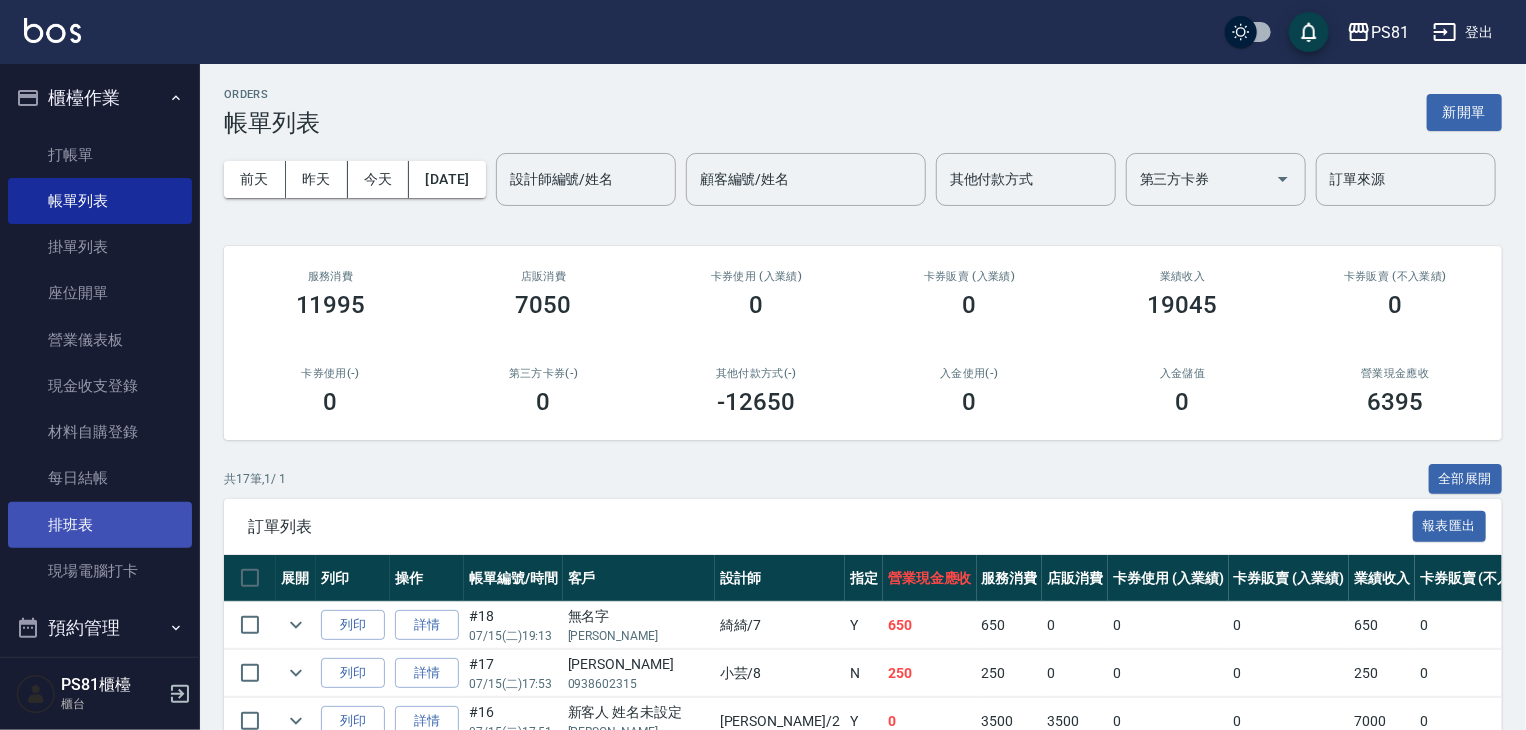 click on "排班表" at bounding box center [100, 525] 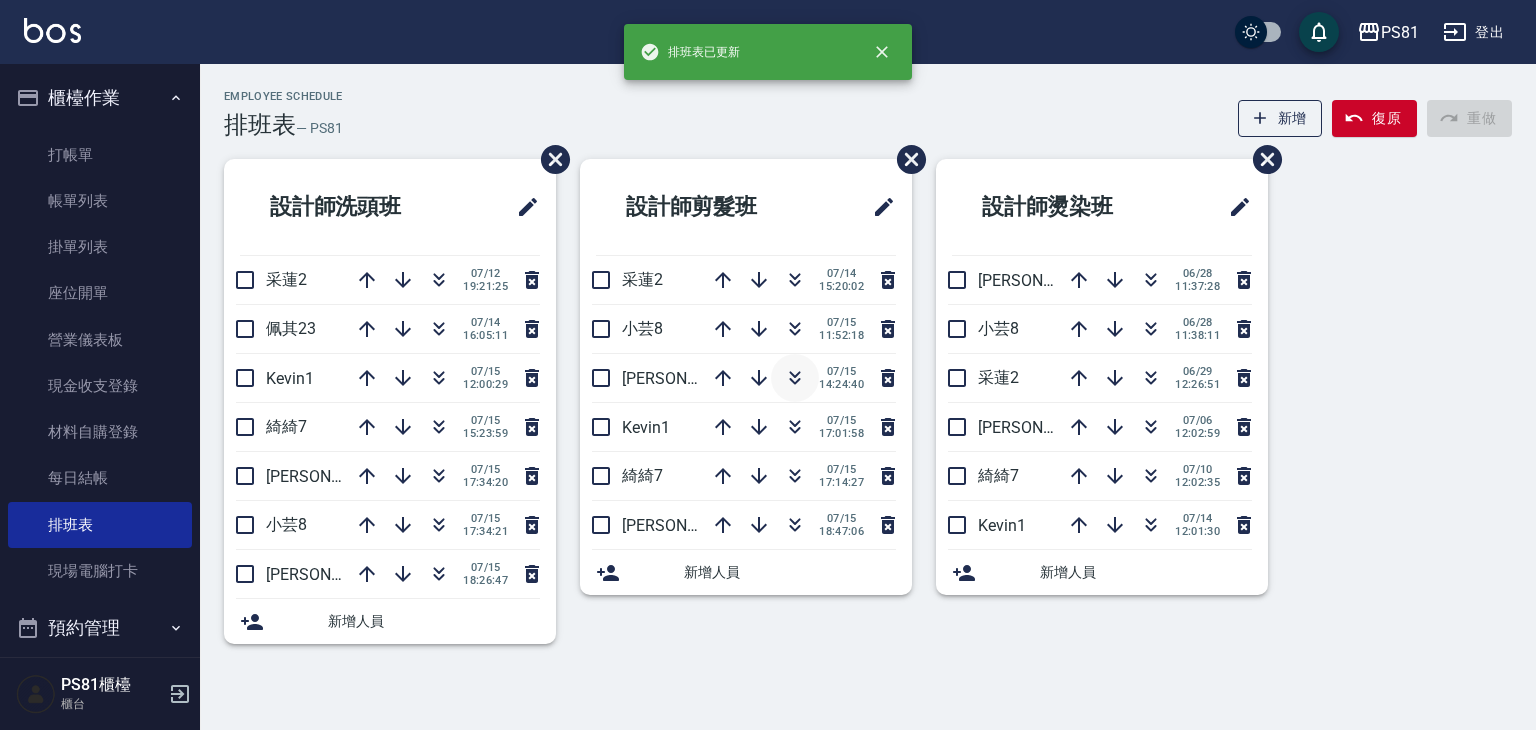 click 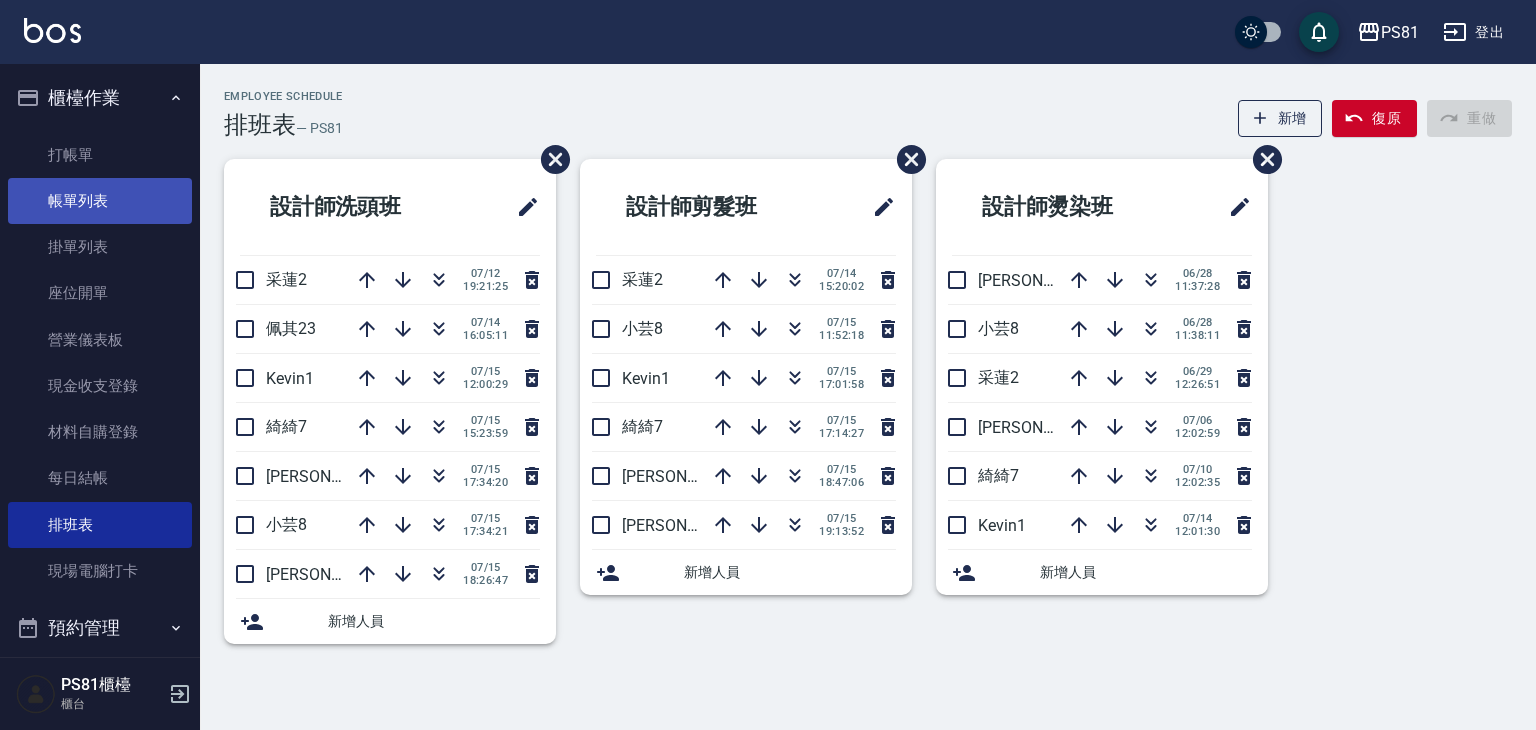drag, startPoint x: 72, startPoint y: 197, endPoint x: 144, endPoint y: 183, distance: 73.34848 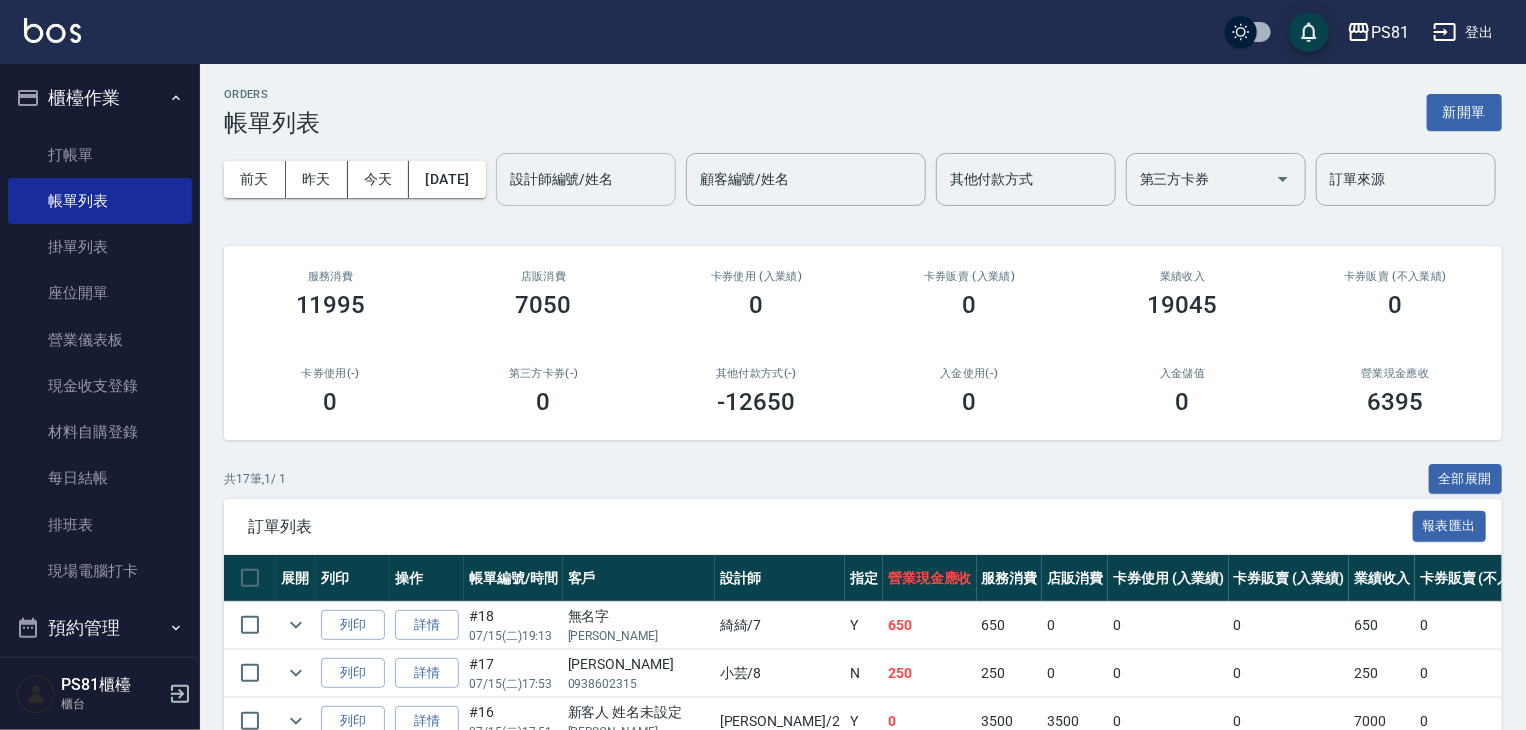 click on "設計師編號/姓名" at bounding box center (586, 179) 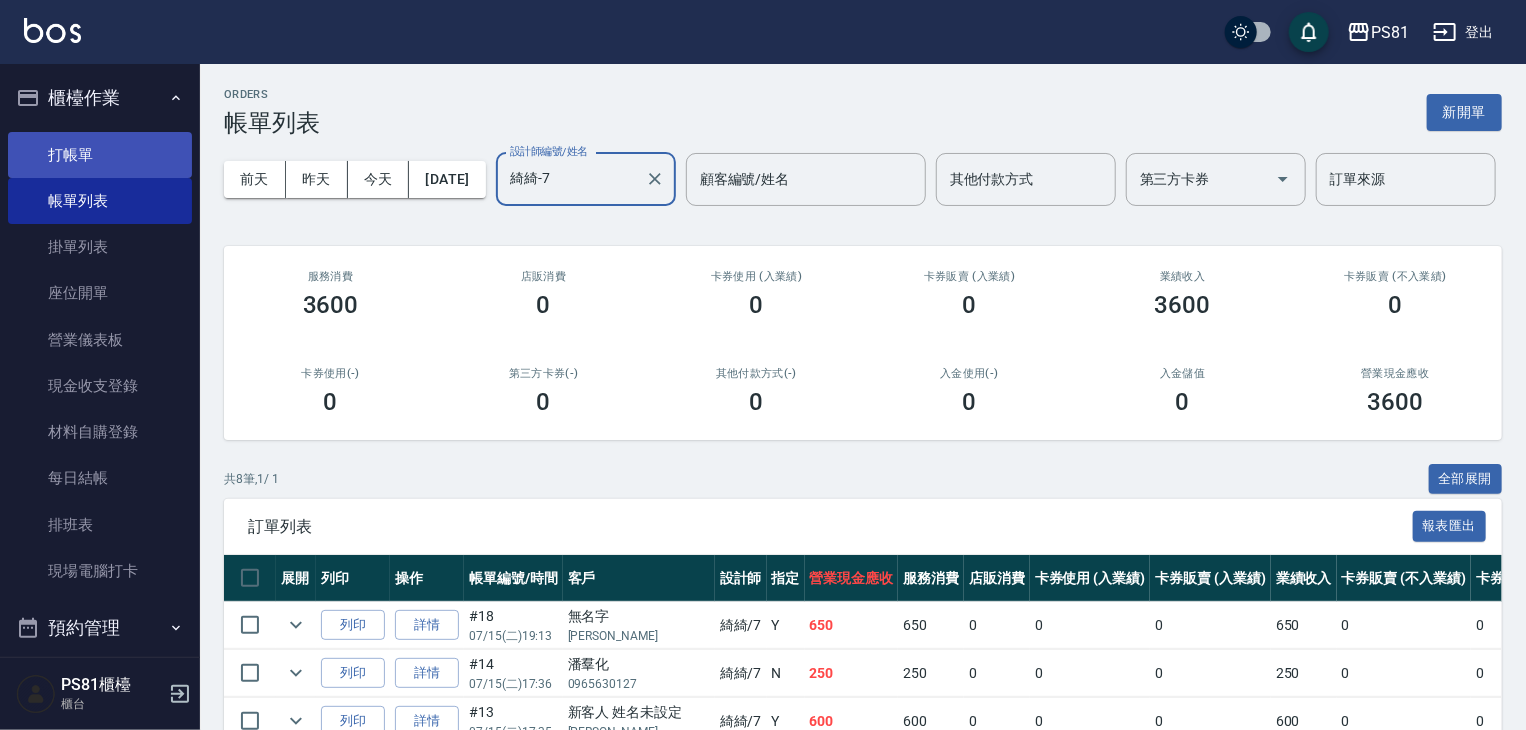 type on "綺綺-7" 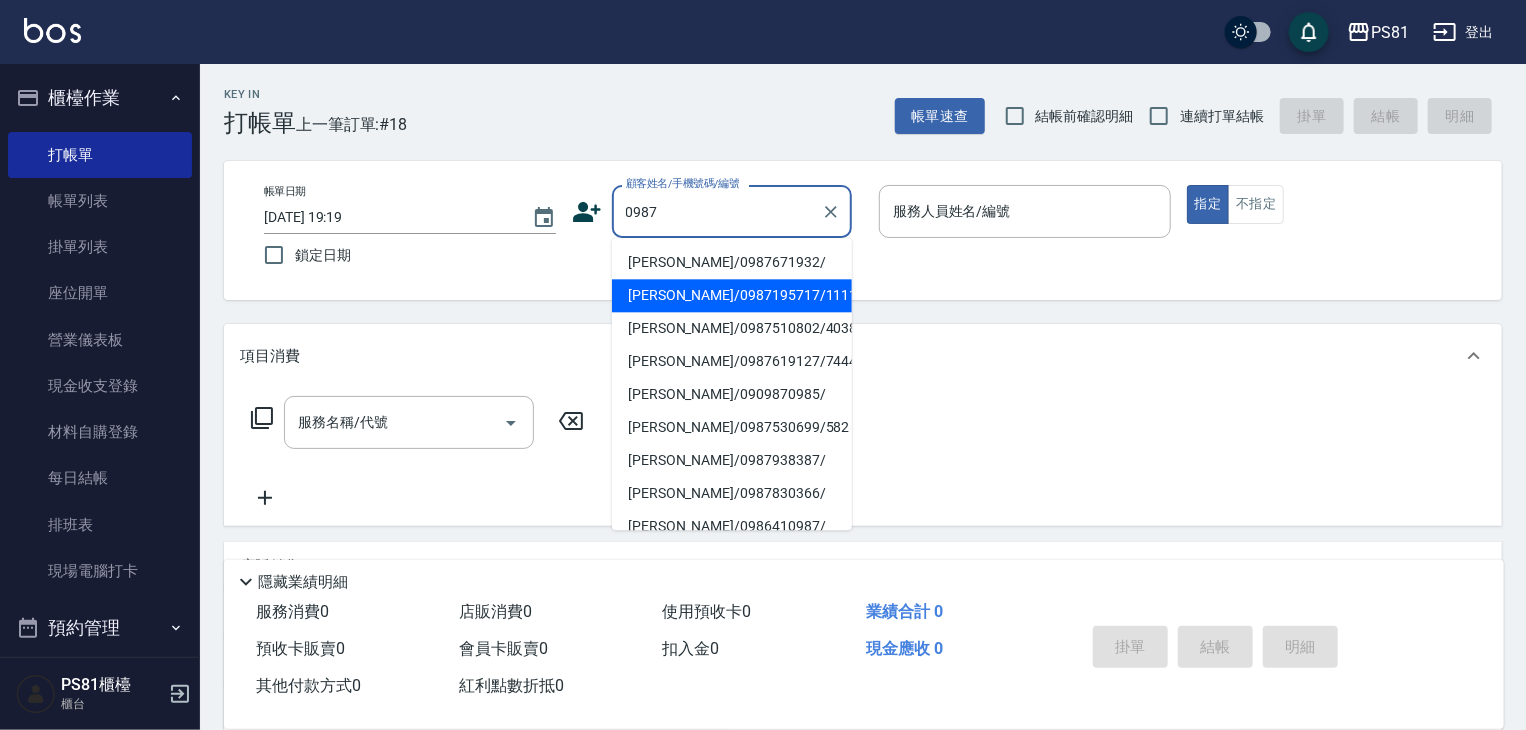 drag, startPoint x: 756, startPoint y: 293, endPoint x: 790, endPoint y: 285, distance: 34.928497 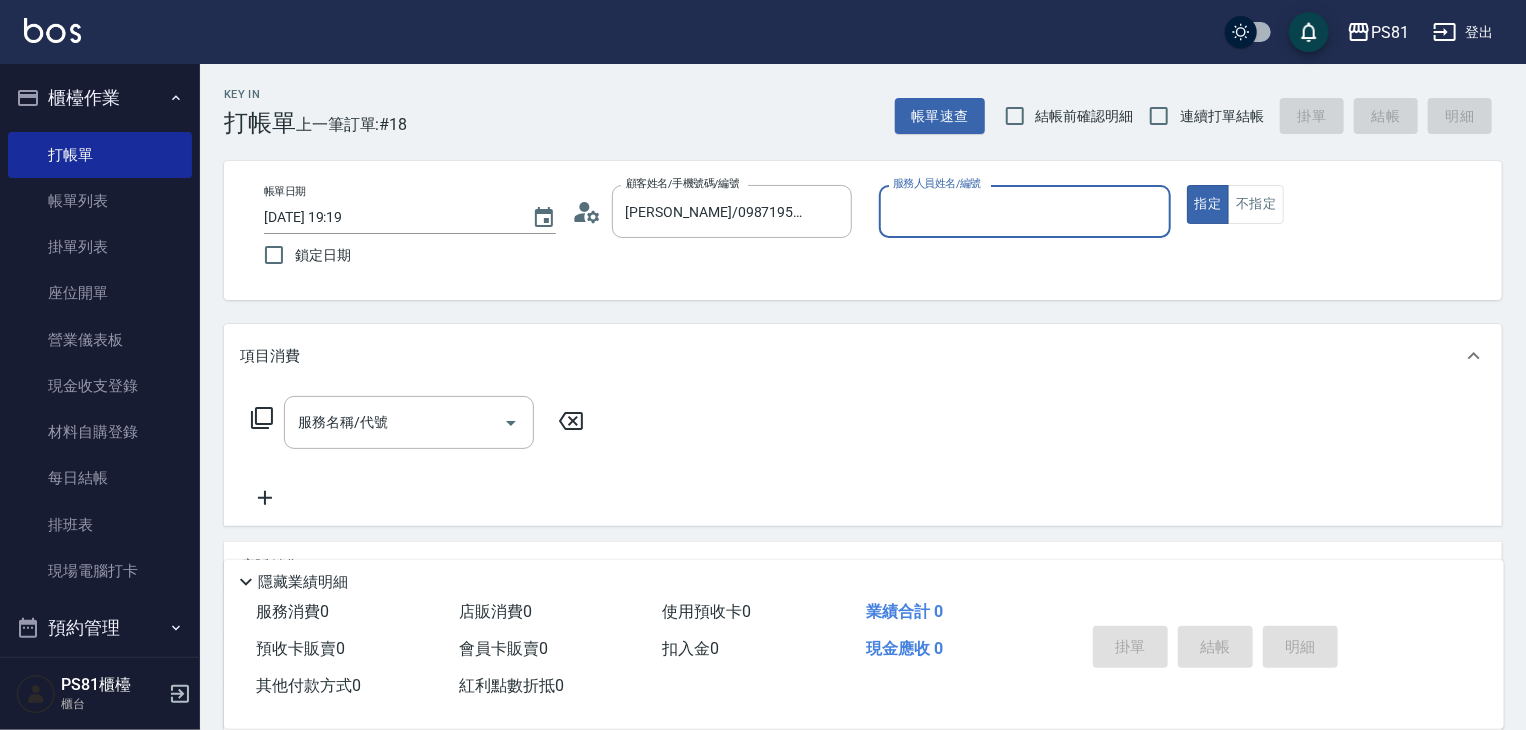 click on "服務人員姓名/編號" at bounding box center [1025, 211] 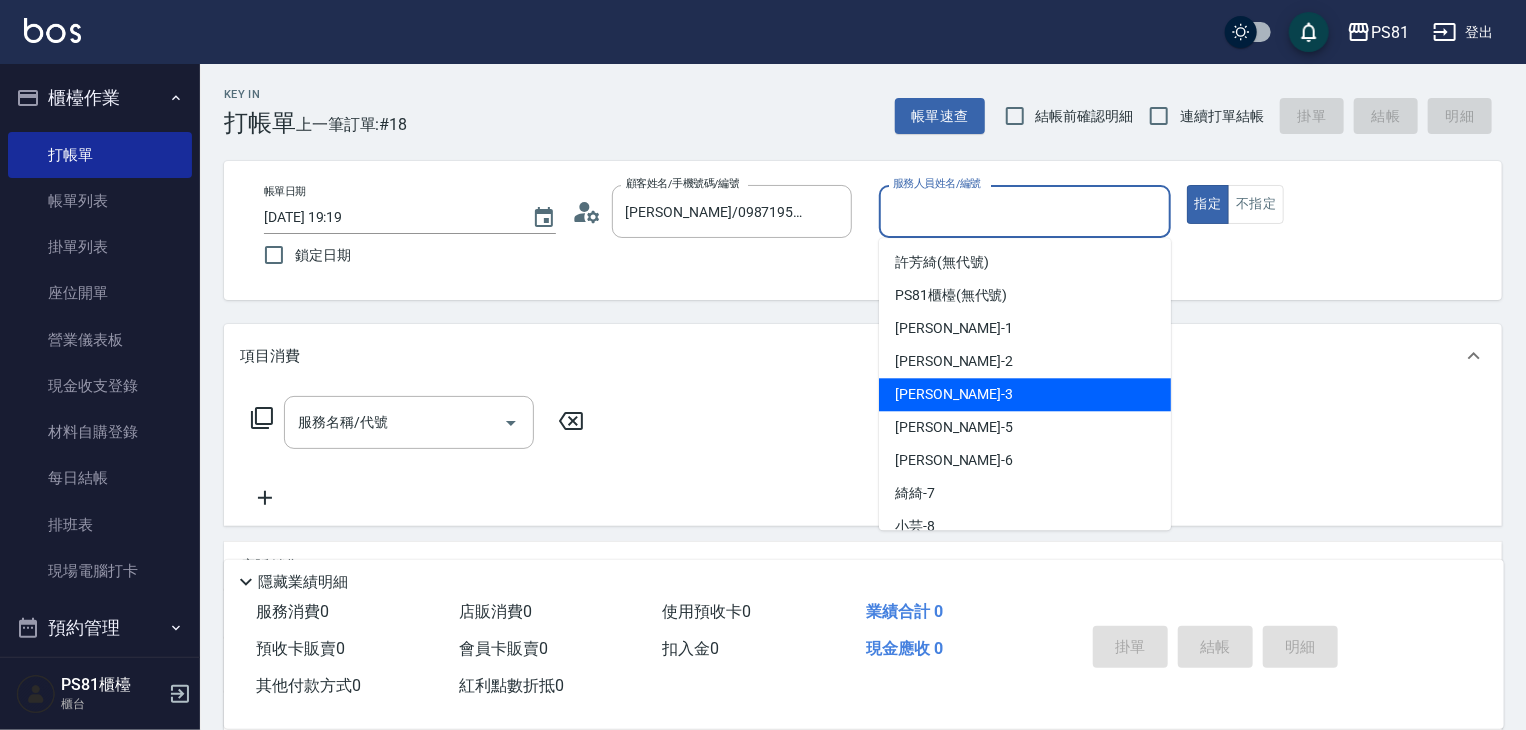 click on "[PERSON_NAME] -3" at bounding box center [1025, 394] 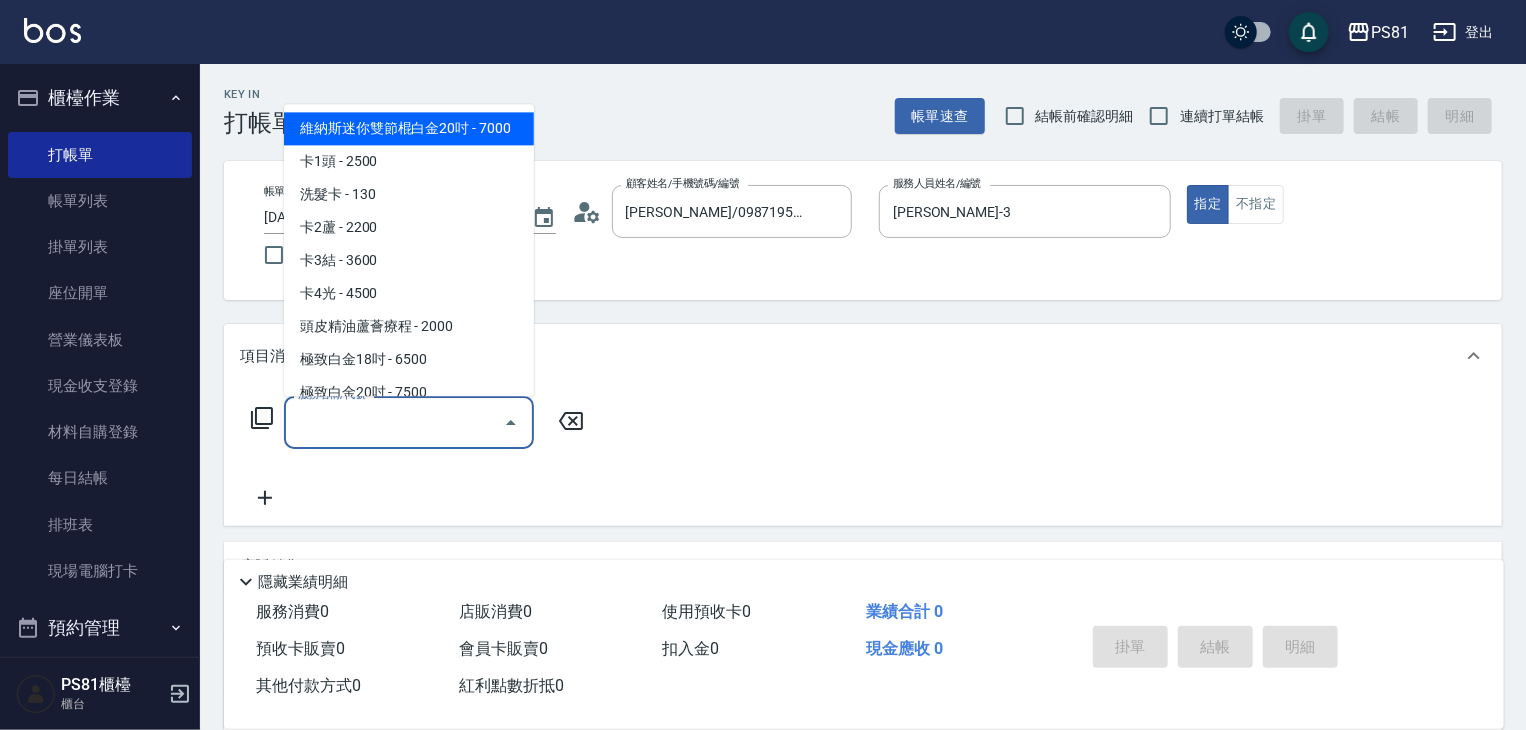 click on "服務名稱/代號" at bounding box center (394, 422) 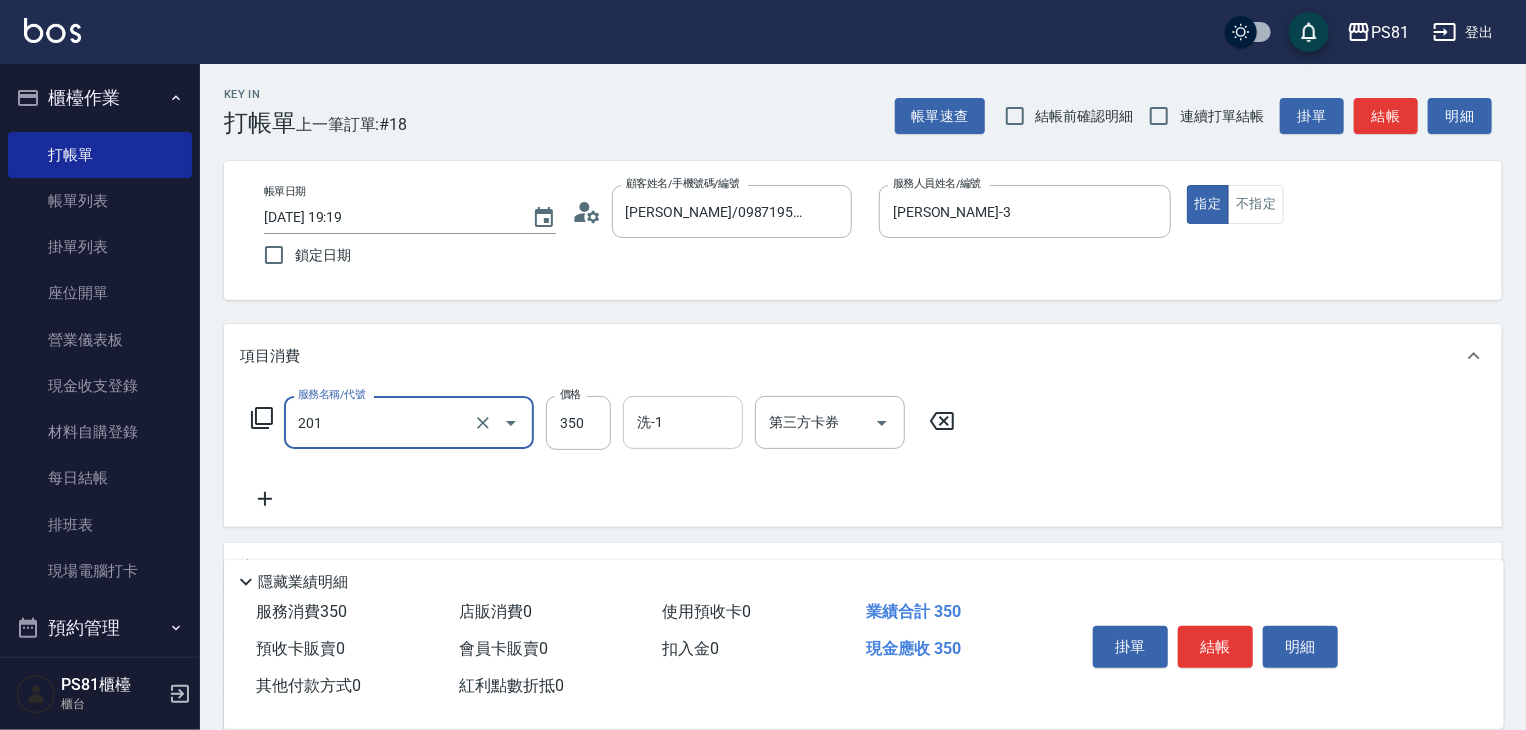 type on "洗剪350(201)" 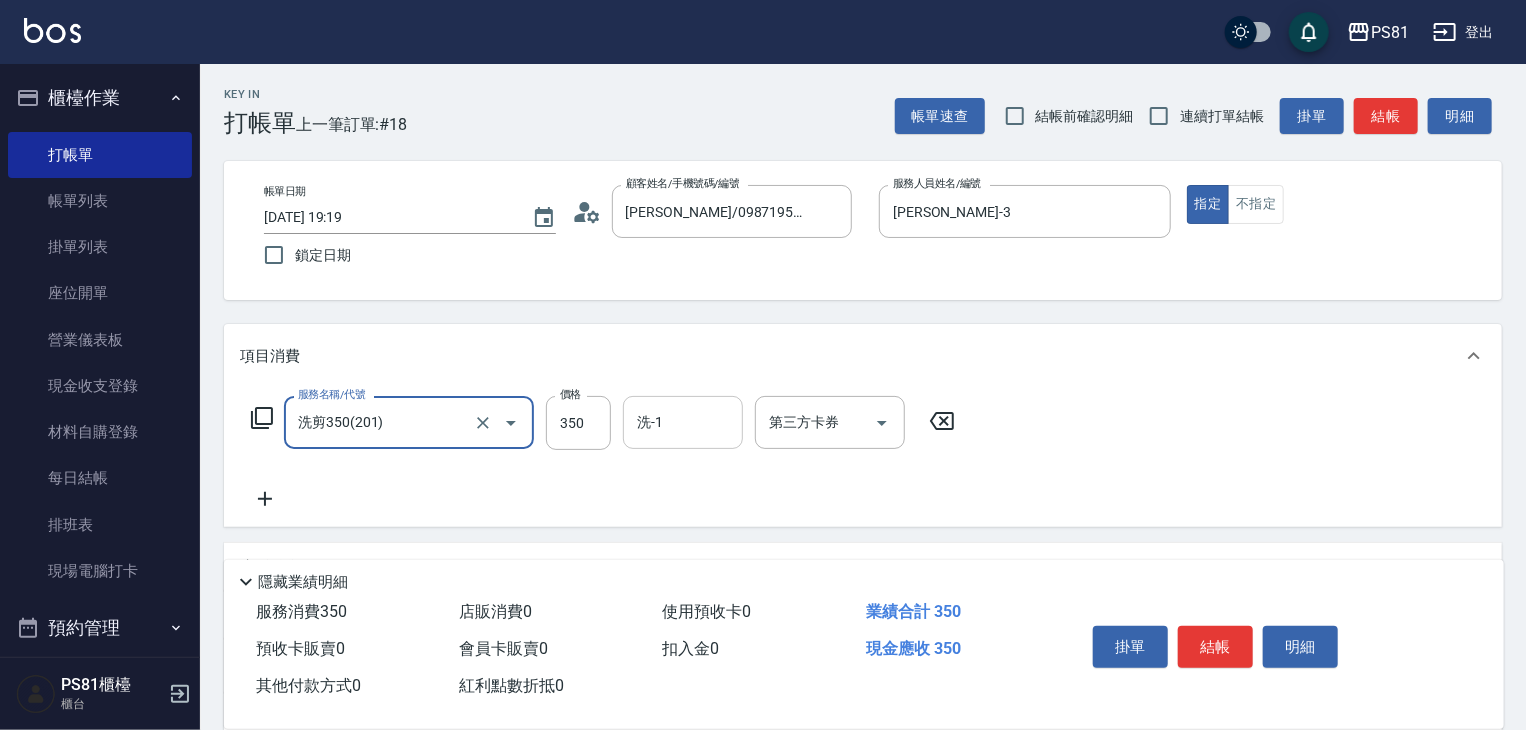 click on "洗-1" at bounding box center [683, 422] 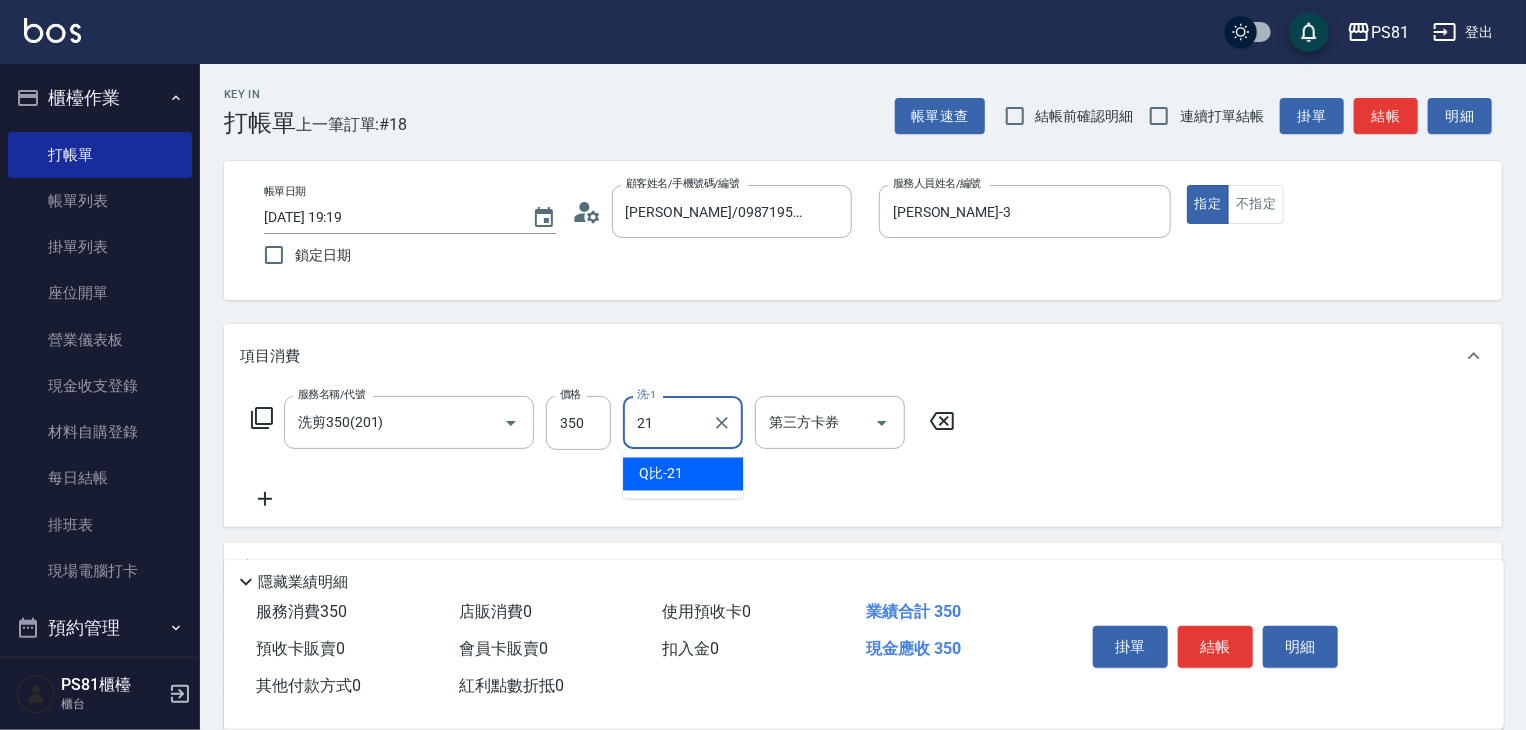 type on "Q比-21" 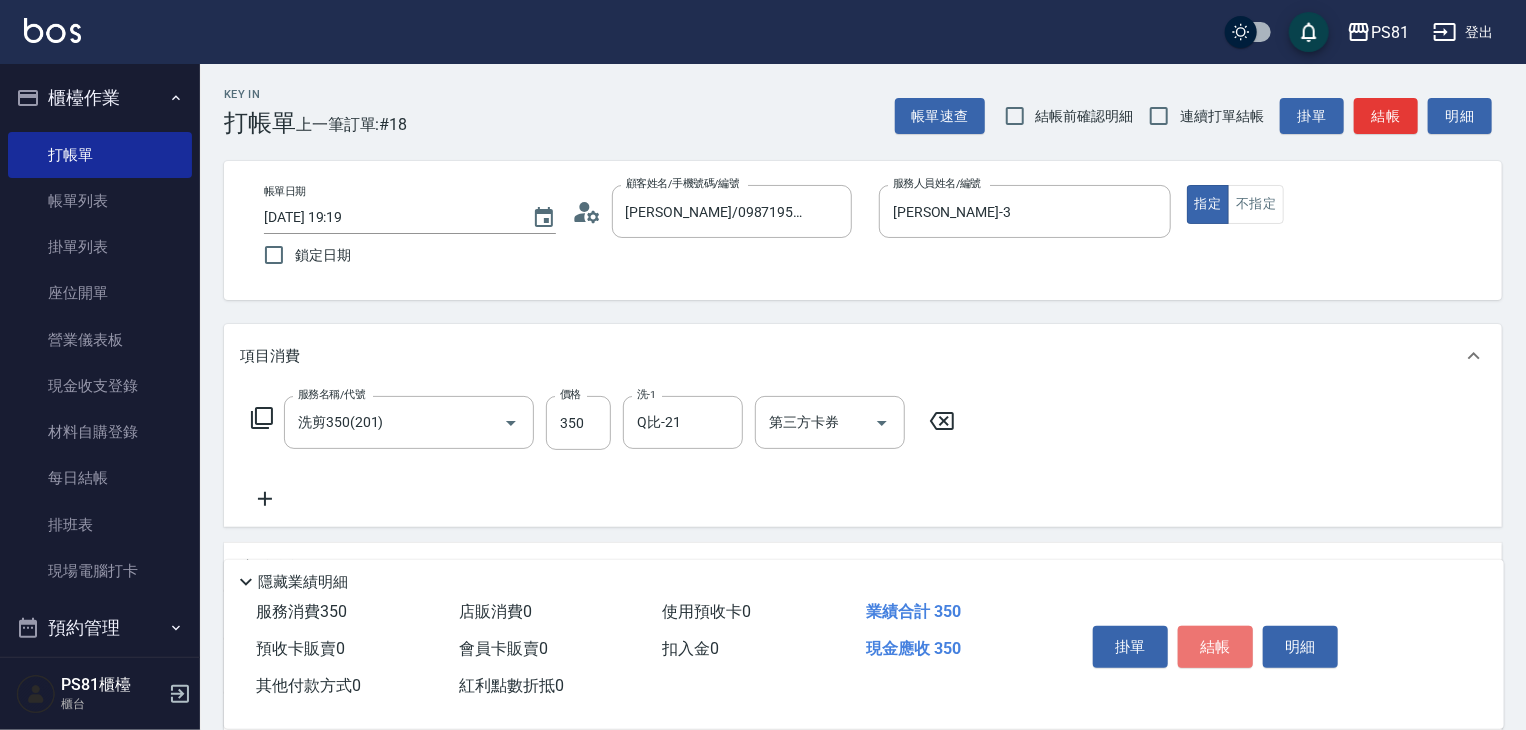 click on "結帳" at bounding box center [1215, 647] 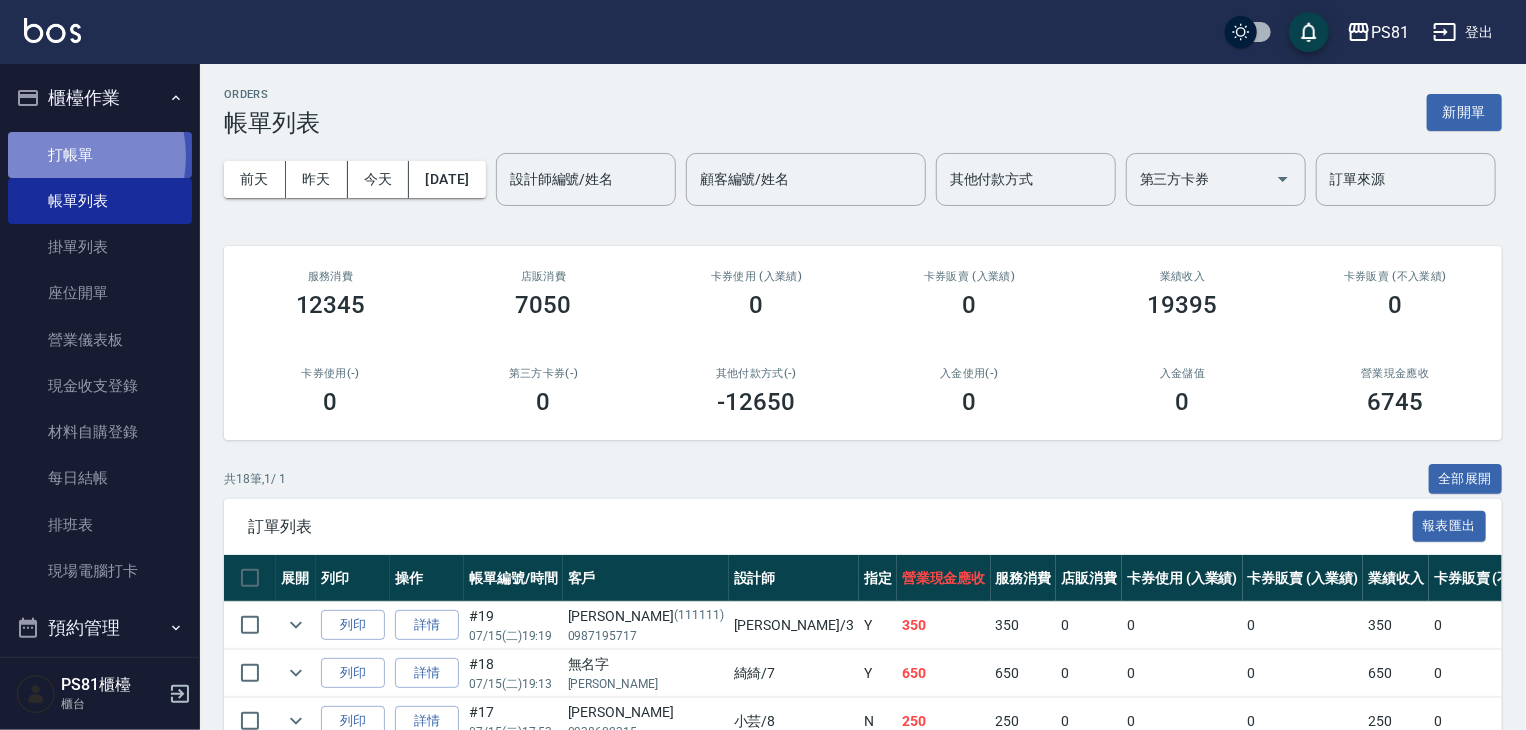 click on "打帳單" at bounding box center (100, 155) 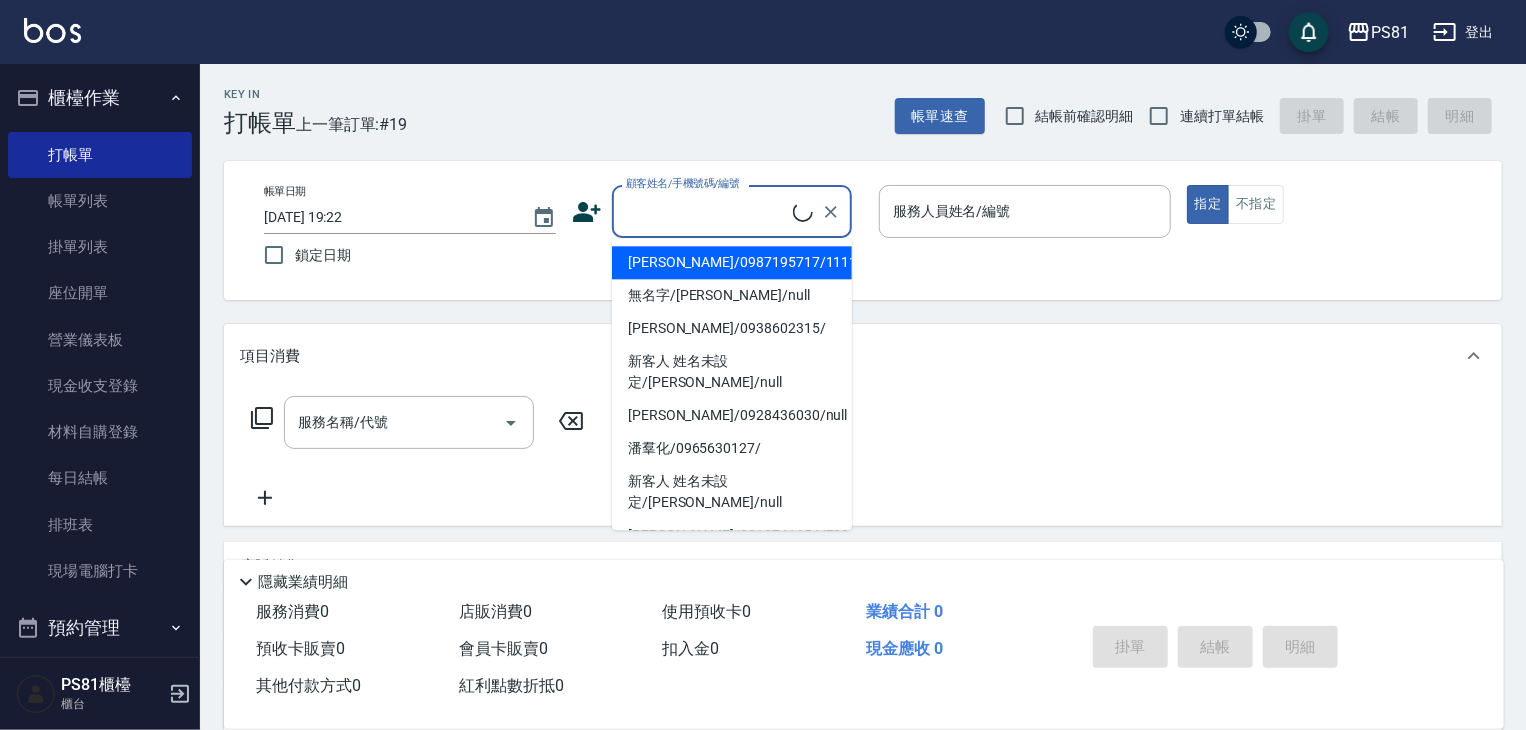 click on "顧客姓名/手機號碼/編號" at bounding box center [707, 211] 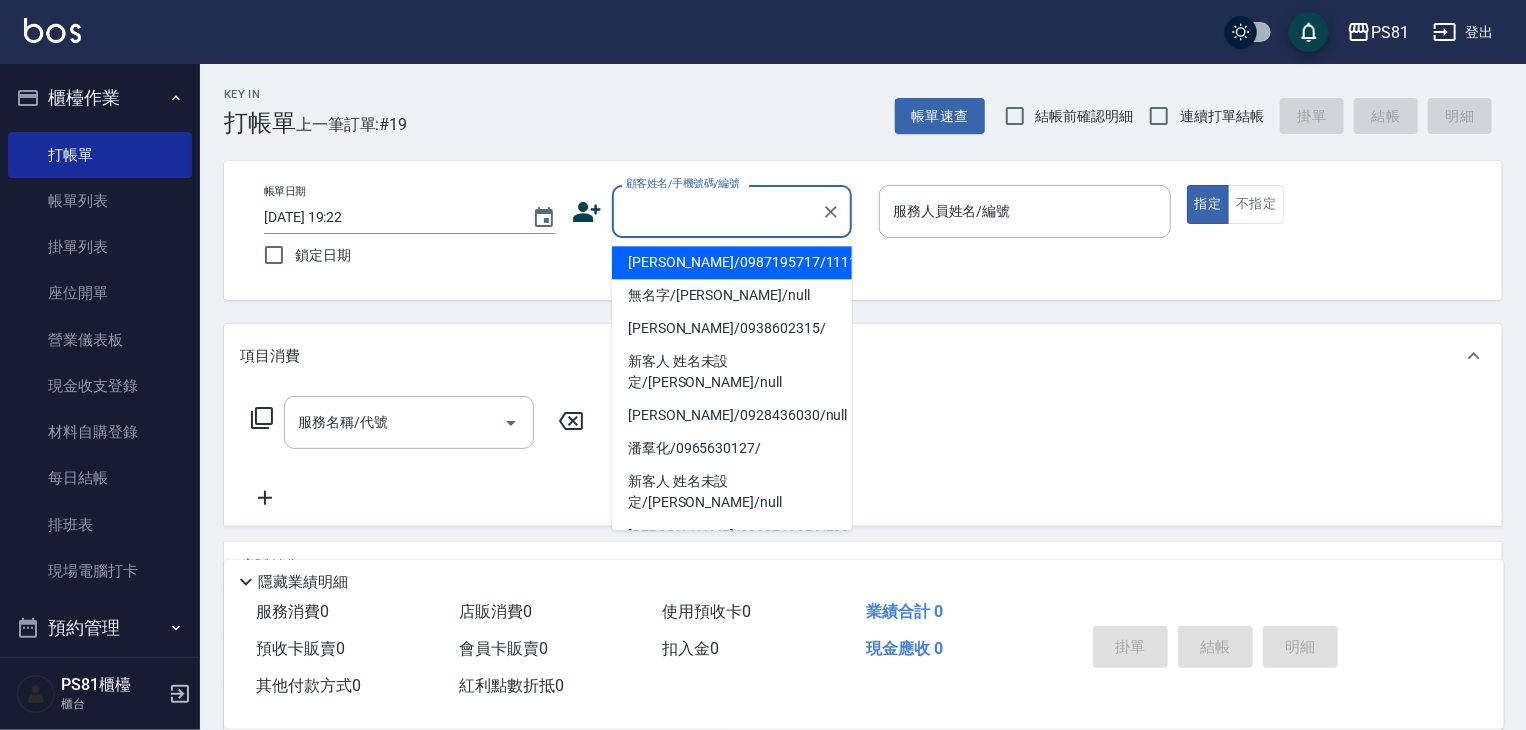 click on "[PERSON_NAME]/0987195717/111111" at bounding box center (732, 262) 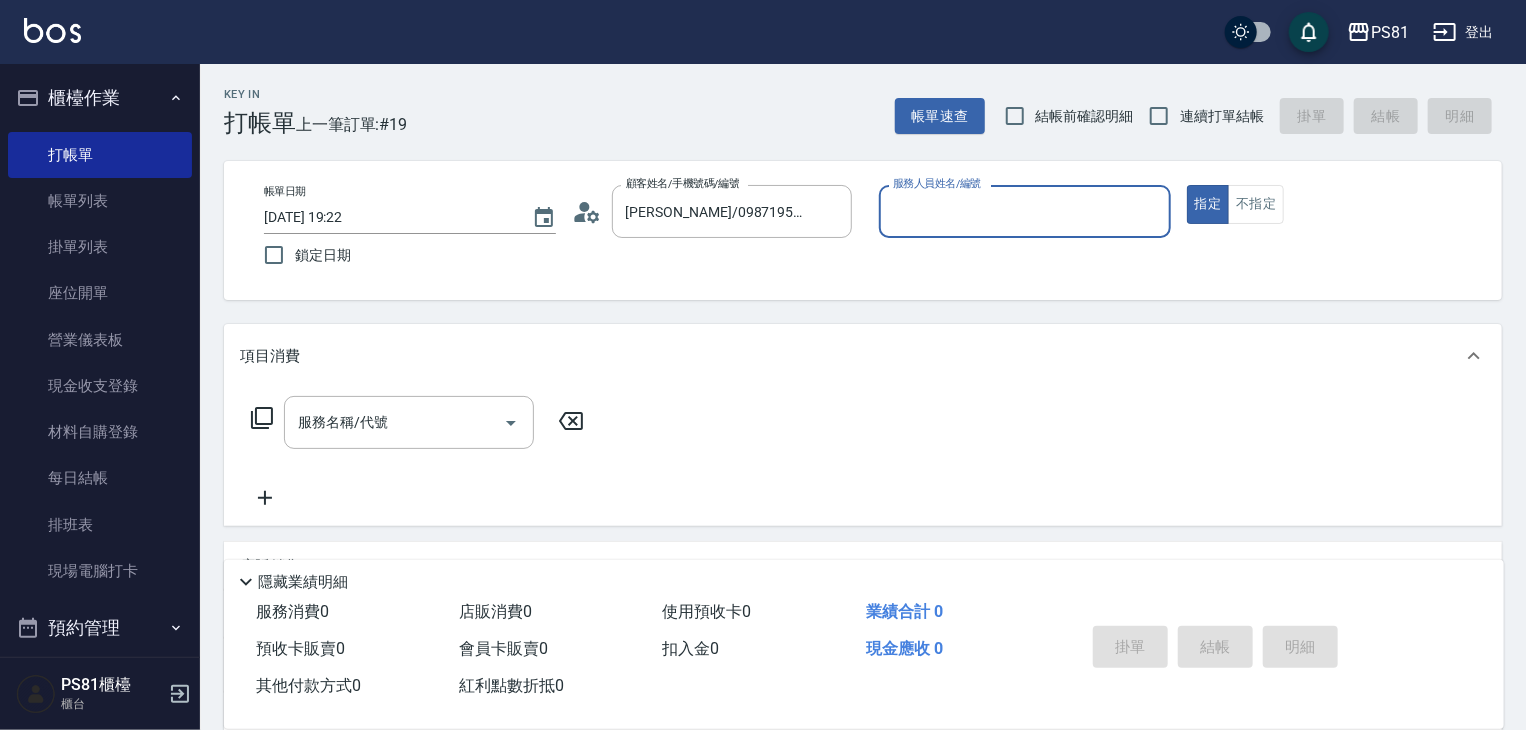 drag, startPoint x: 958, startPoint y: 237, endPoint x: 976, endPoint y: 224, distance: 22.203604 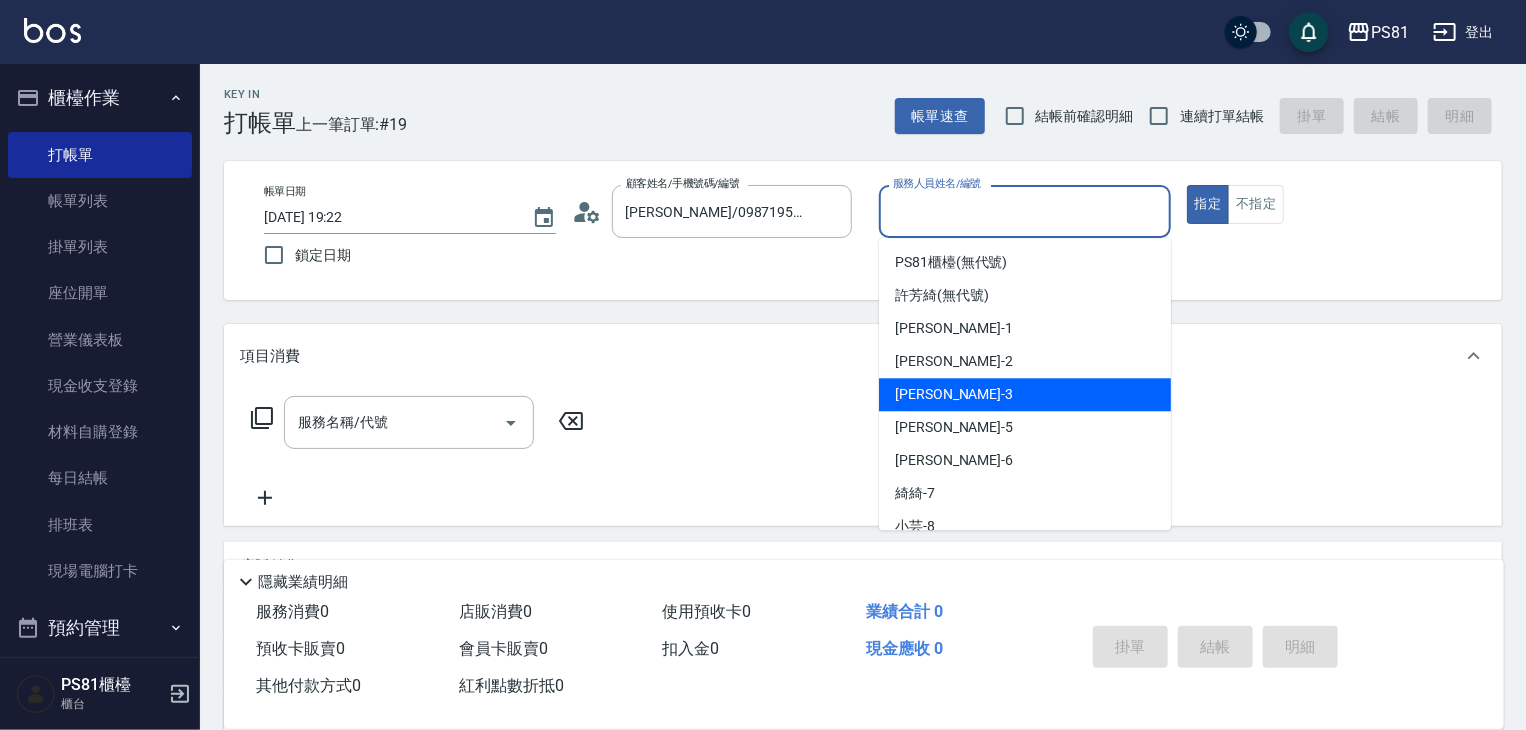 click on "[PERSON_NAME] -3" at bounding box center (1025, 394) 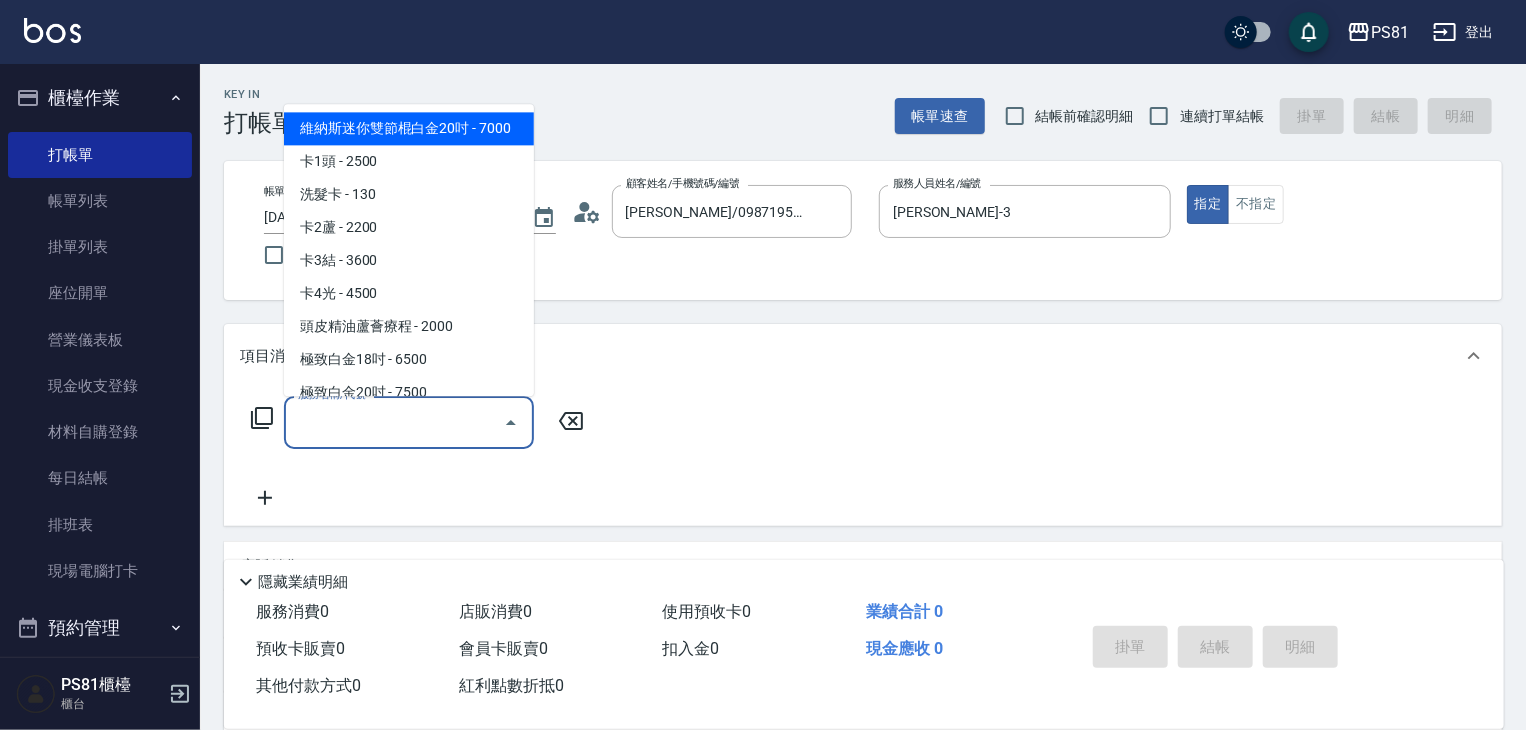 click on "服務名稱/代號" at bounding box center [394, 422] 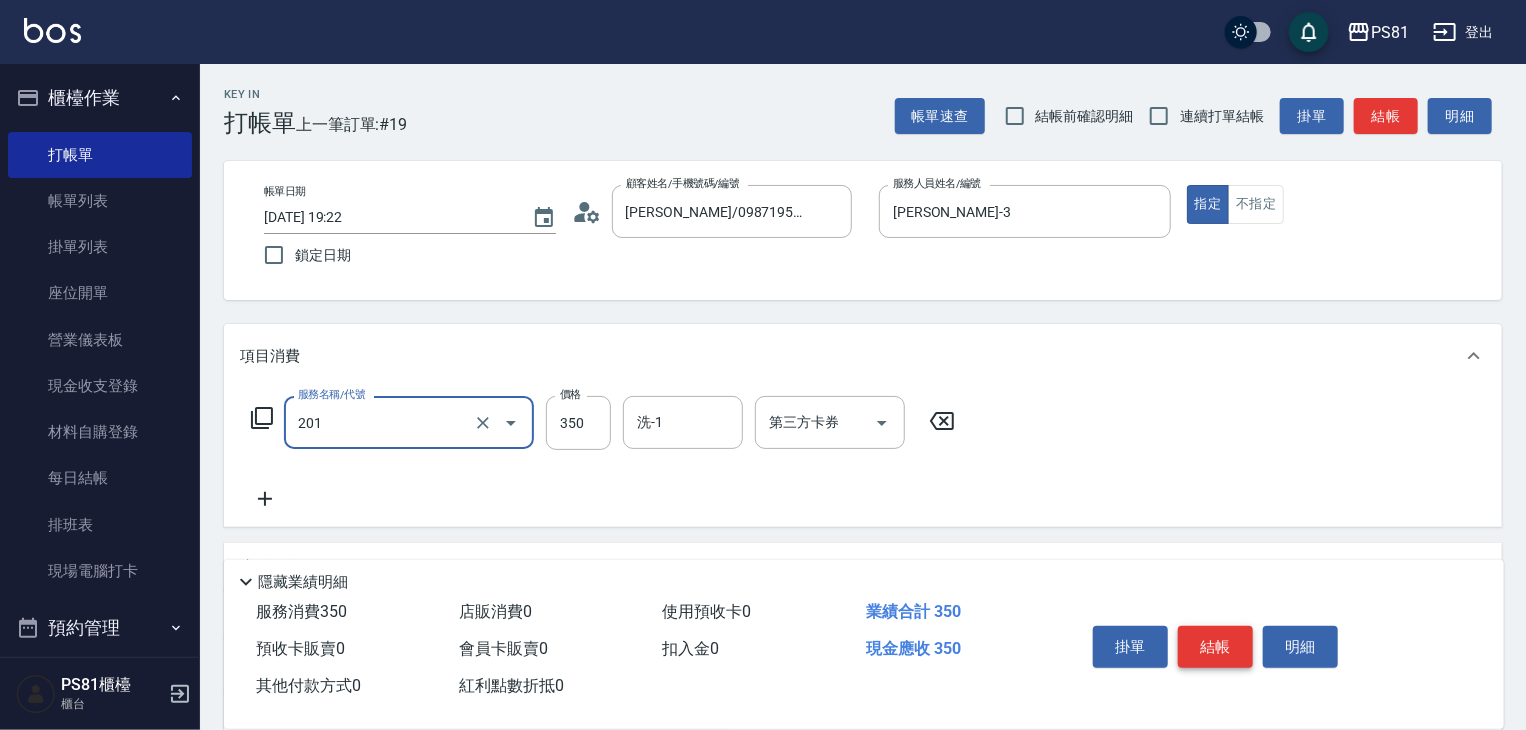 type on "洗剪350(201)" 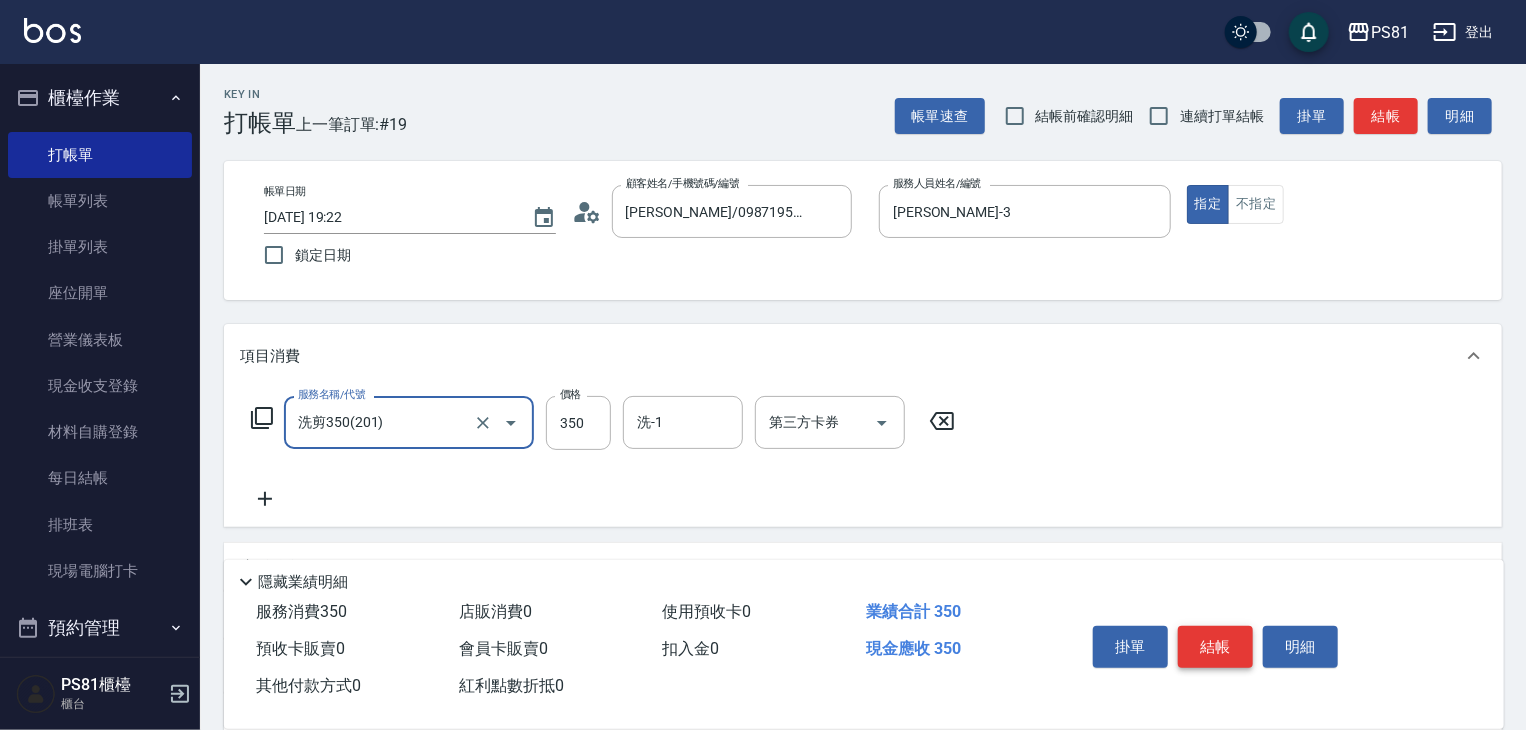 click on "結帳" at bounding box center (1215, 647) 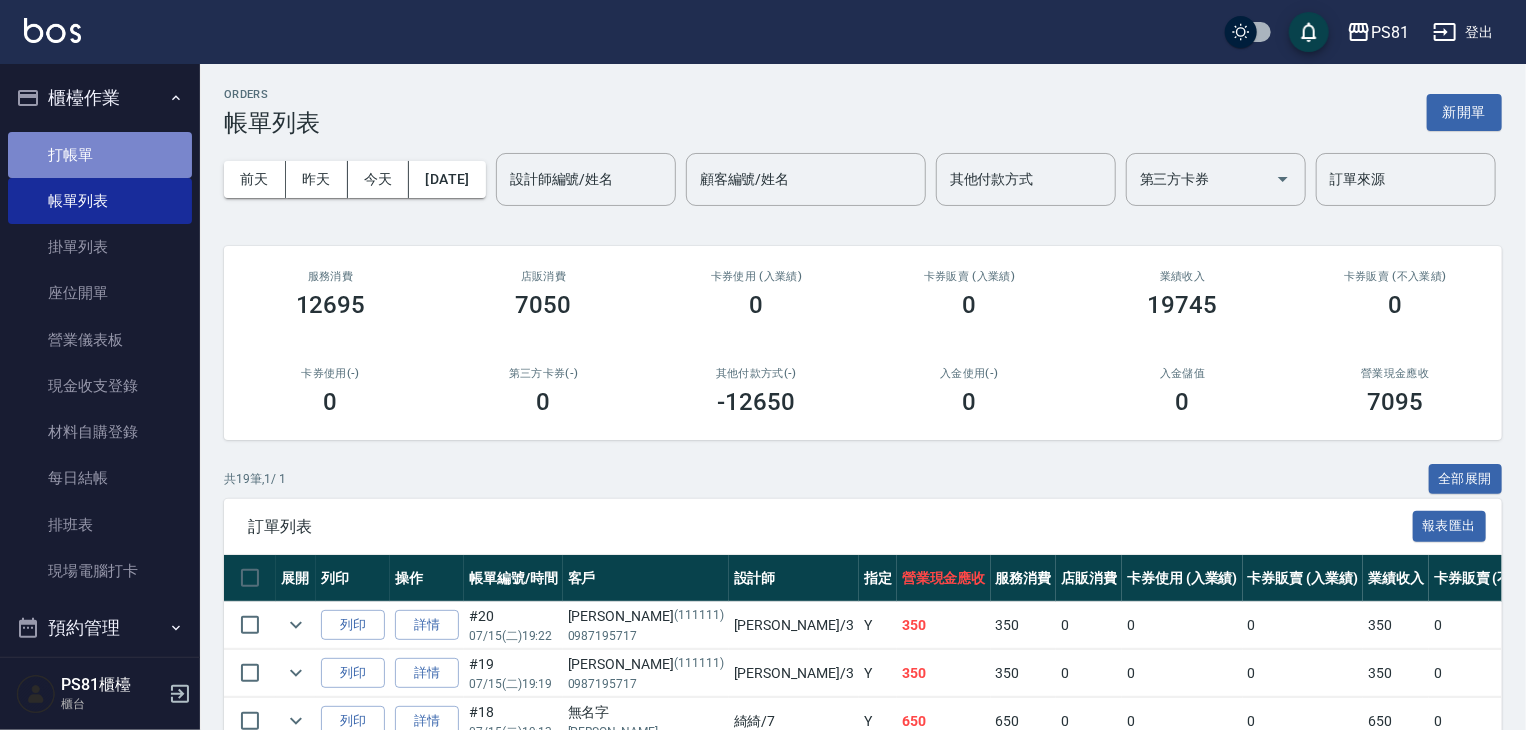 click on "打帳單" at bounding box center (100, 155) 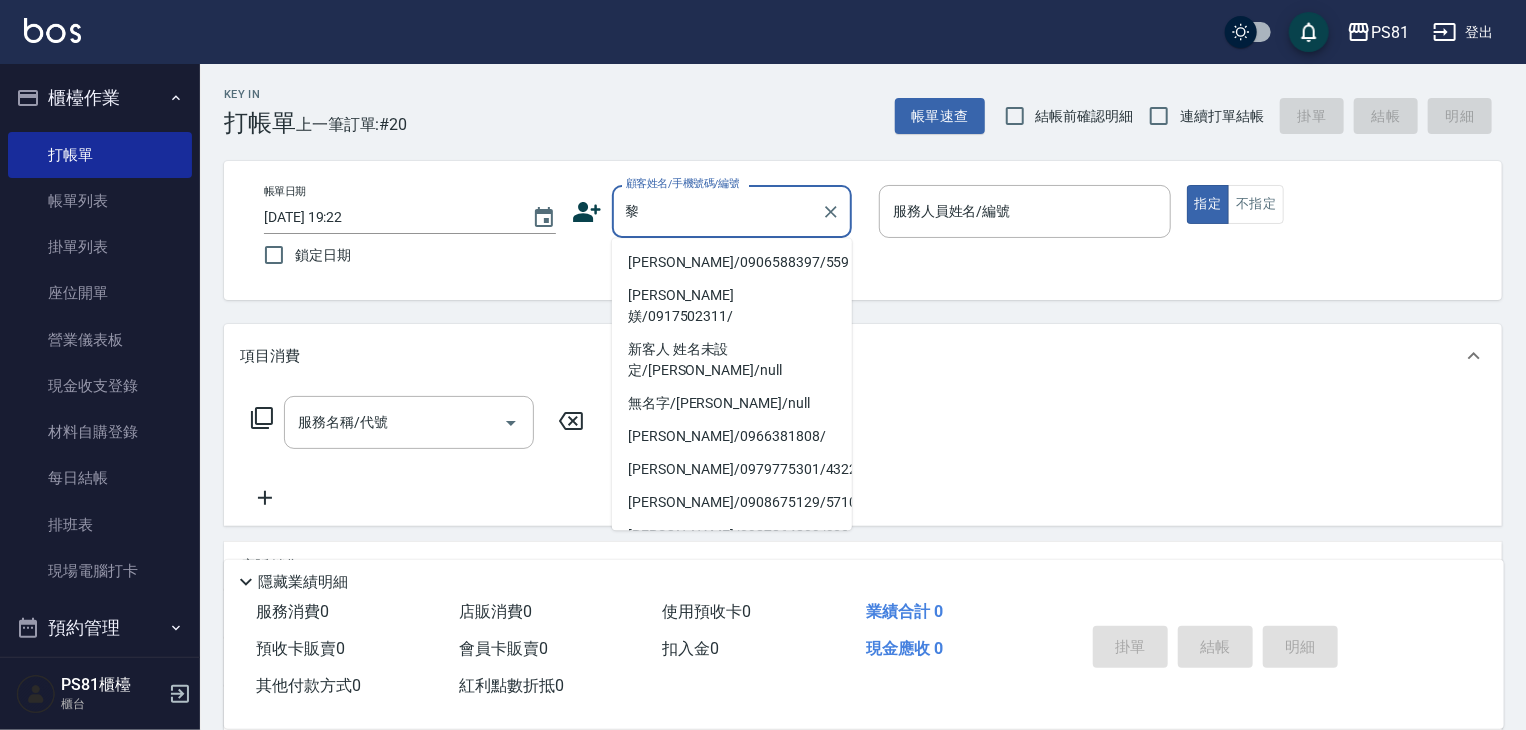 click on "[PERSON_NAME]/0906588397/559" at bounding box center (732, 262) 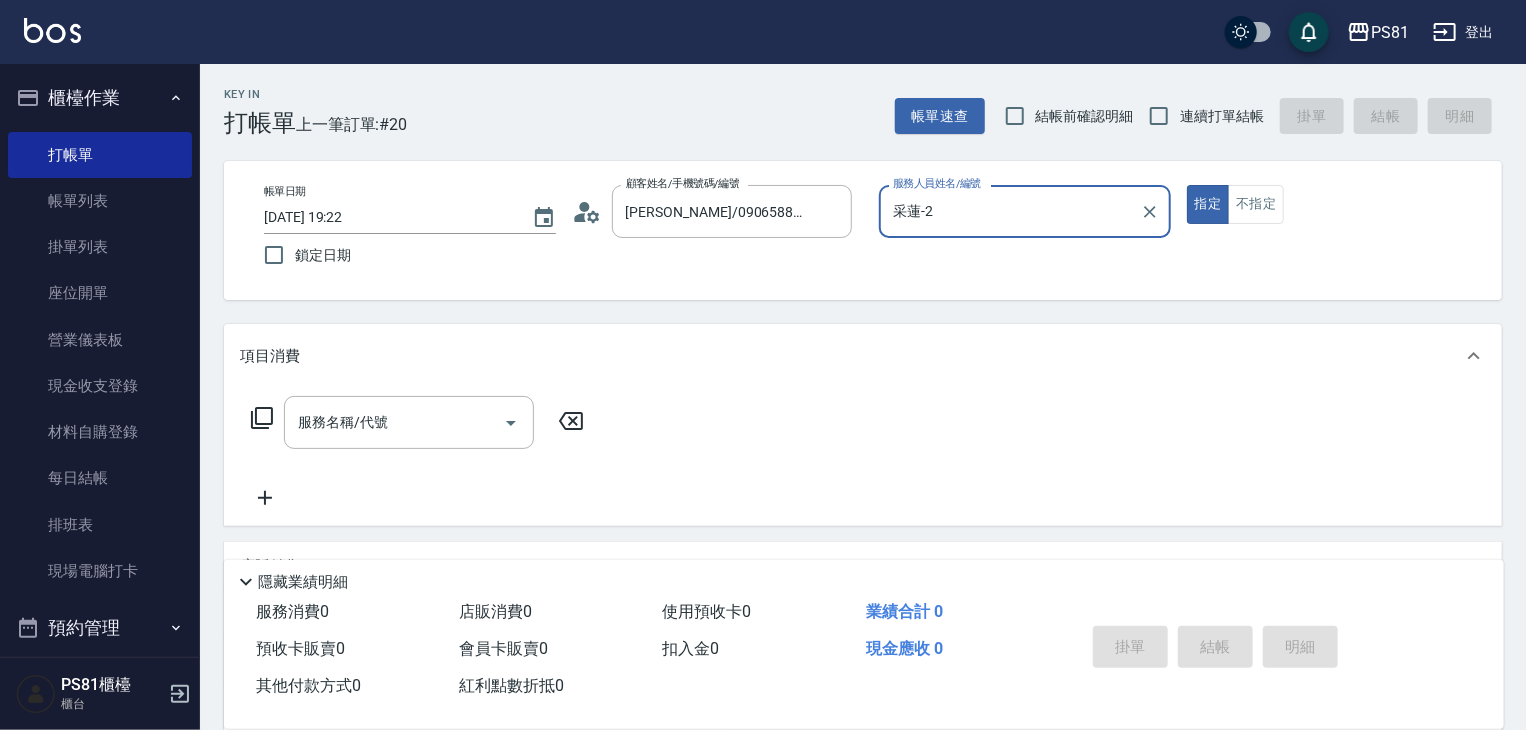type on "采蓮-2" 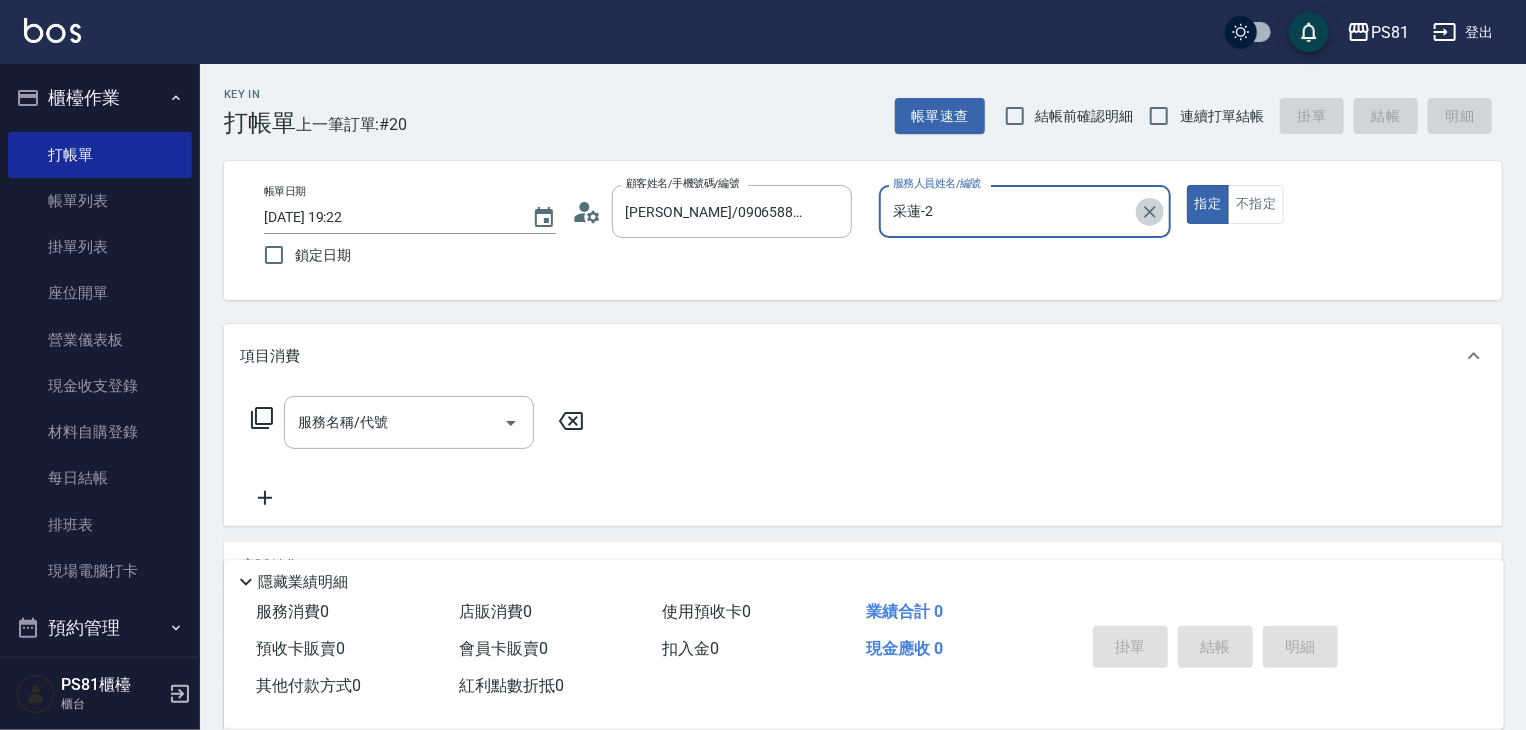 drag, startPoint x: 1149, startPoint y: 209, endPoint x: 1120, endPoint y: 205, distance: 29.274563 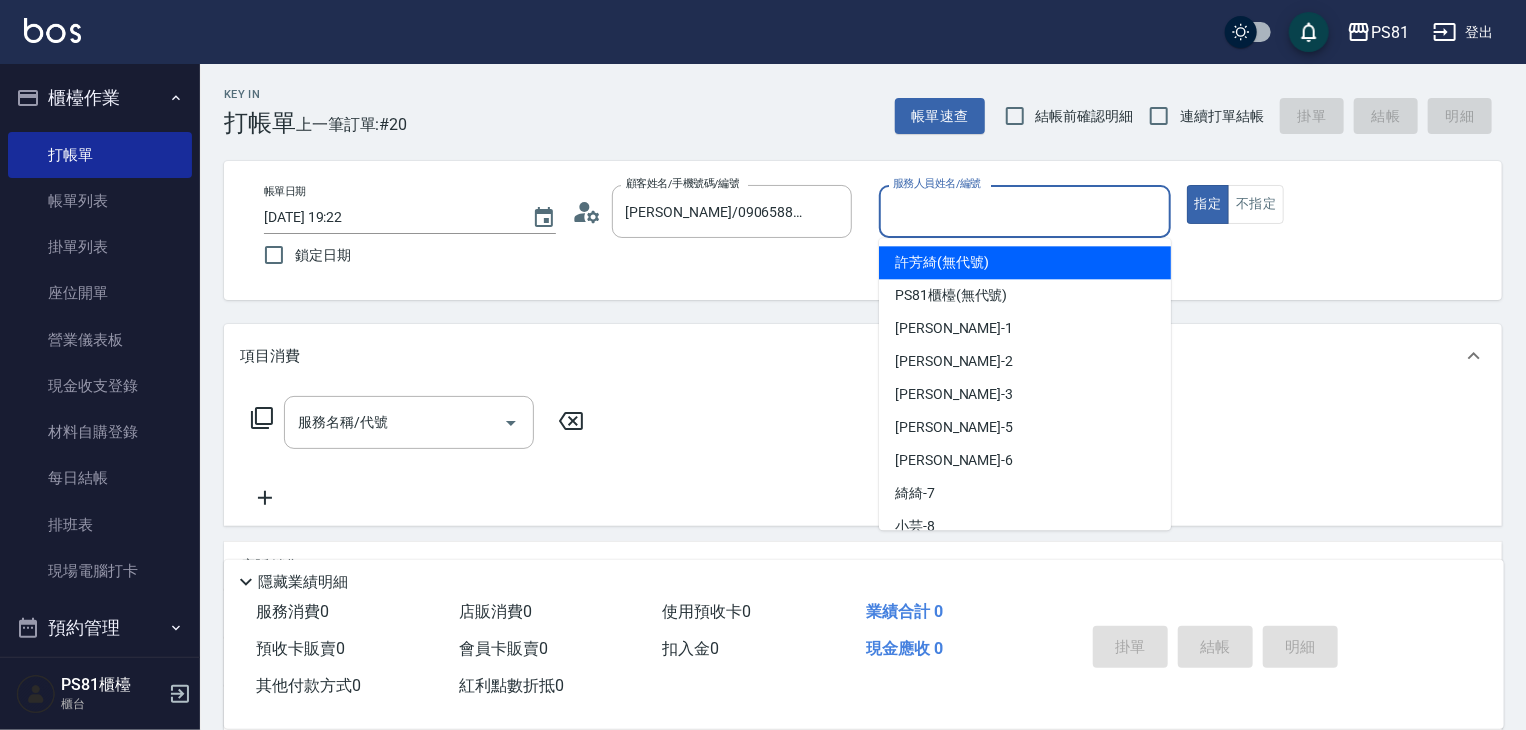 click on "服務人員姓名/編號" at bounding box center [1025, 211] 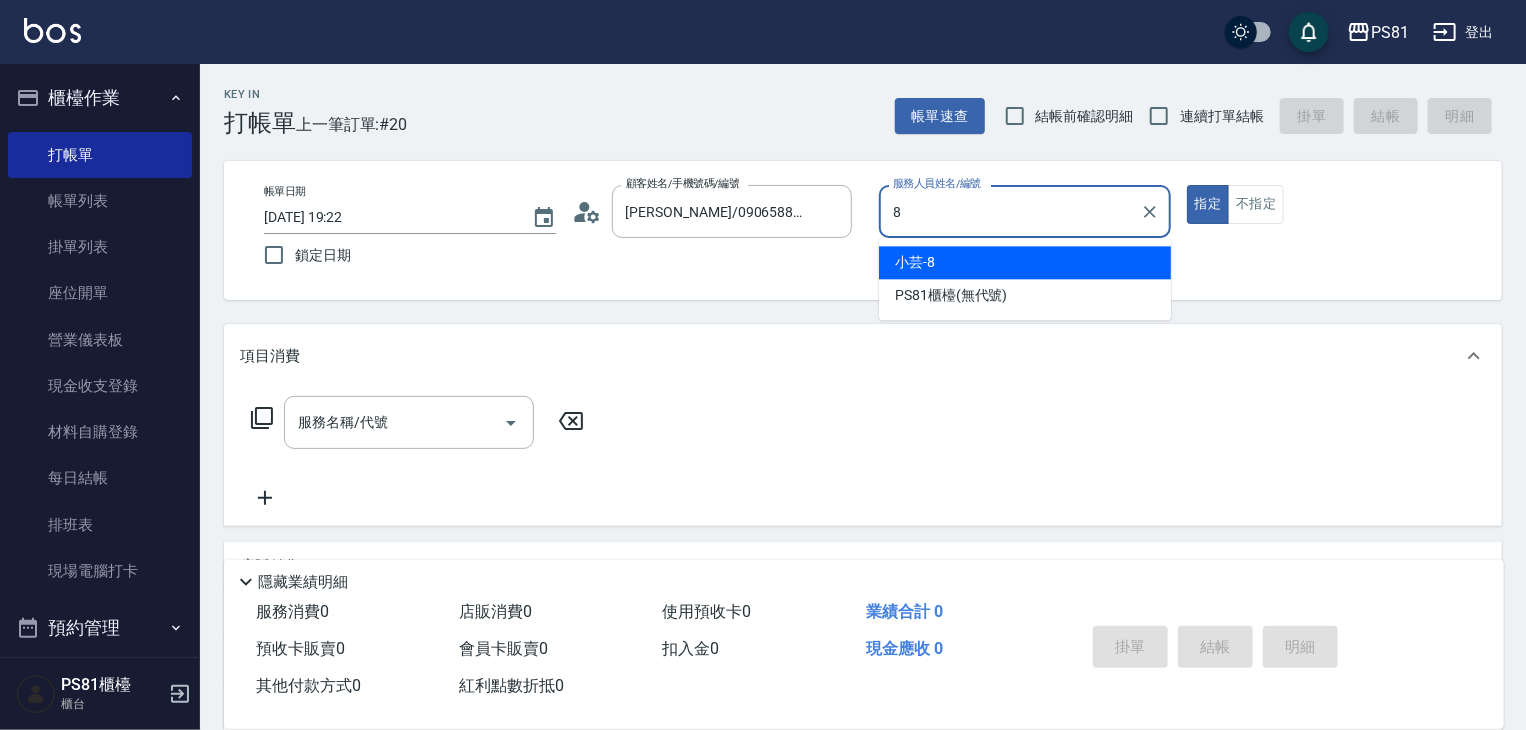 type on "小芸-8" 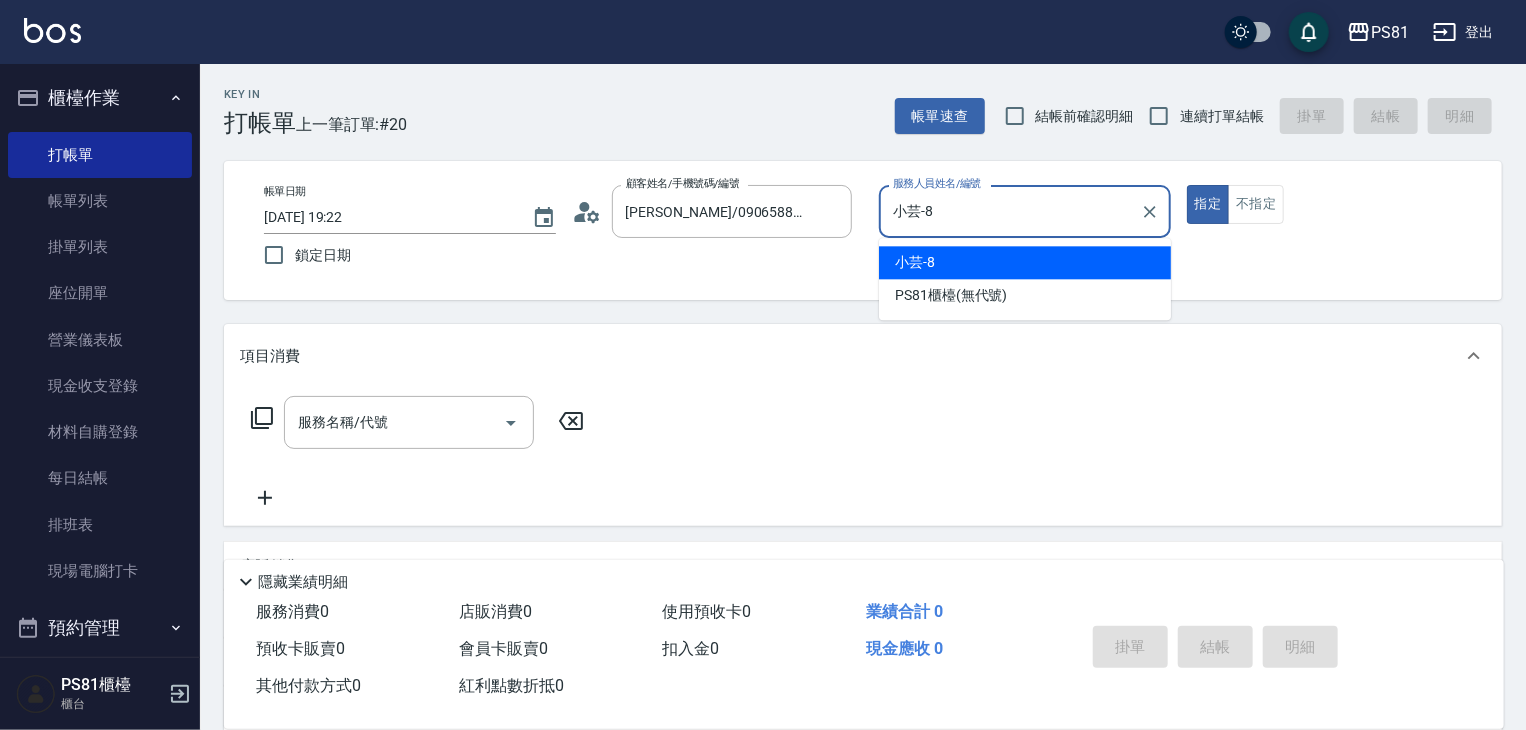 type on "true" 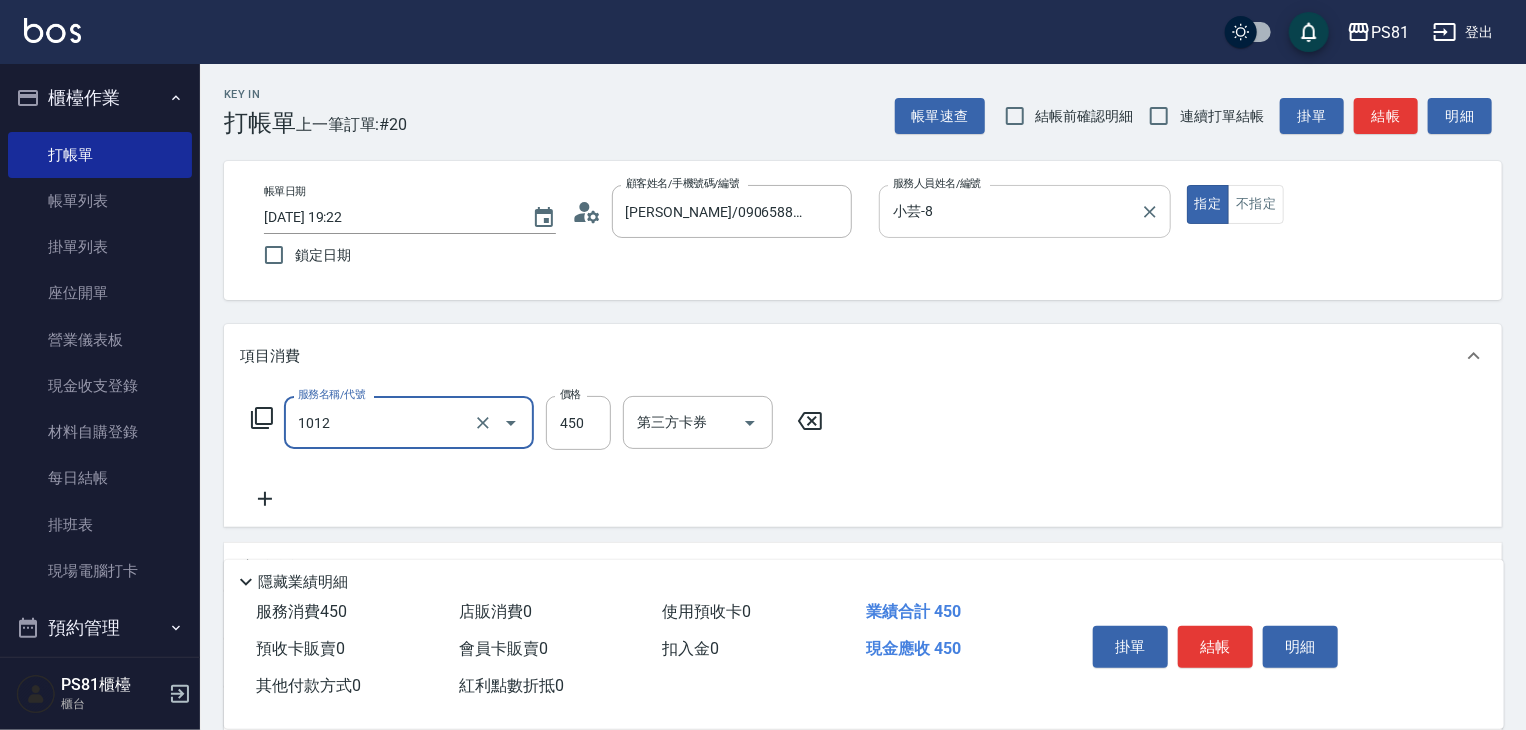 type on "B級洗剪(1012)" 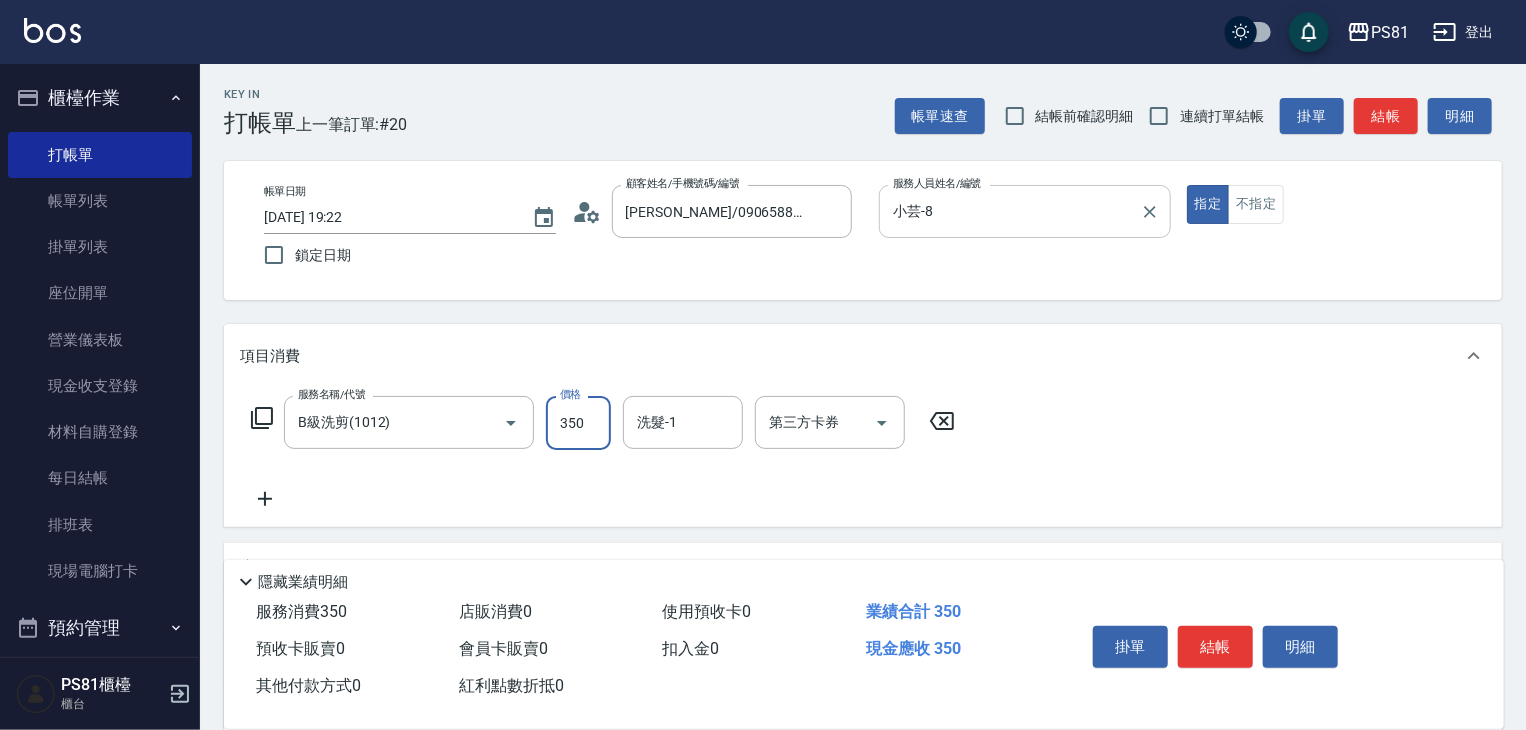type on "350" 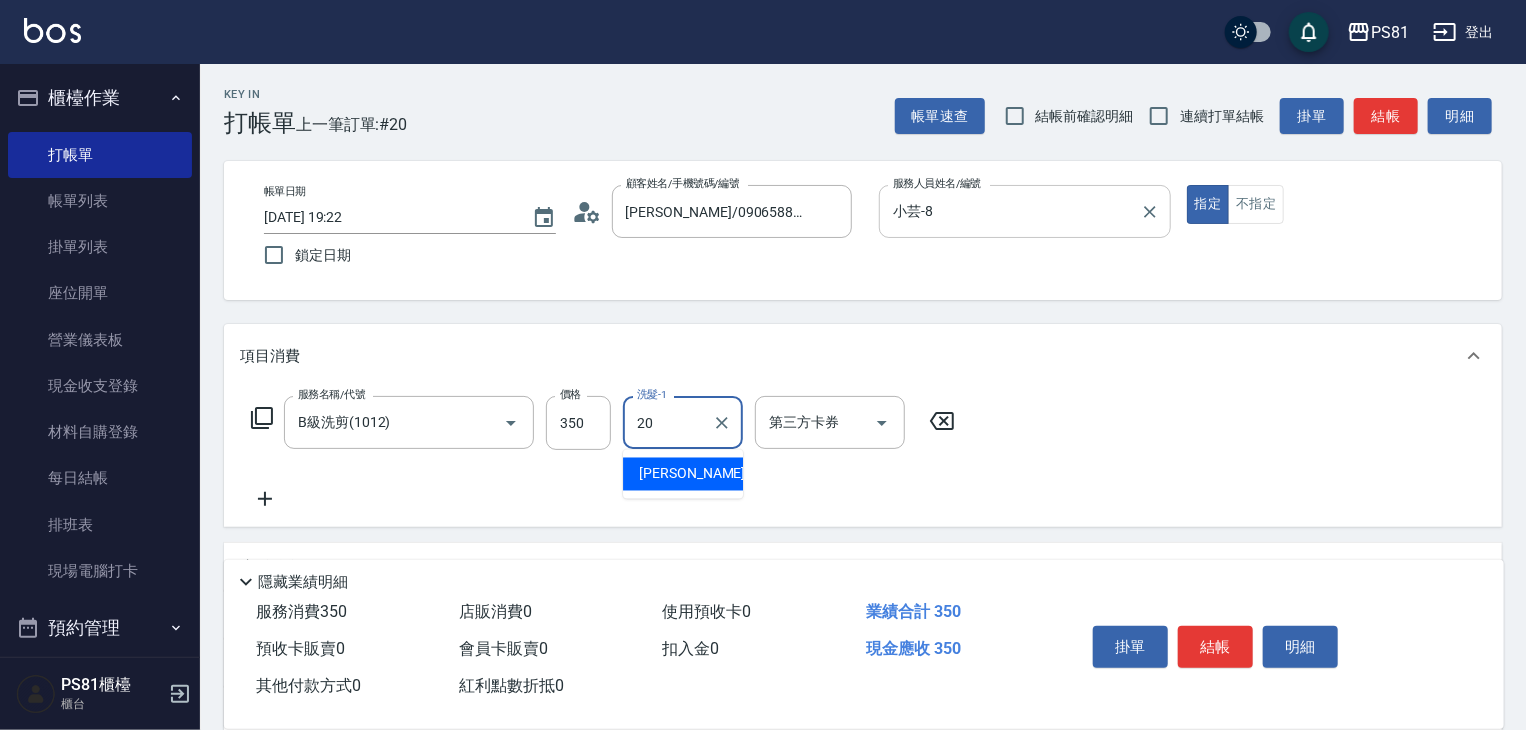 type on "[PERSON_NAME]-20" 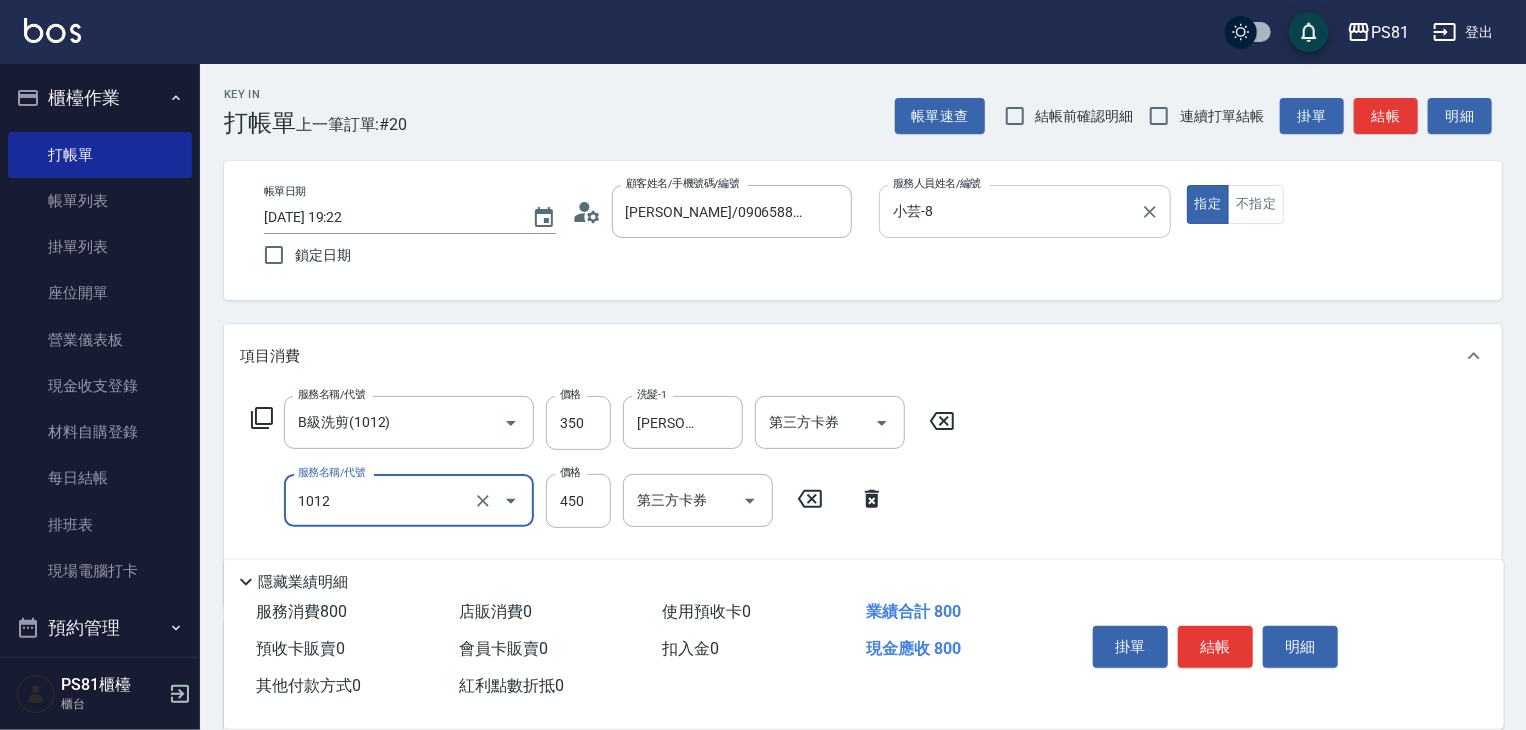 type on "B級洗剪(1012)" 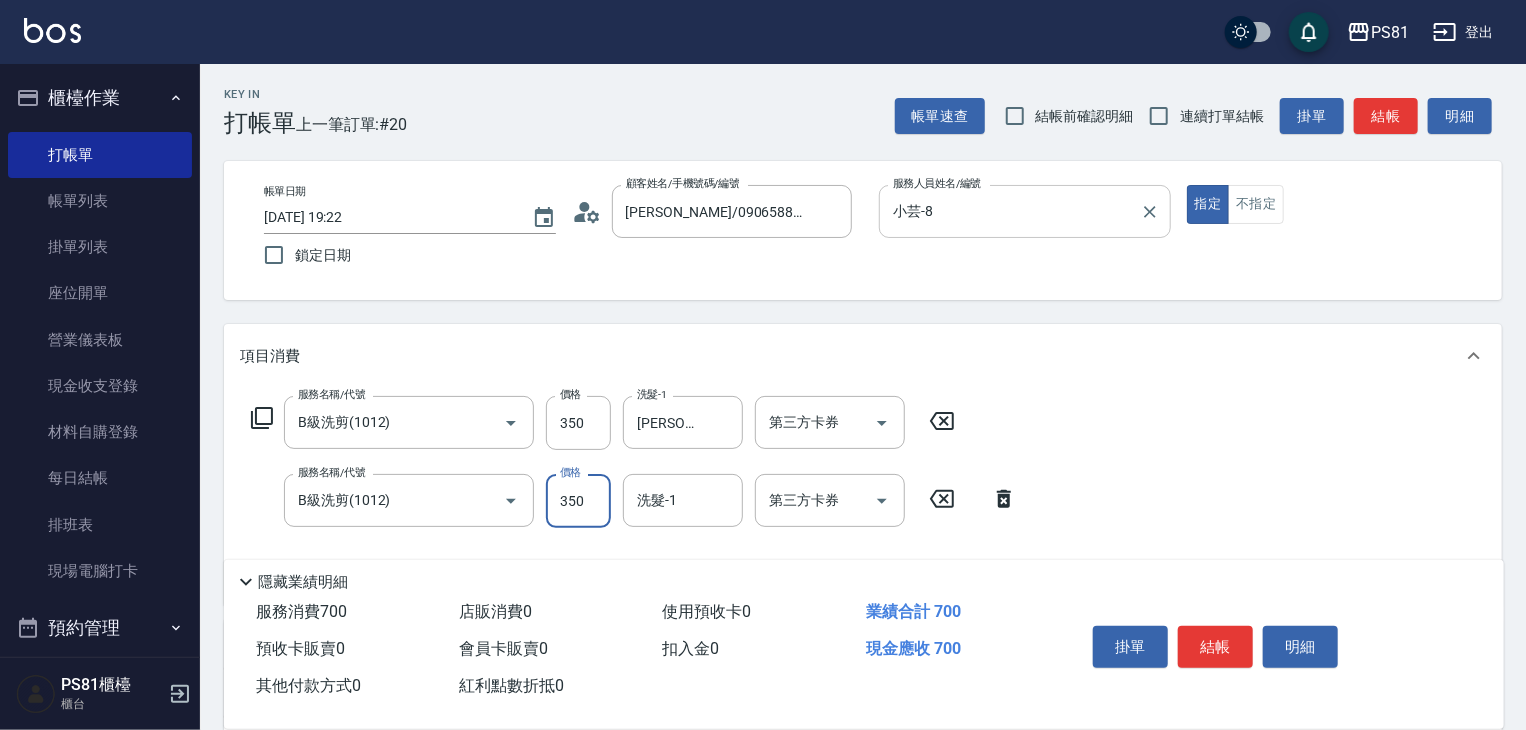 type on "350" 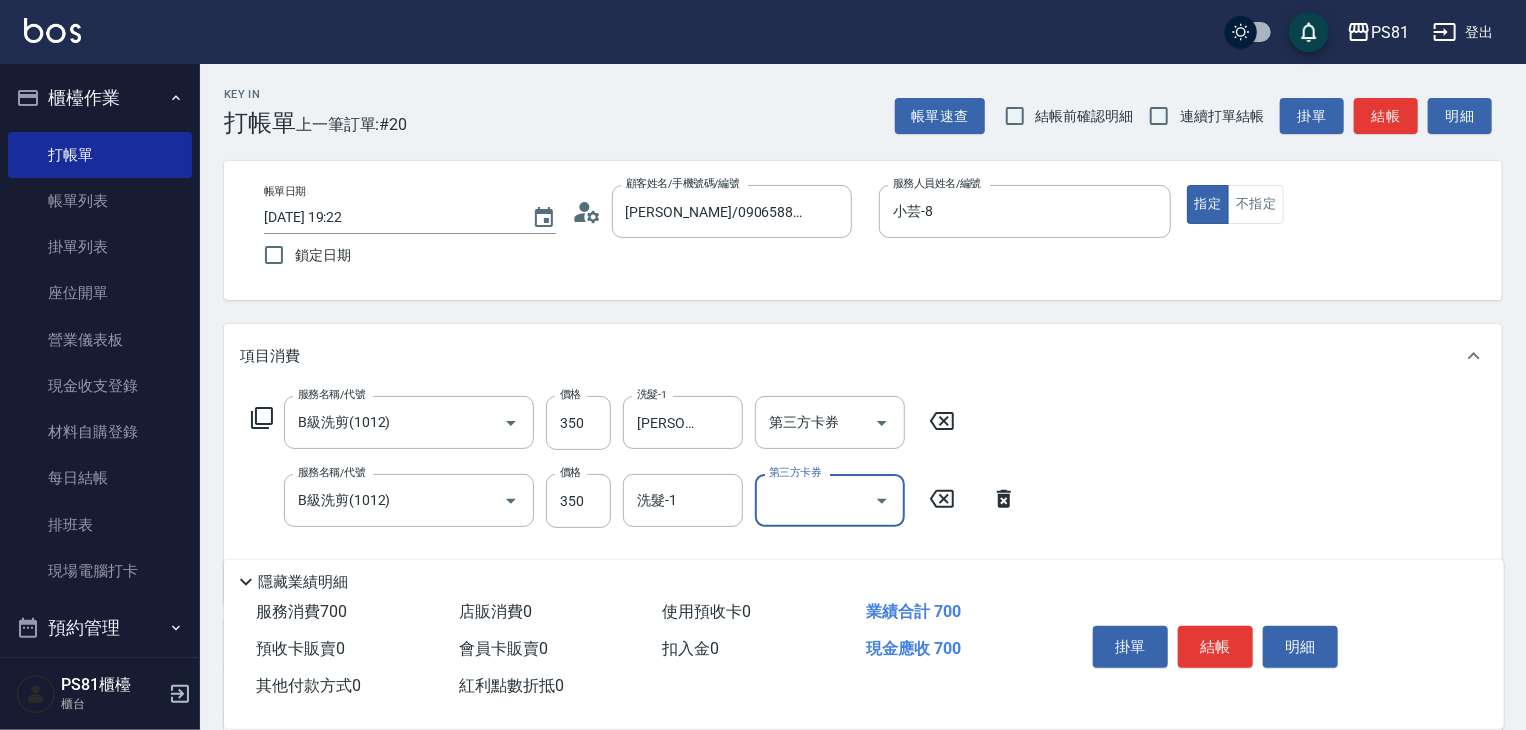 drag, startPoint x: 1111, startPoint y: 209, endPoint x: 974, endPoint y: 44, distance: 214.46211 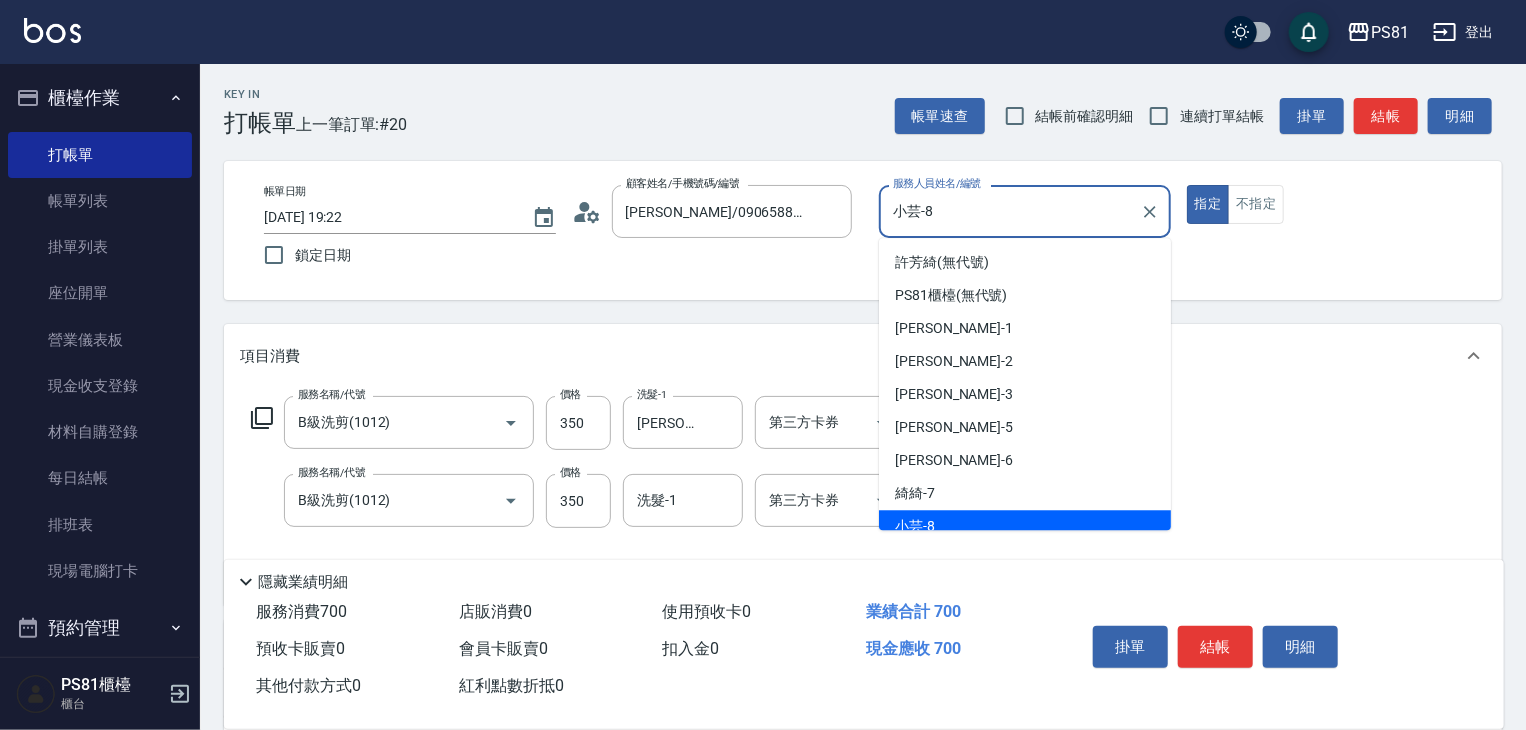 scroll, scrollTop: 12, scrollLeft: 0, axis: vertical 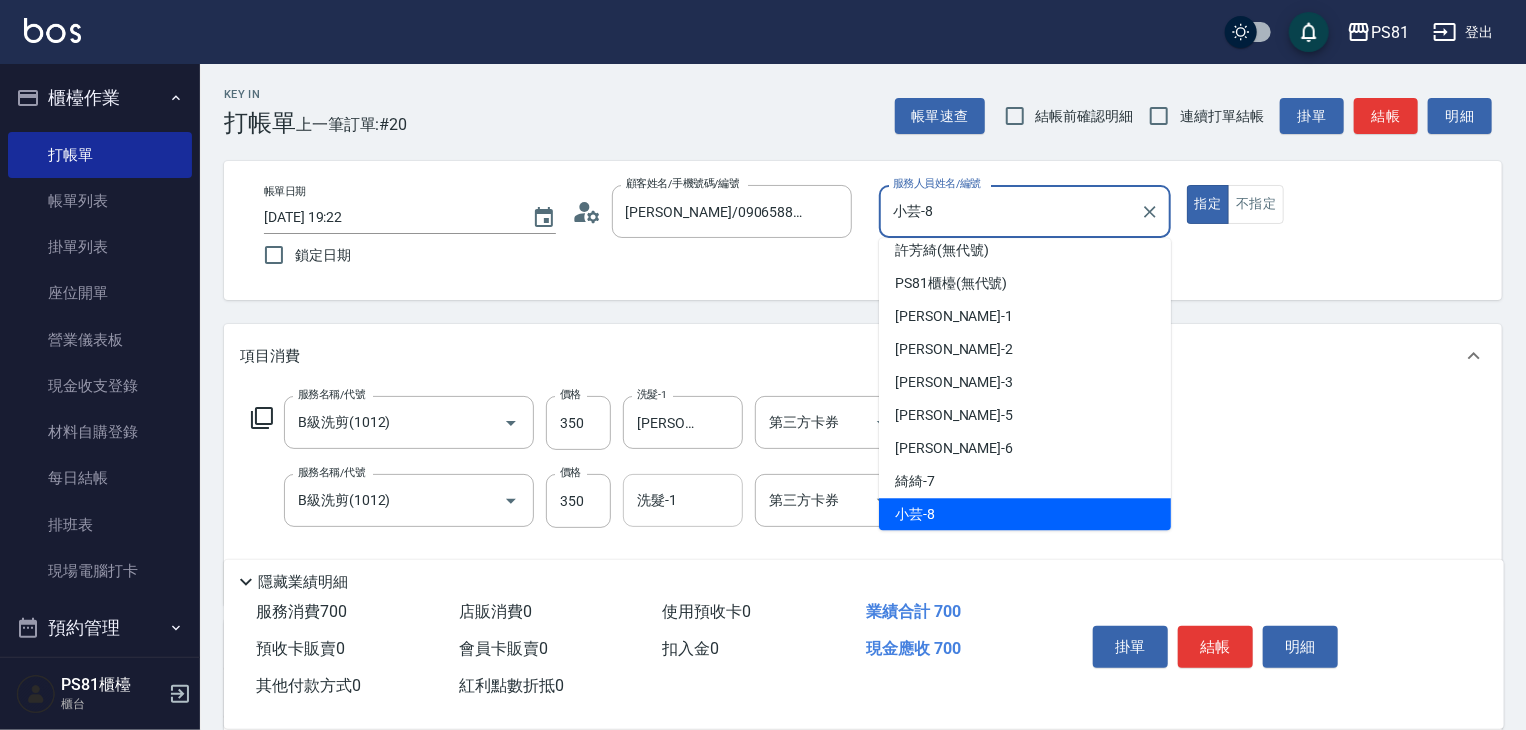 drag, startPoint x: 974, startPoint y: 44, endPoint x: 655, endPoint y: 482, distance: 541.8533 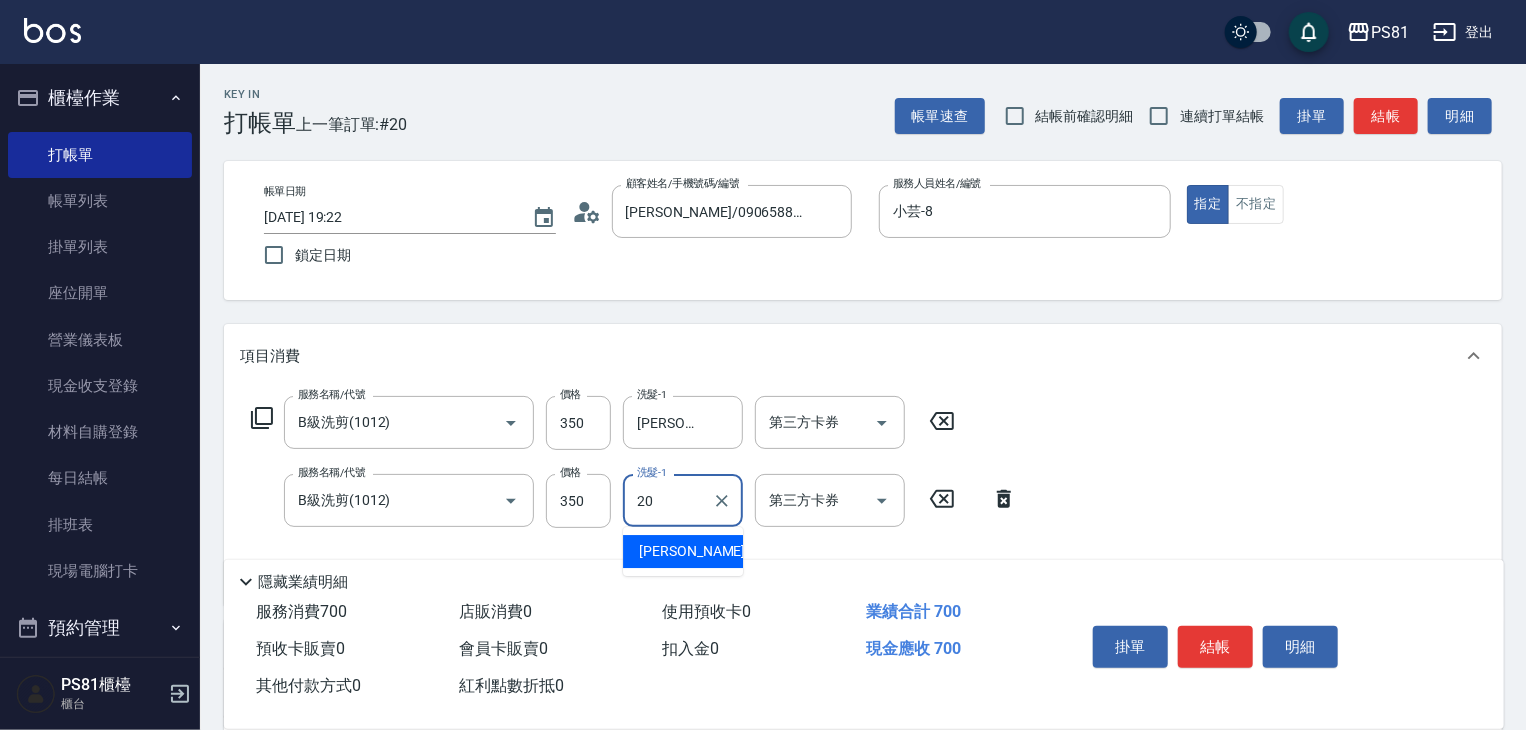 type on "[PERSON_NAME]-20" 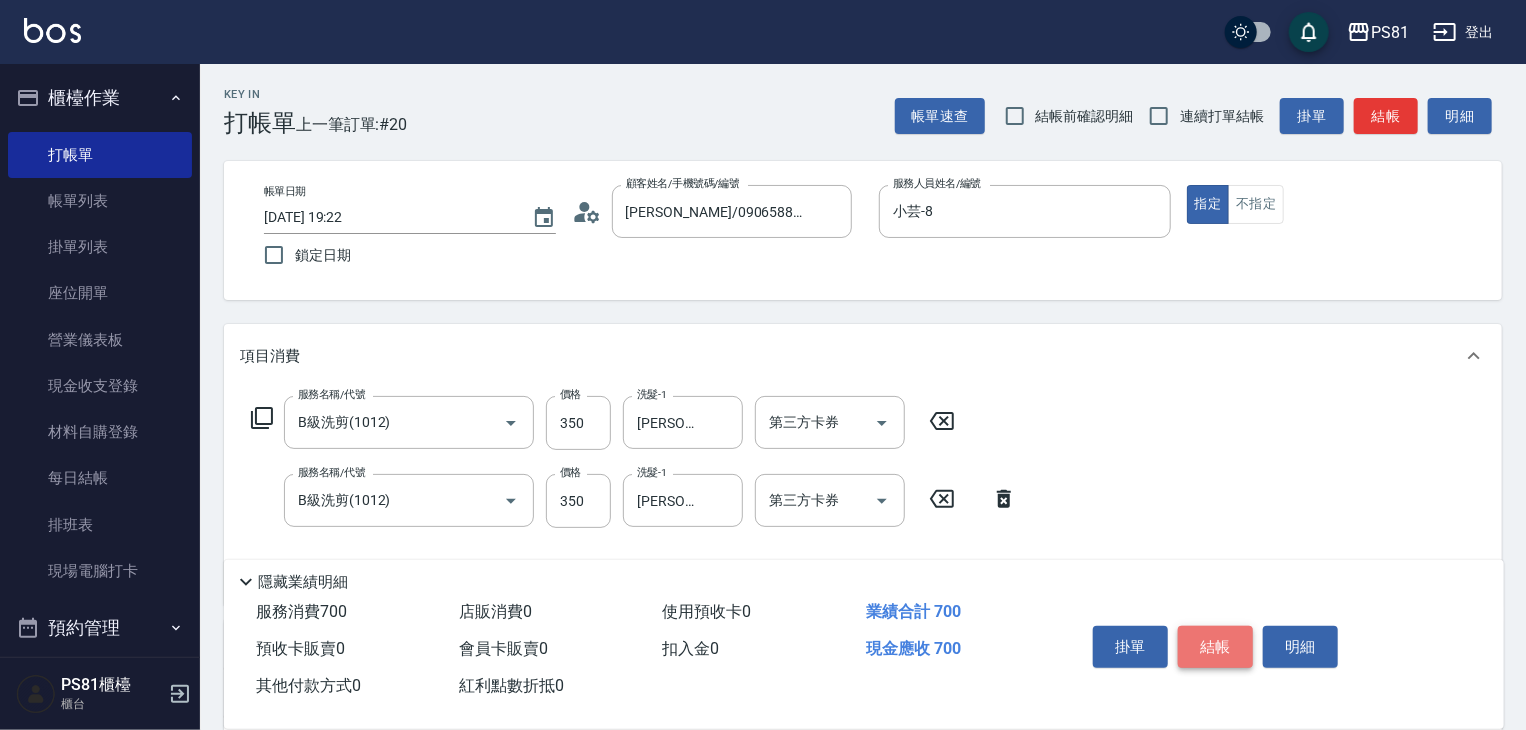 click on "結帳" at bounding box center [1215, 647] 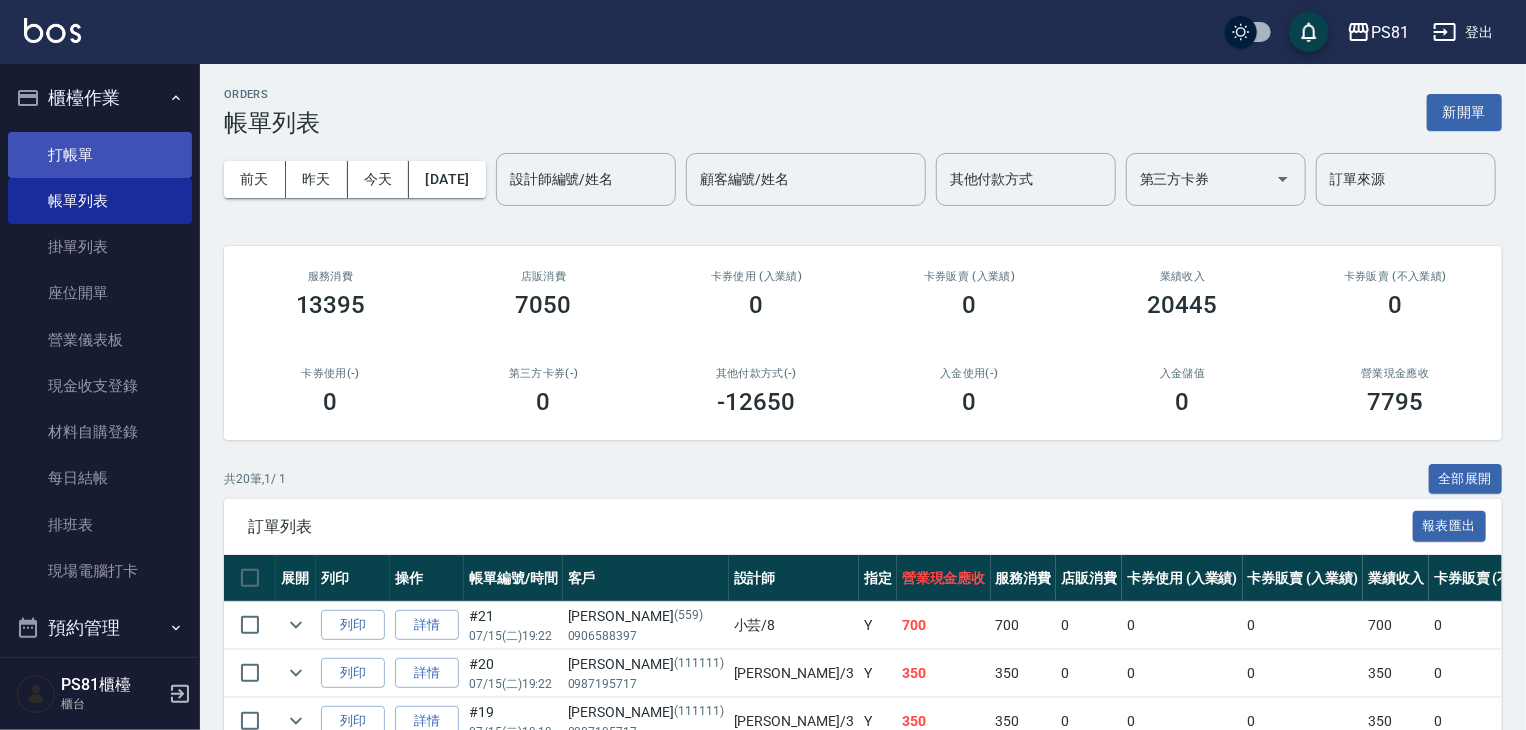 click on "打帳單" at bounding box center (100, 155) 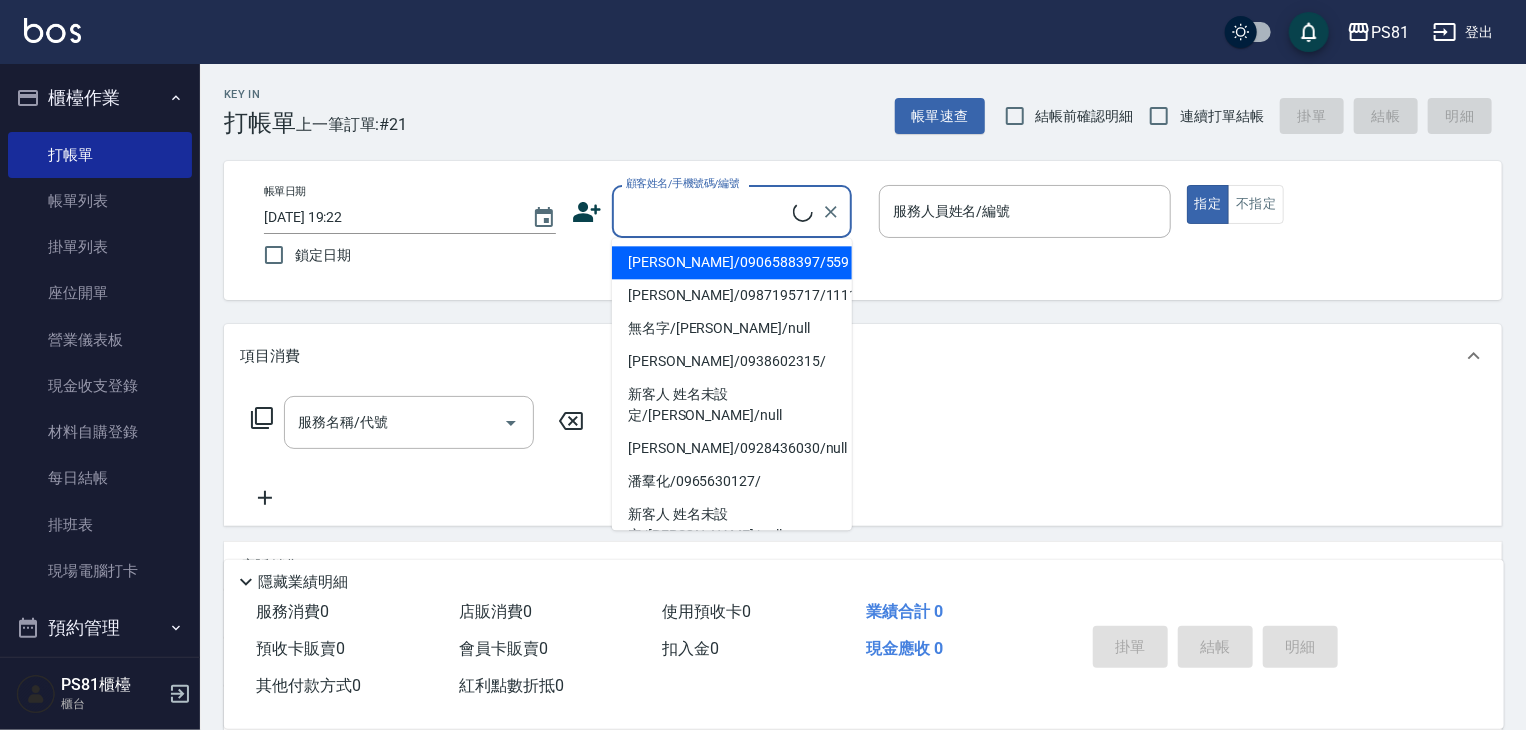 drag, startPoint x: 654, startPoint y: 212, endPoint x: 739, endPoint y: 272, distance: 104.04326 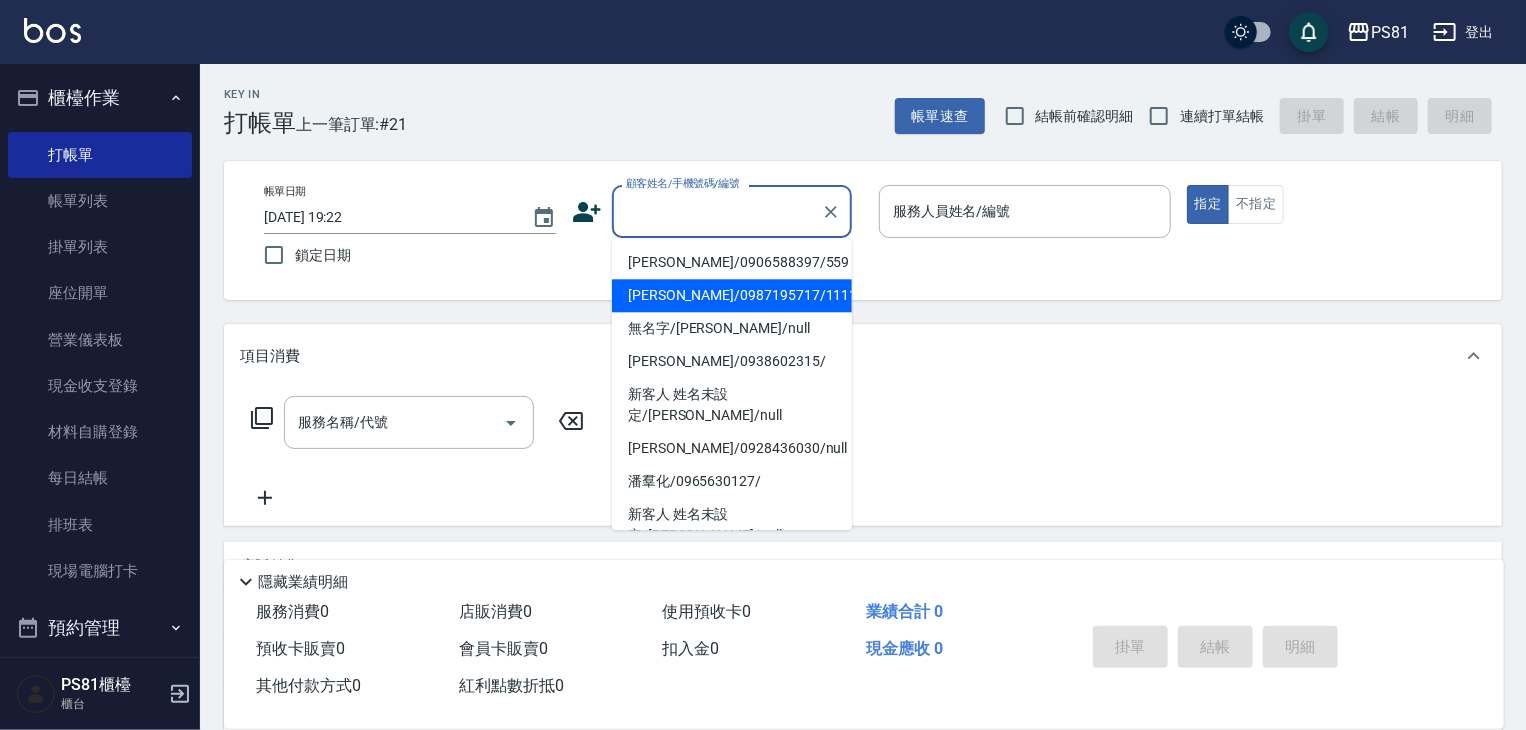 drag, startPoint x: 743, startPoint y: 298, endPoint x: 873, endPoint y: 278, distance: 131.52946 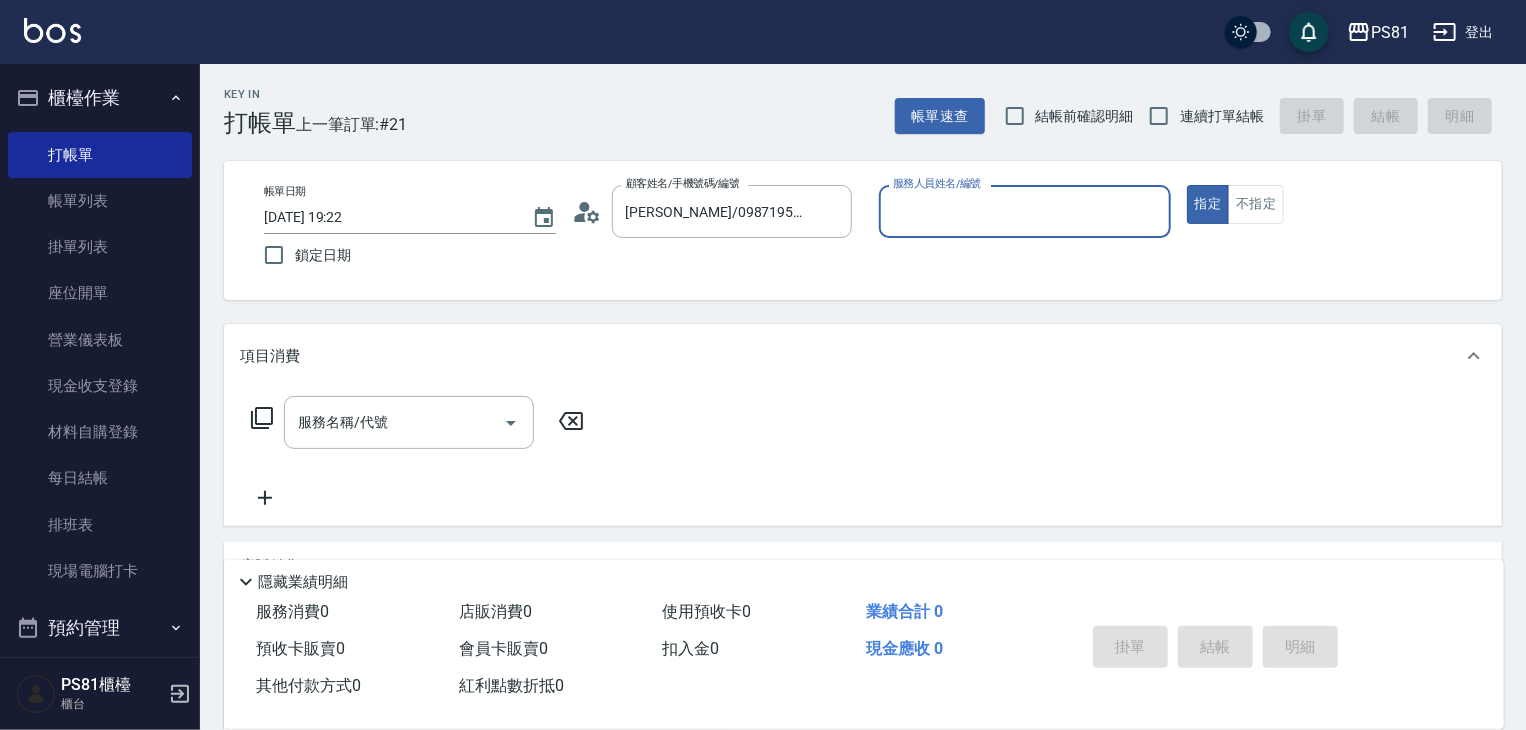 click on "服務人員姓名/編號" at bounding box center [1025, 211] 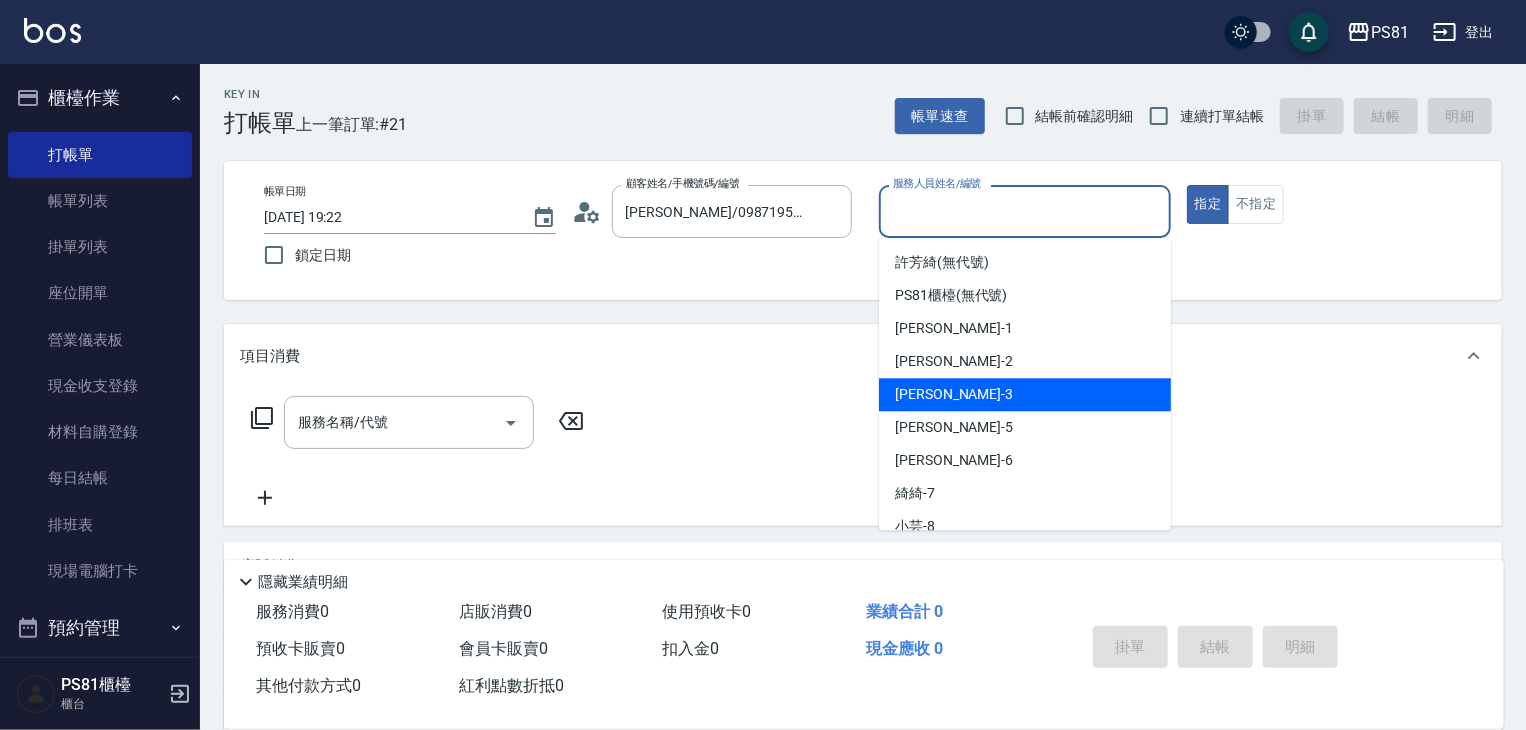 click on "[PERSON_NAME] -3" at bounding box center [1025, 394] 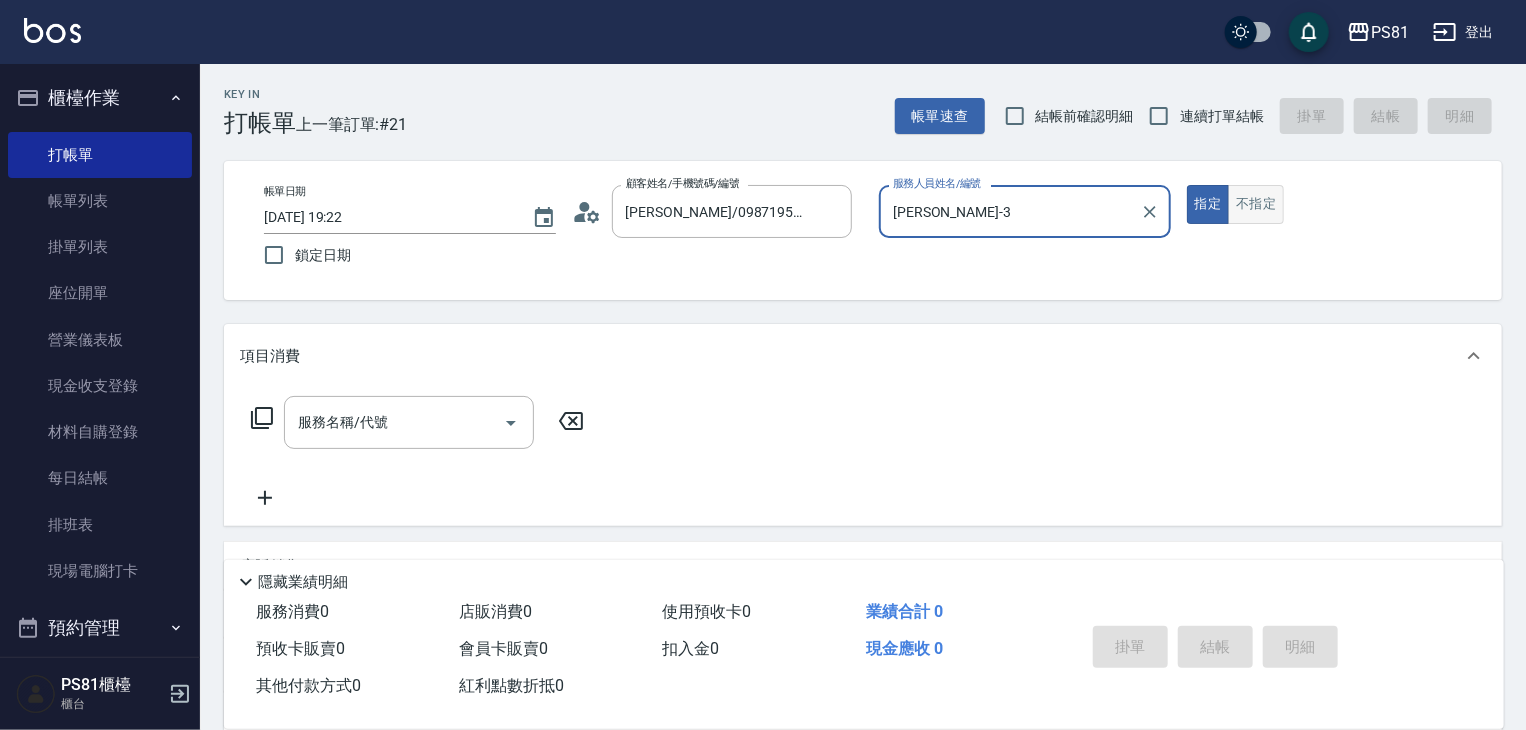 click on "不指定" at bounding box center [1256, 204] 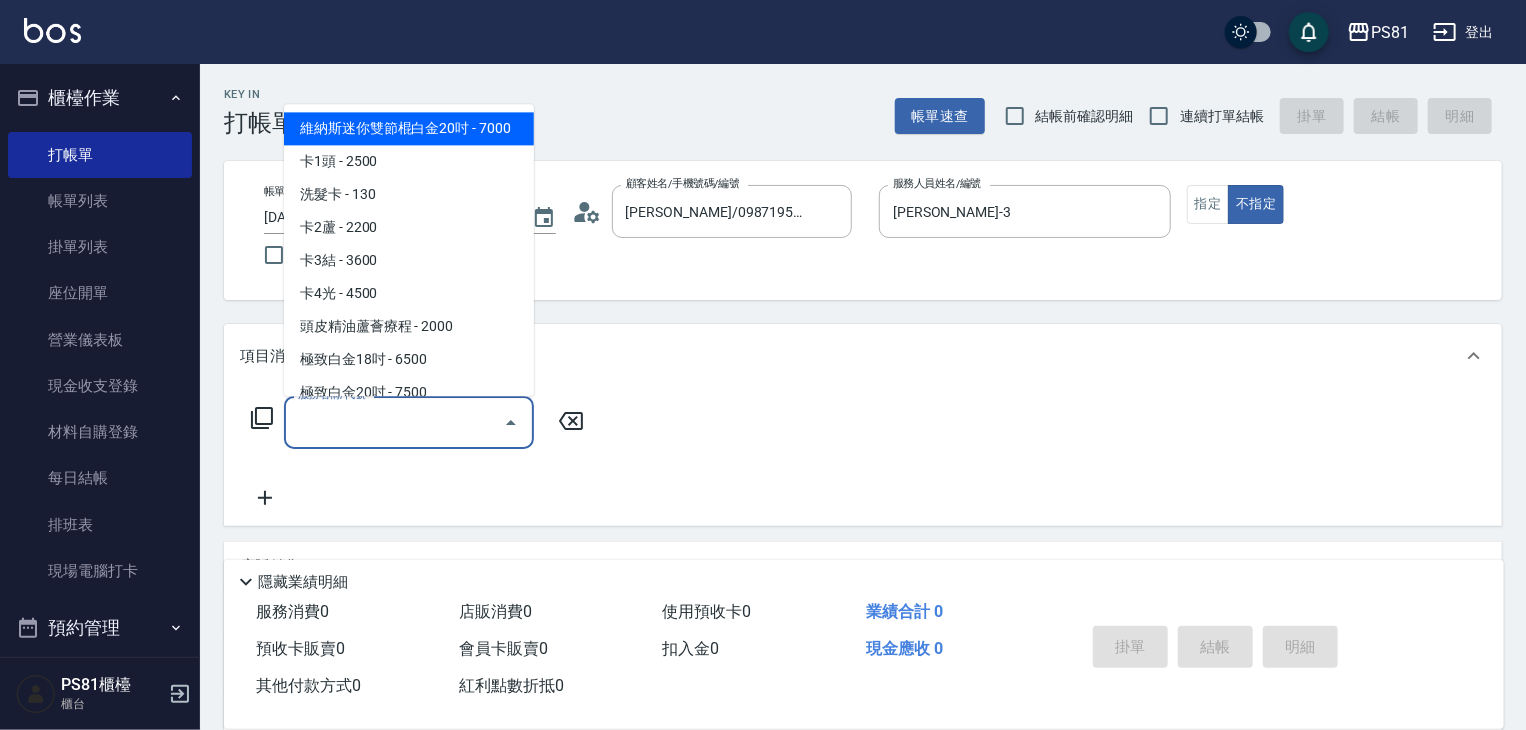 click on "服務名稱/代號" at bounding box center [394, 422] 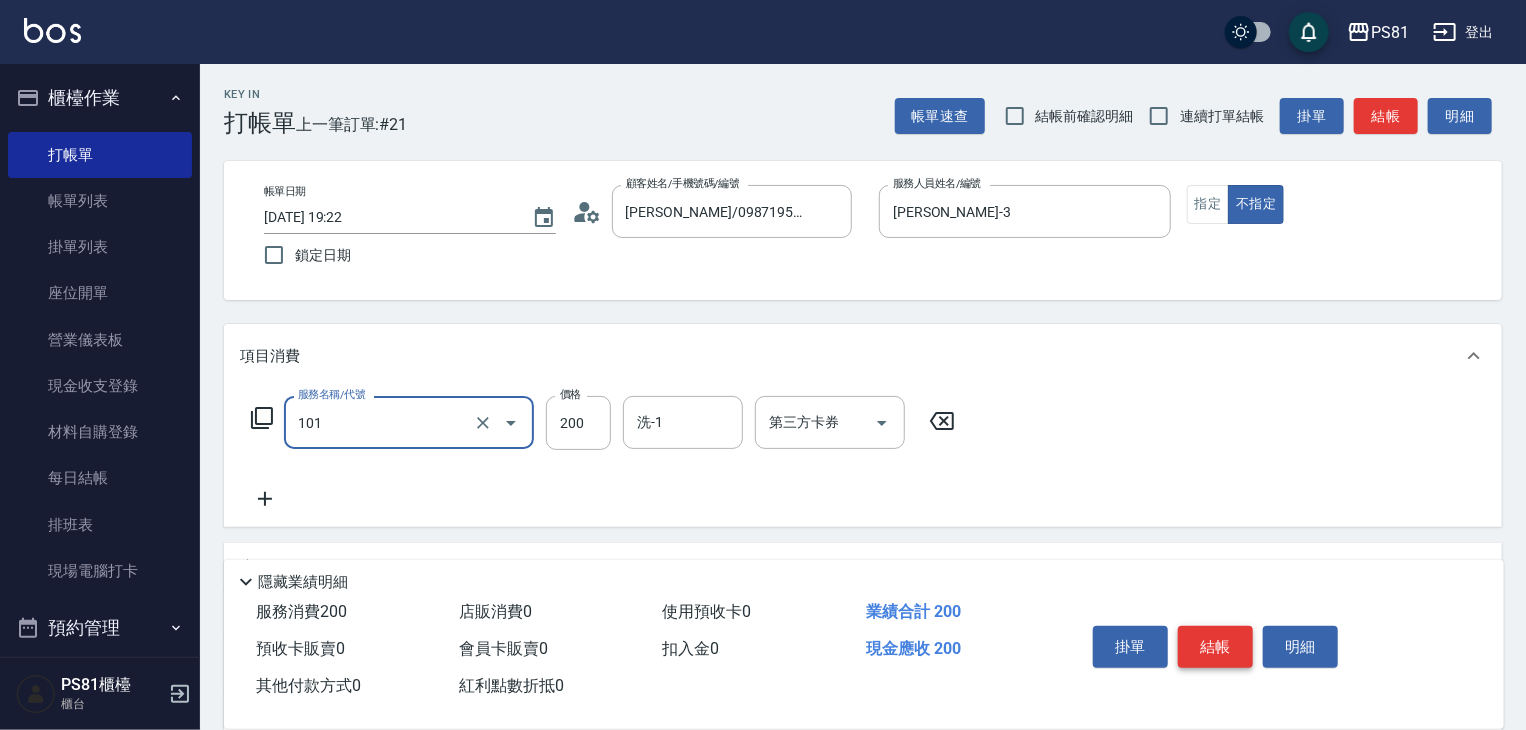 type on "一般洗髮(101)" 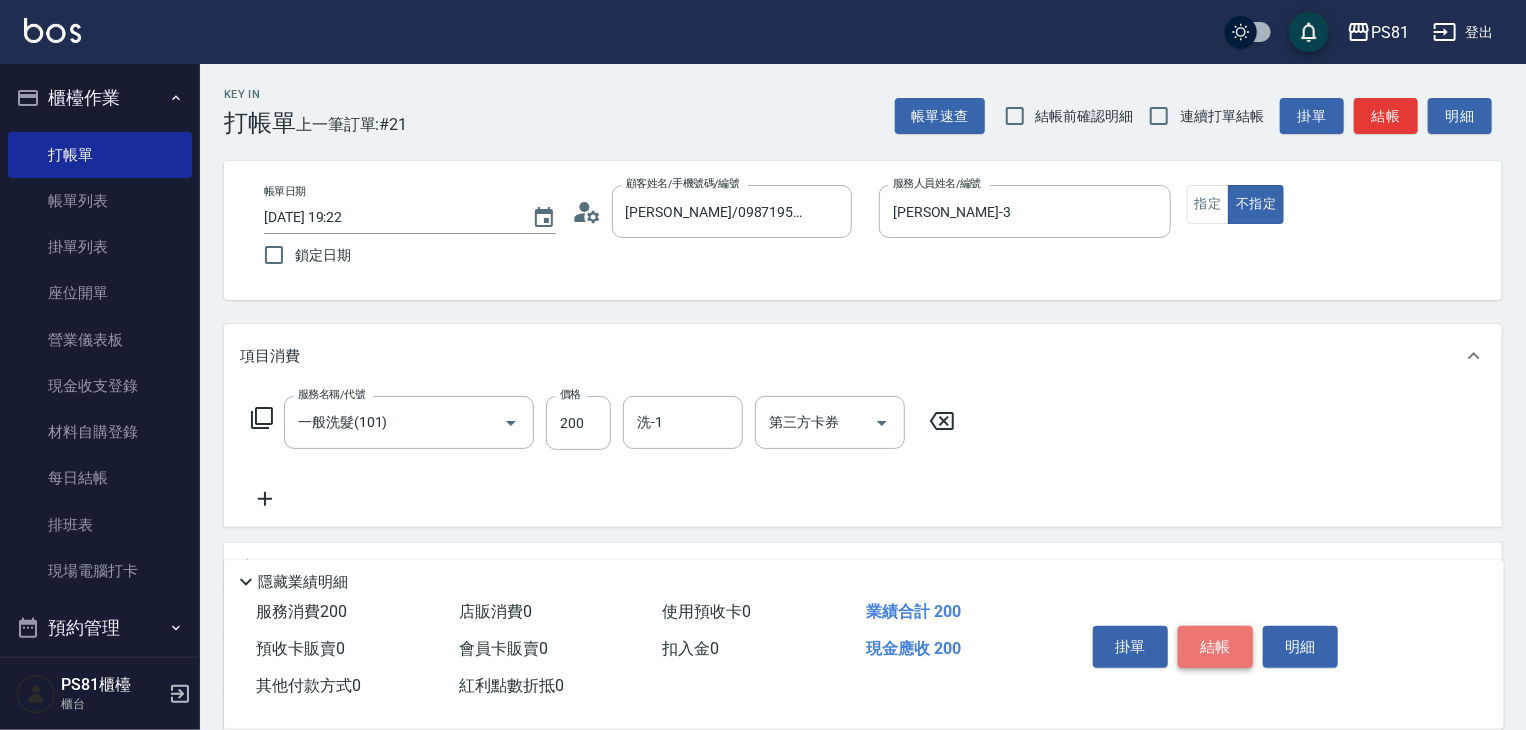 click on "結帳" at bounding box center [1215, 647] 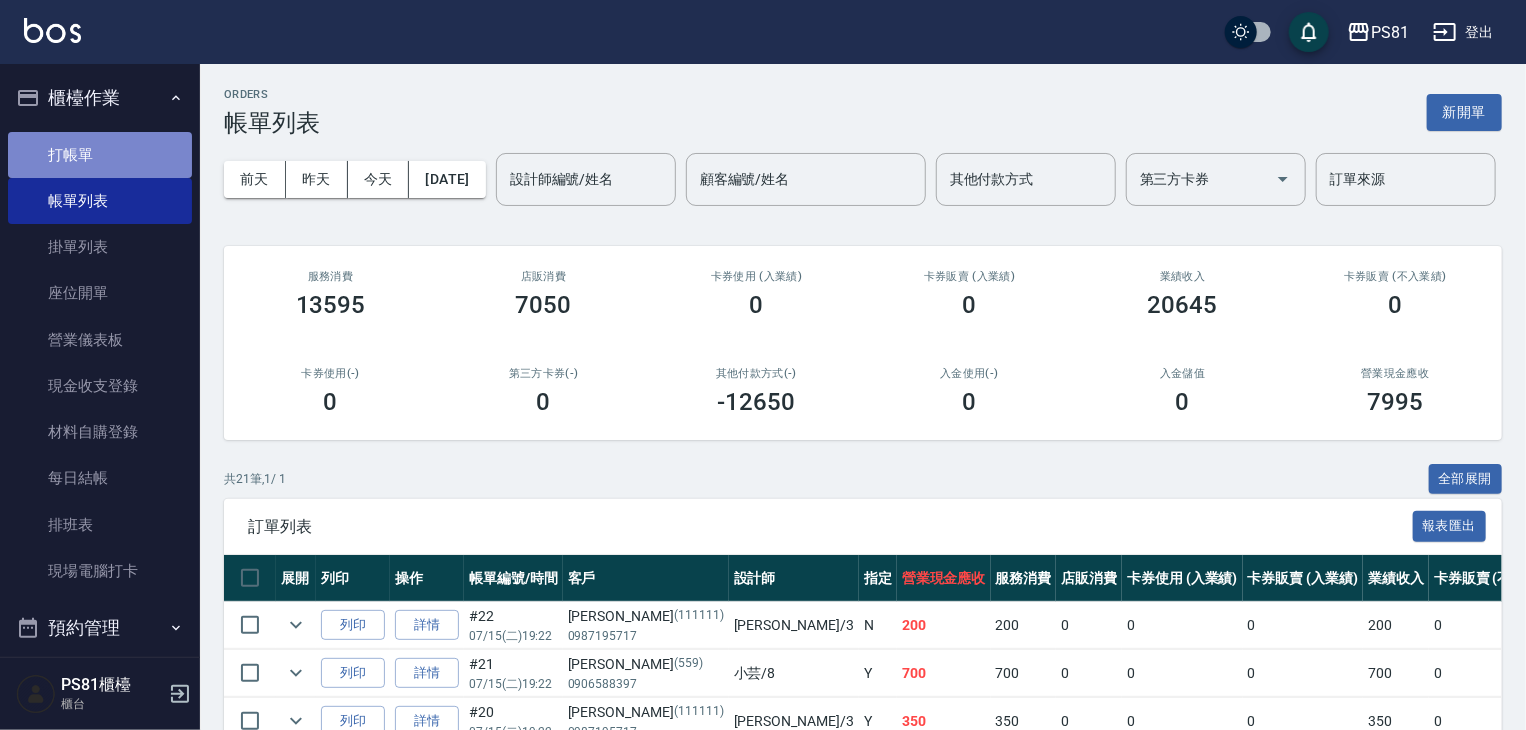 click on "打帳單" at bounding box center (100, 155) 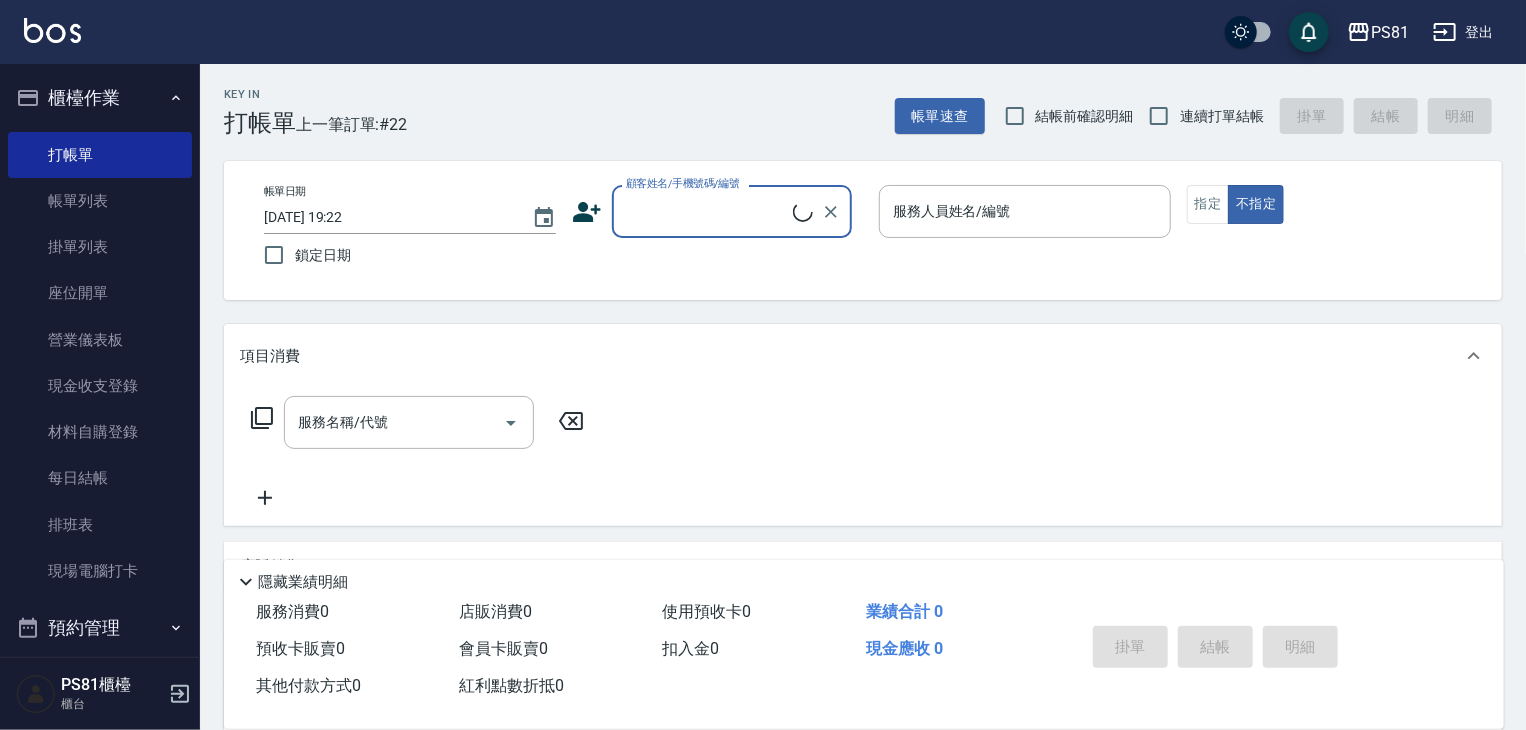 click on "顧客姓名/手機號碼/編號" at bounding box center [707, 211] 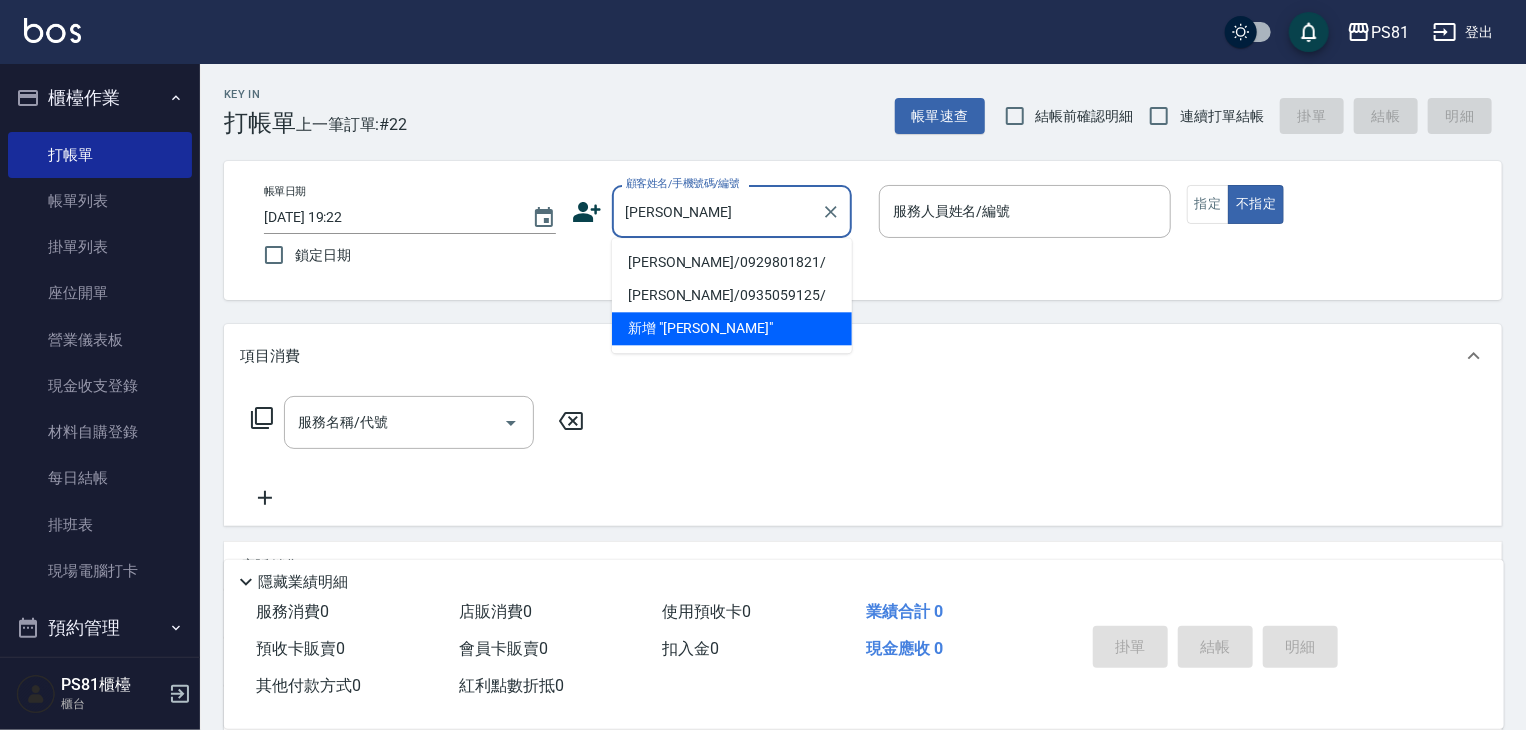 click on "[PERSON_NAME]/0929801821/" at bounding box center (732, 262) 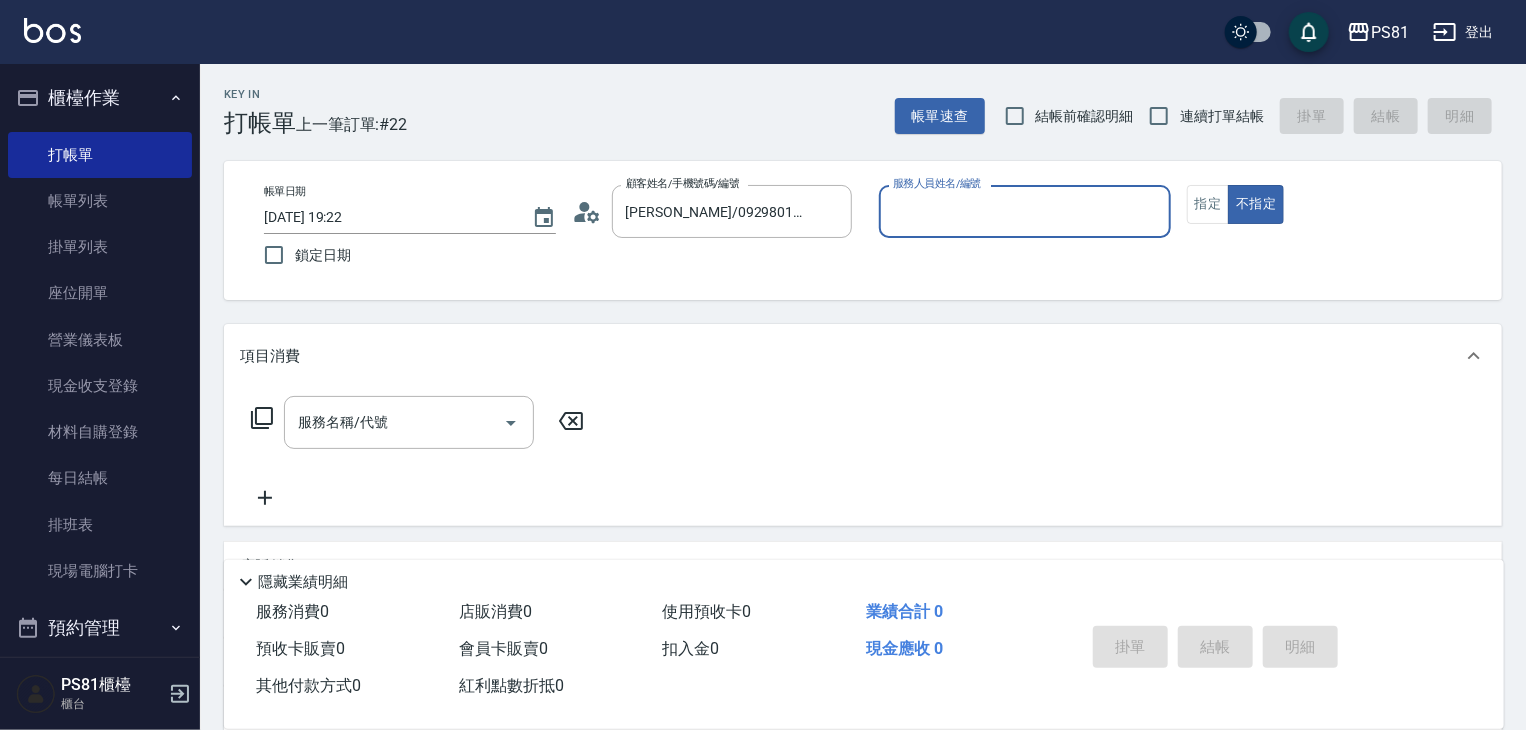 click on "服務人員姓名/編號" at bounding box center (1025, 211) 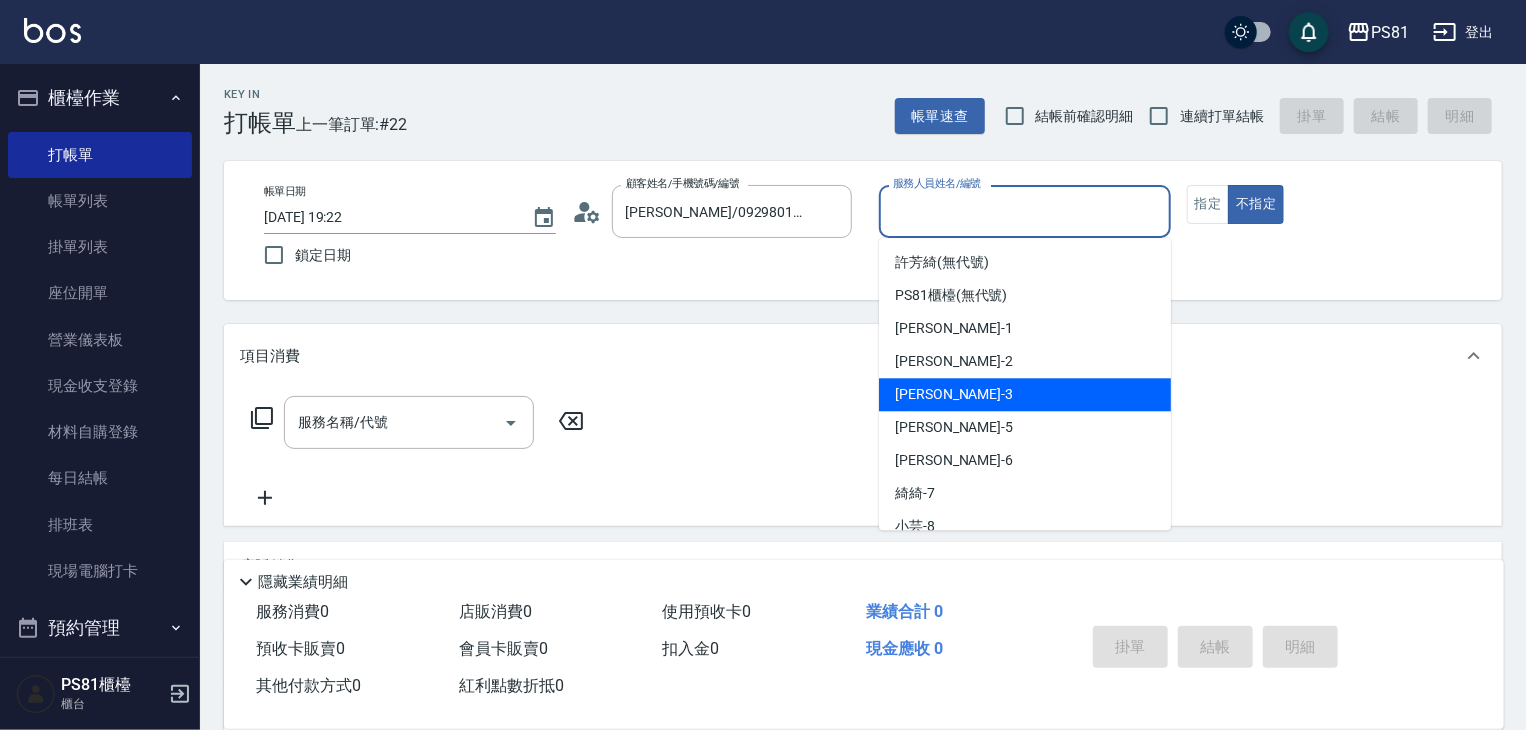 click on "[PERSON_NAME] -3" at bounding box center [1025, 394] 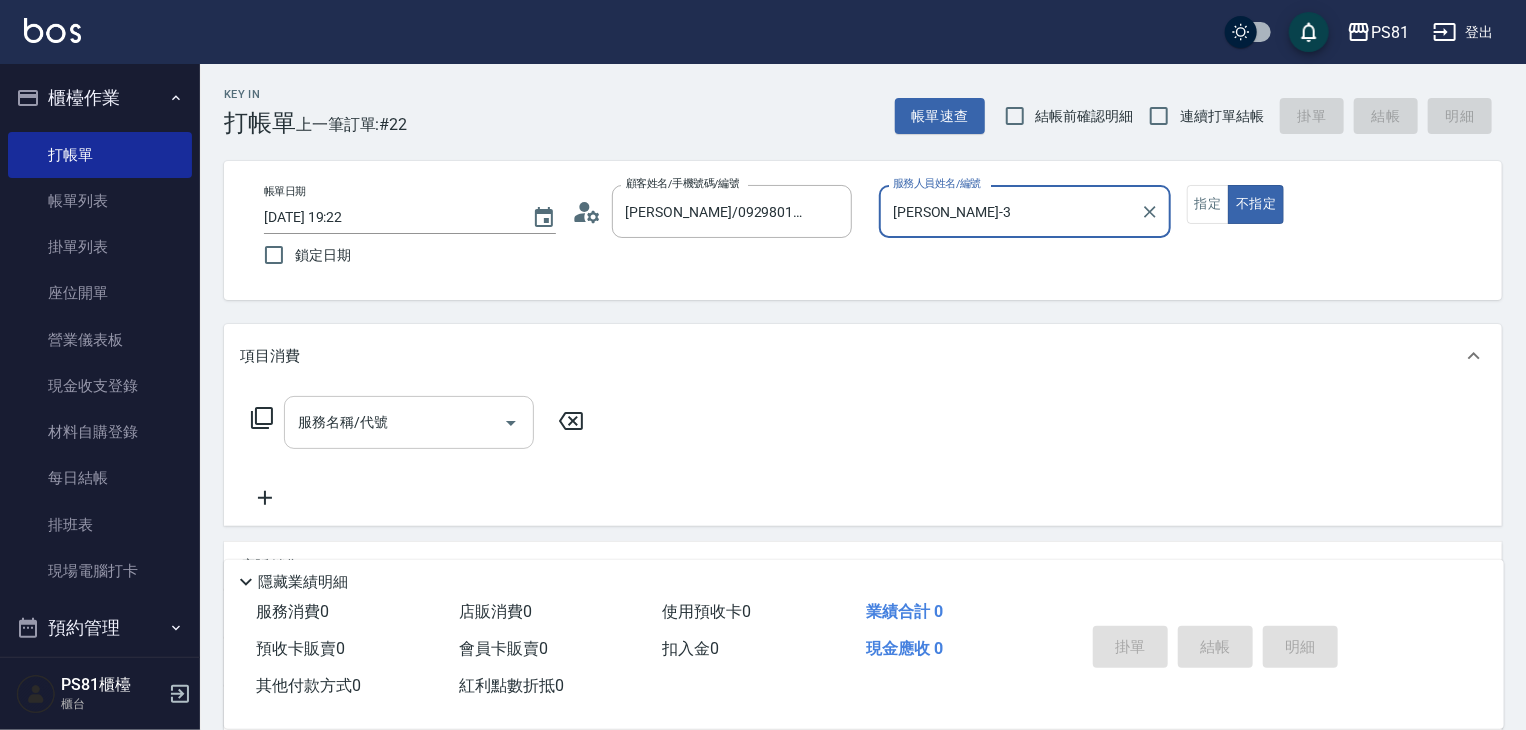 click on "服務名稱/代號" at bounding box center [409, 422] 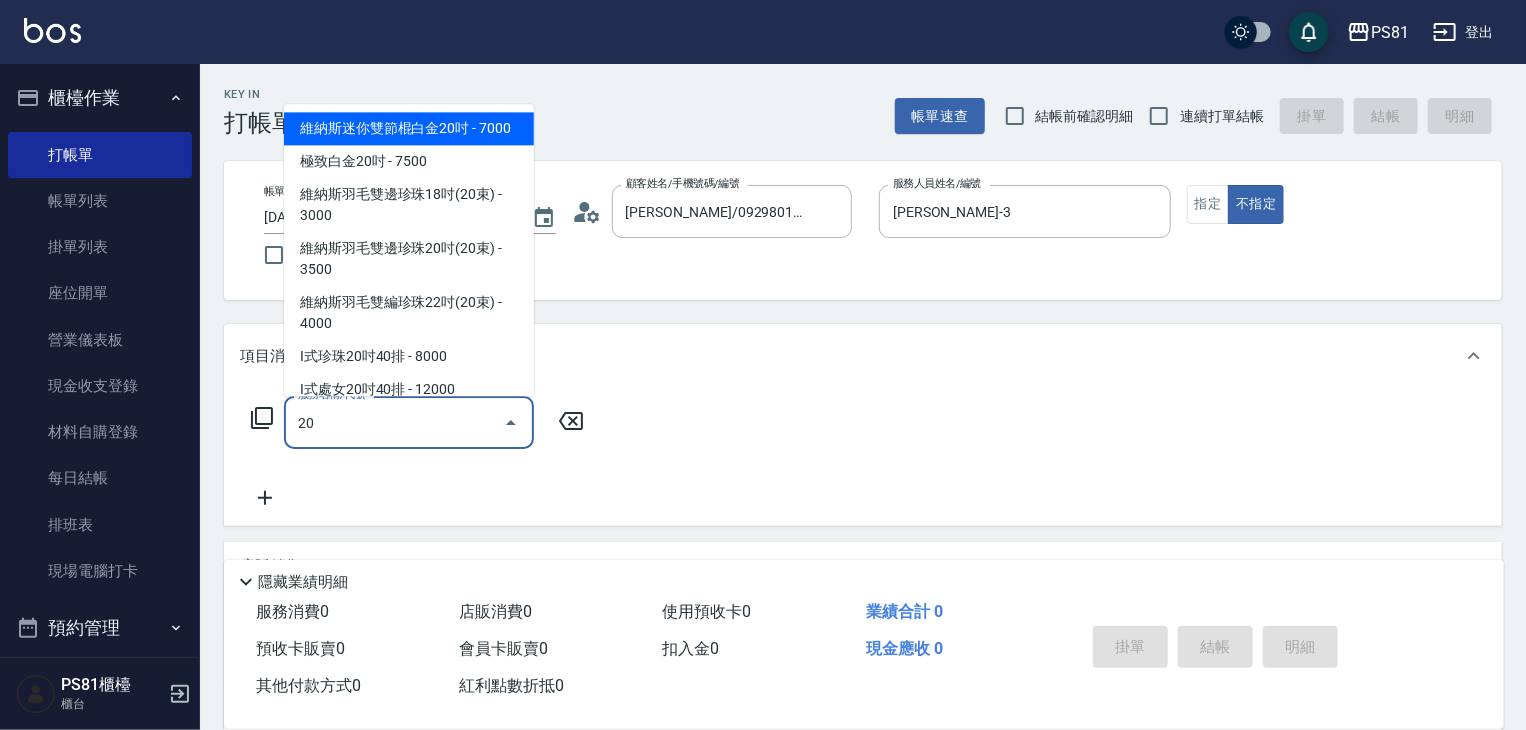 type on "201" 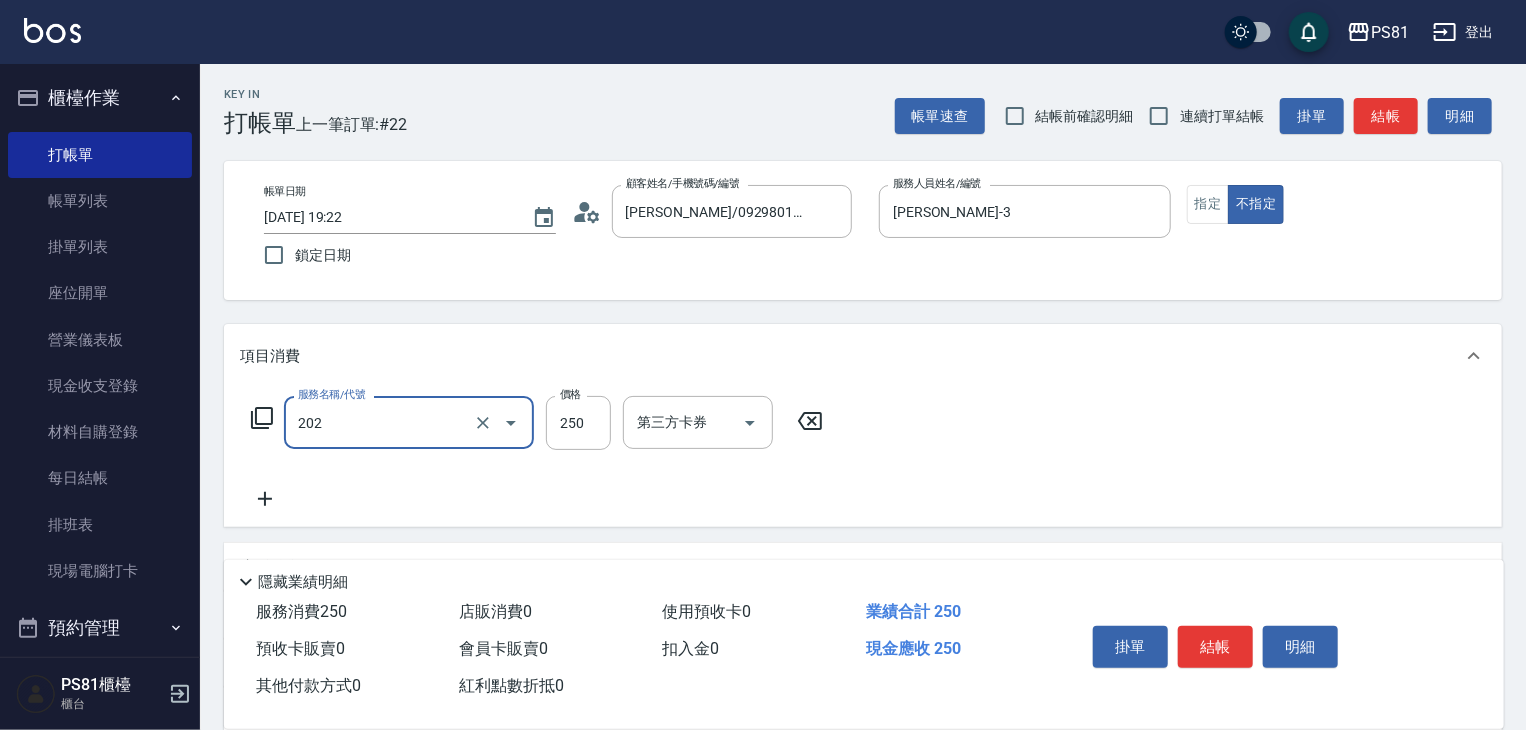 type on "單剪250(202)" 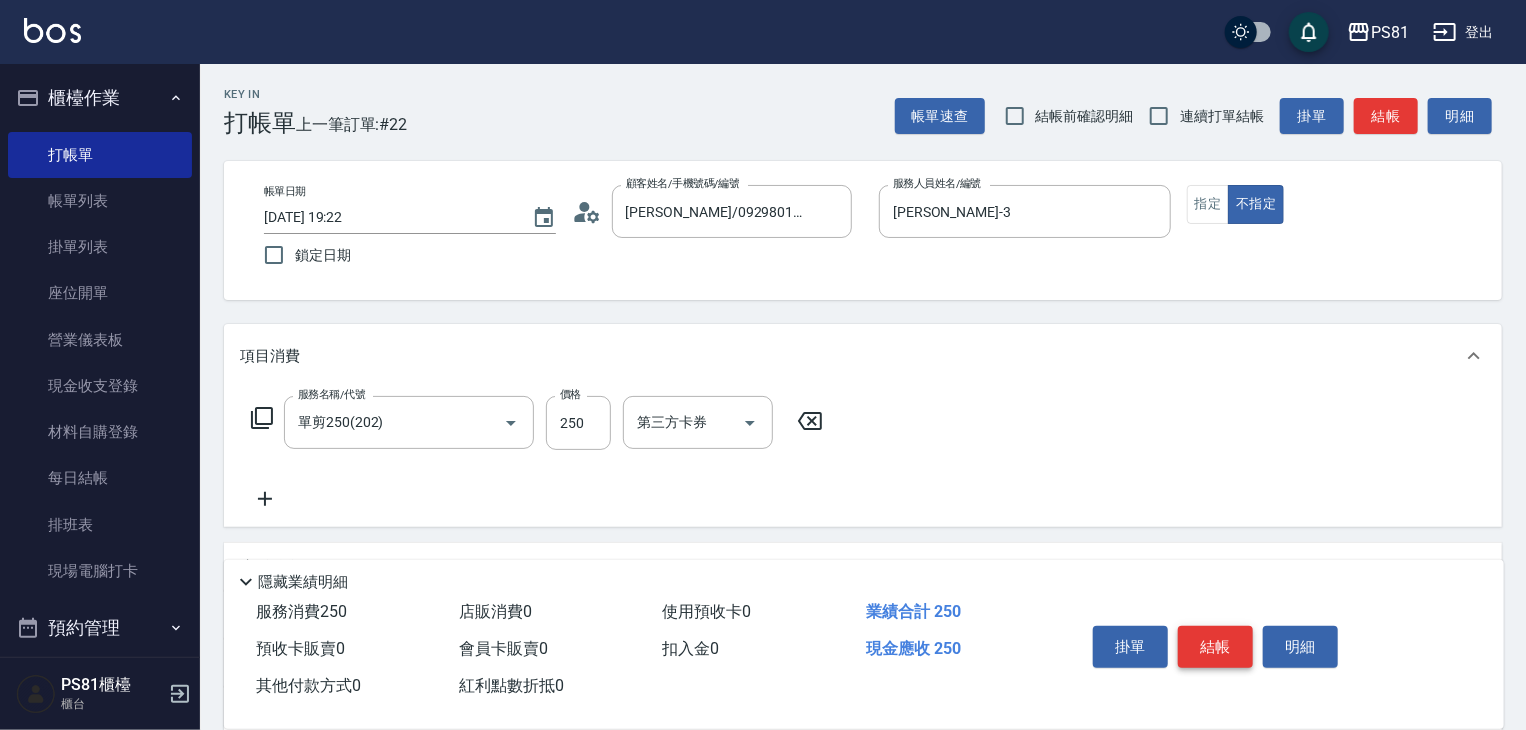 click on "掛單 結帳 明細" at bounding box center (1215, 649) 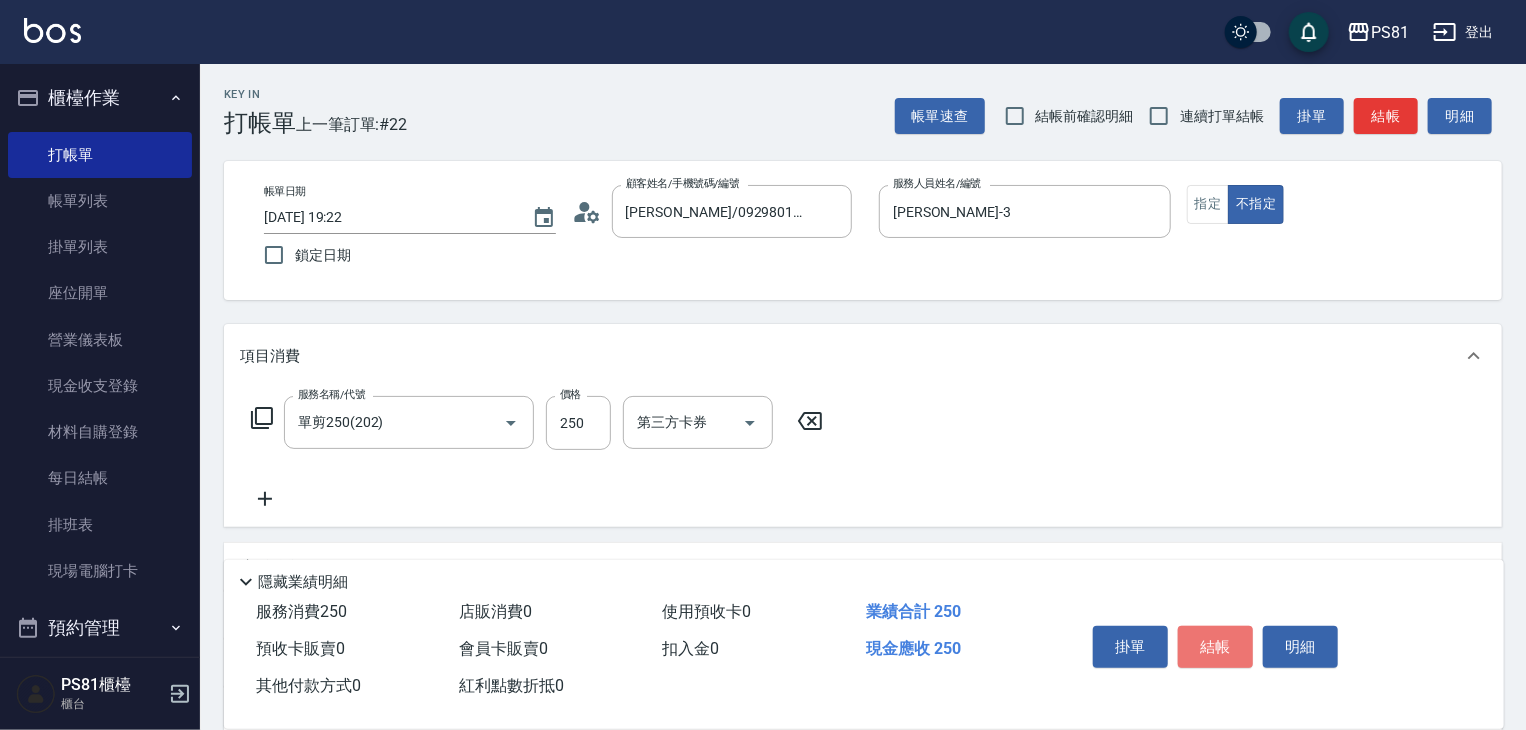 click on "結帳" at bounding box center (1215, 647) 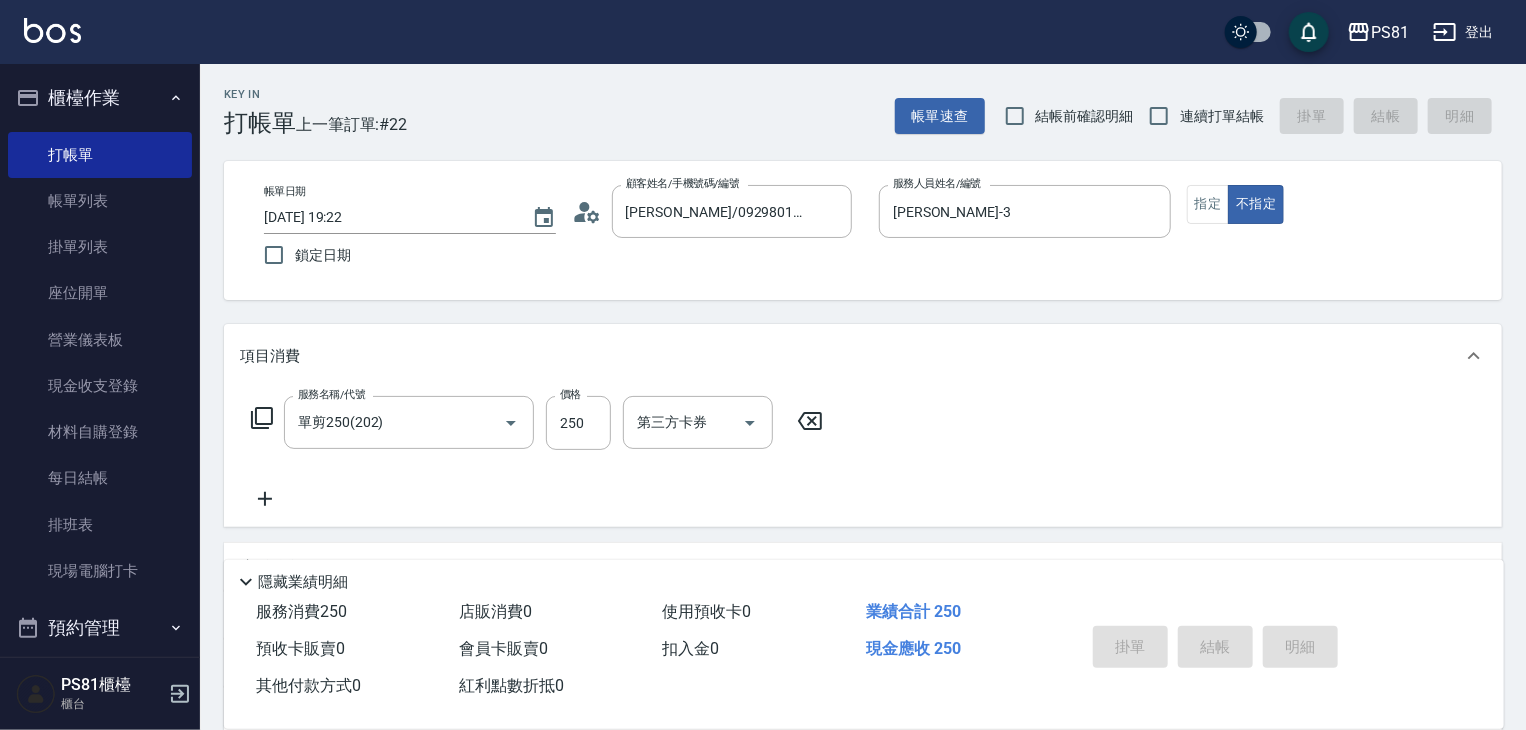 click on "掛單 結帳 明細" at bounding box center [1215, 649] 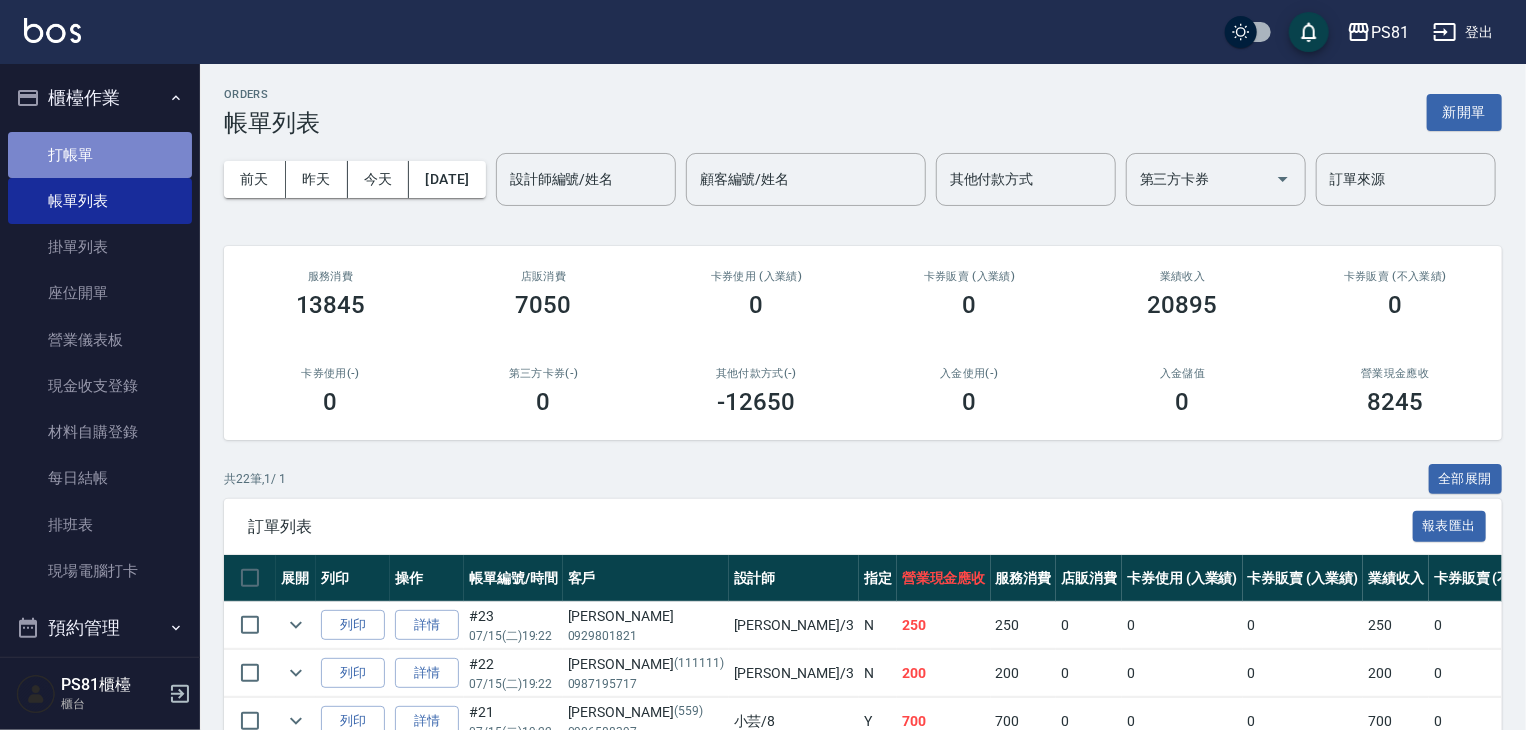 click on "打帳單" at bounding box center [100, 155] 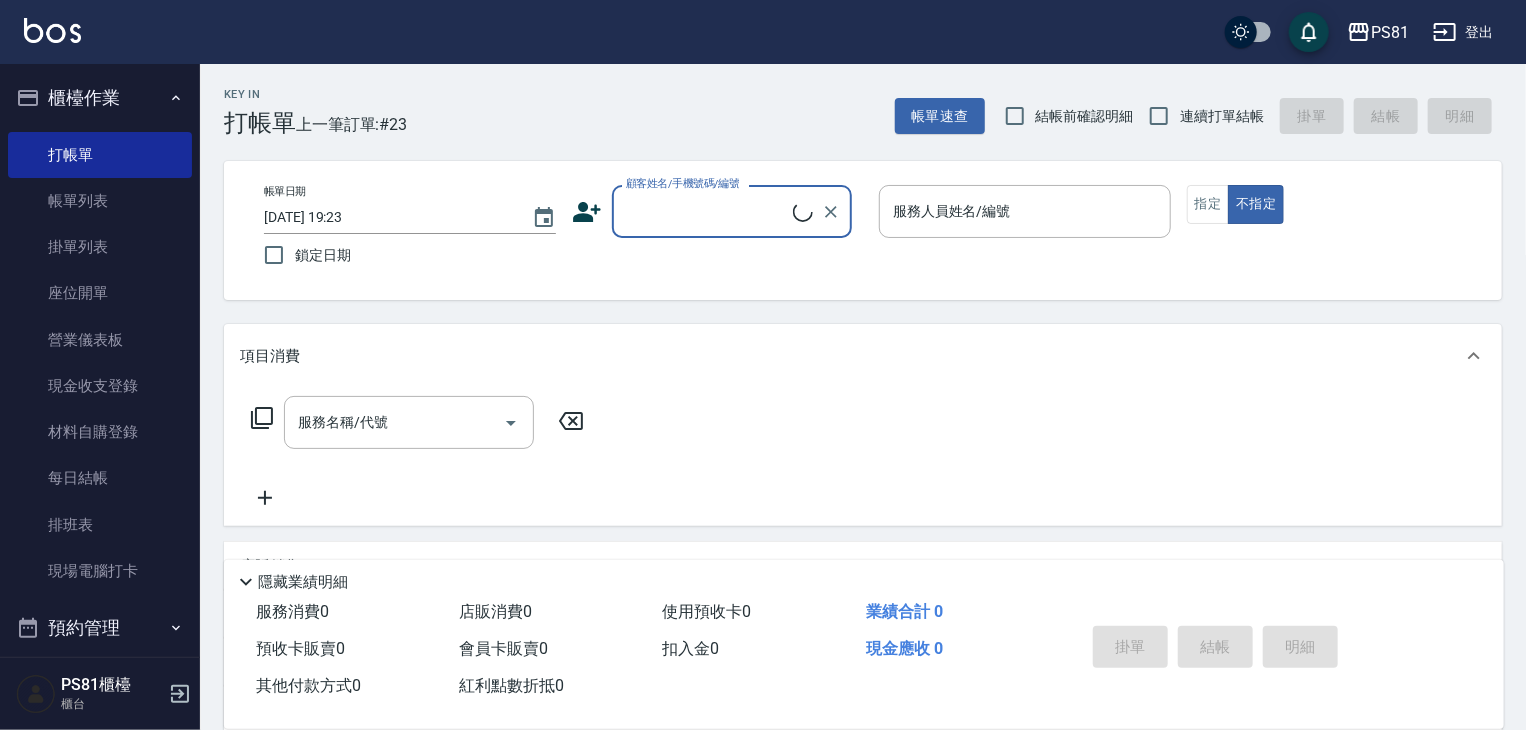 click on "顧客姓名/手機號碼/編號" at bounding box center [707, 211] 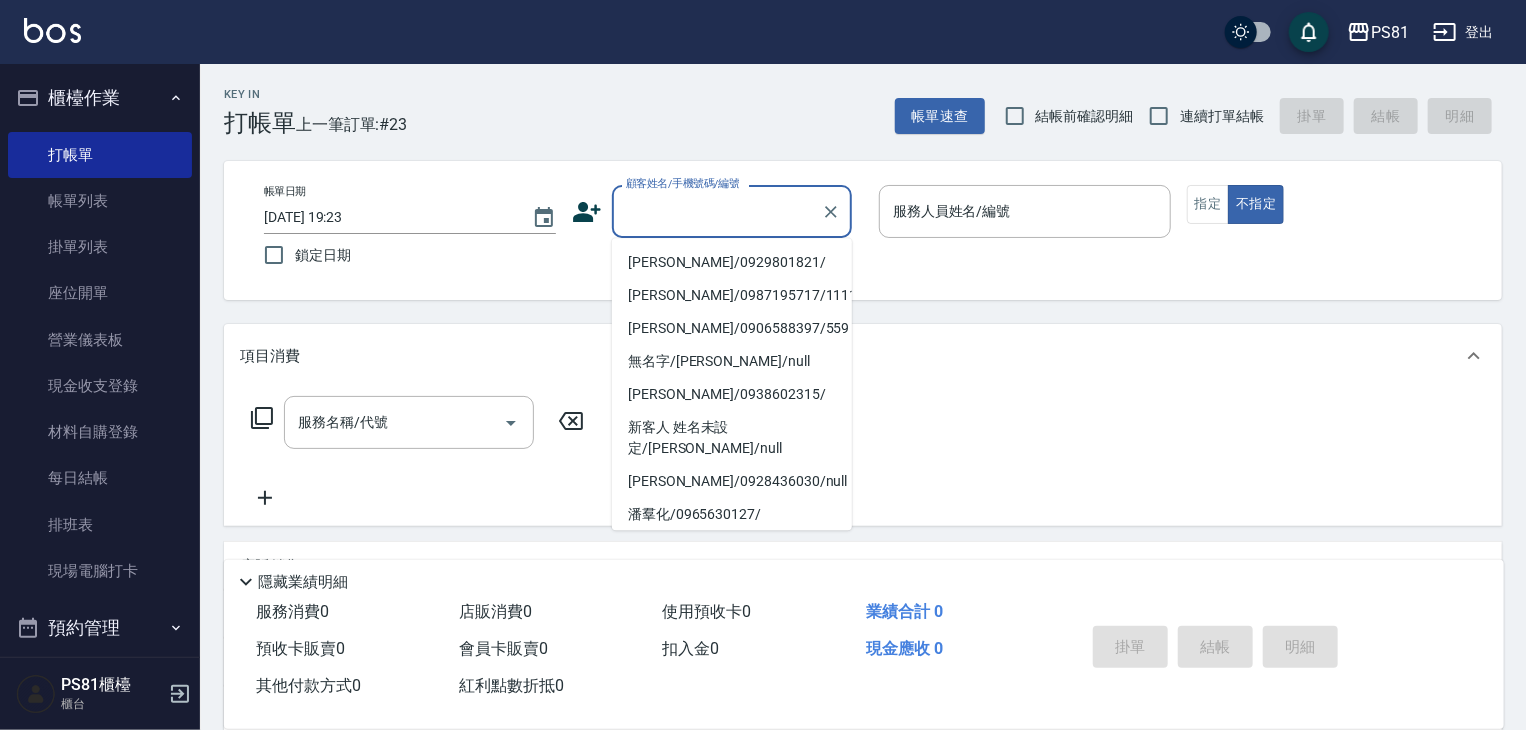 click on "新客人 姓名未設定/[PERSON_NAME]/null" at bounding box center (732, 558) 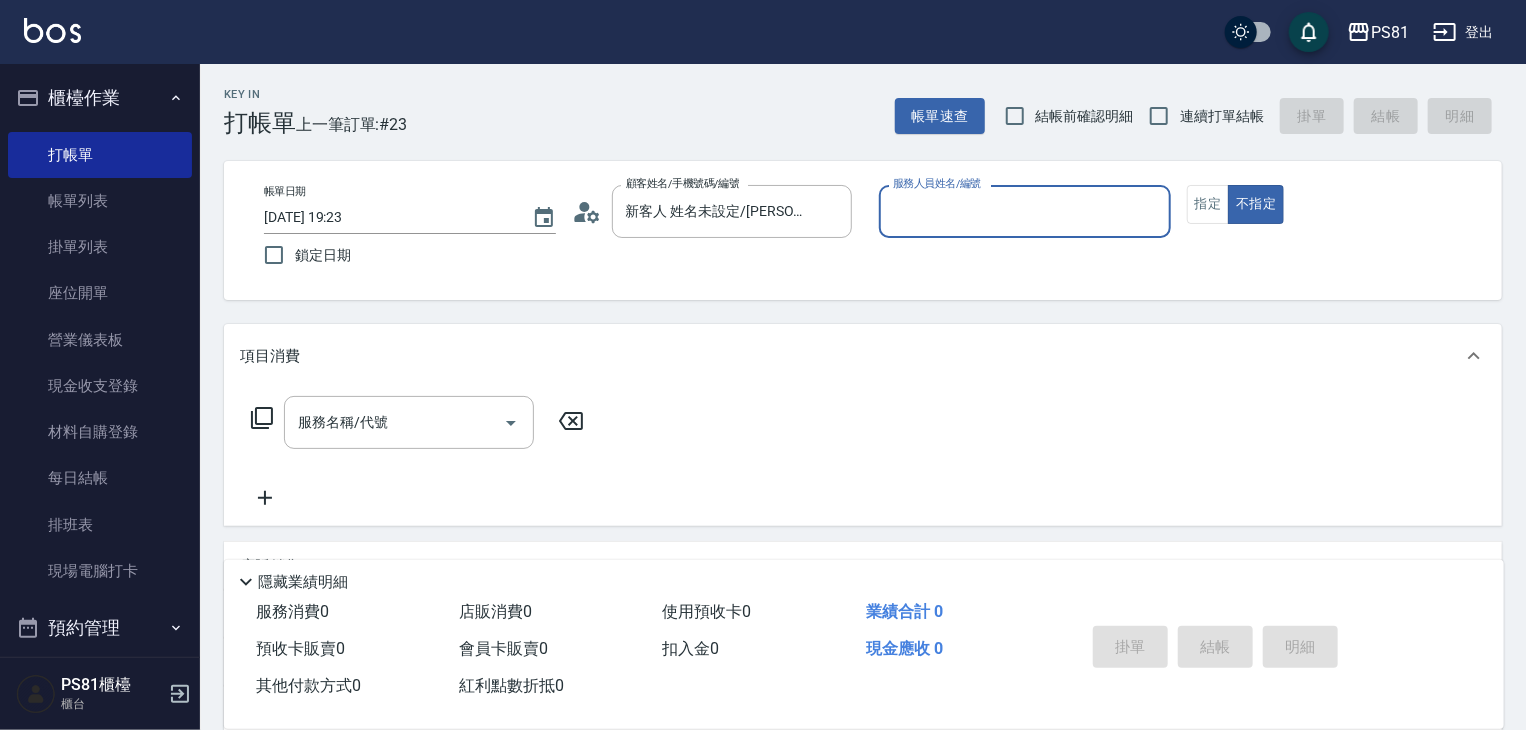 type on "新客人 姓名未設定/[PERSON_NAME]/null" 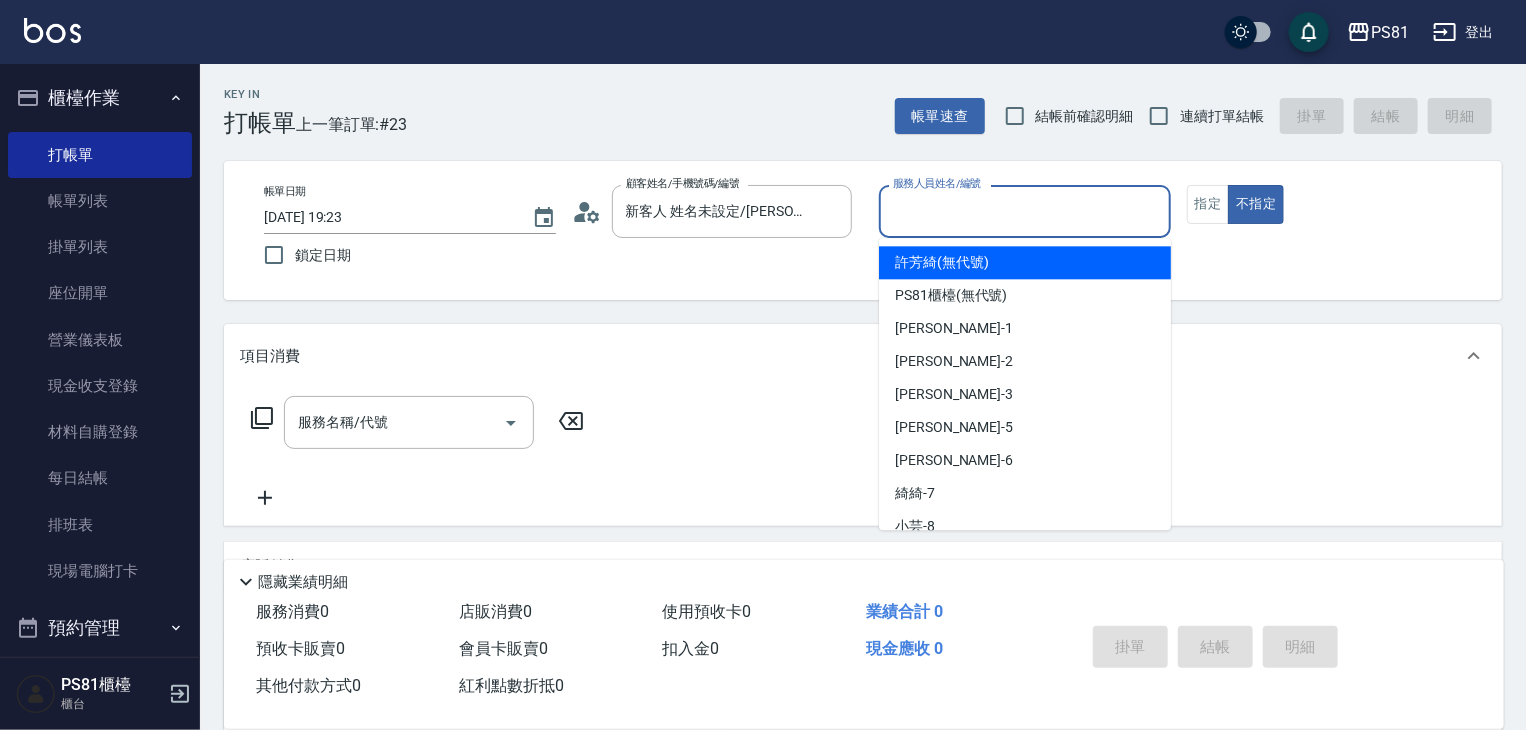 click on "服務人員姓名/編號" at bounding box center (1025, 211) 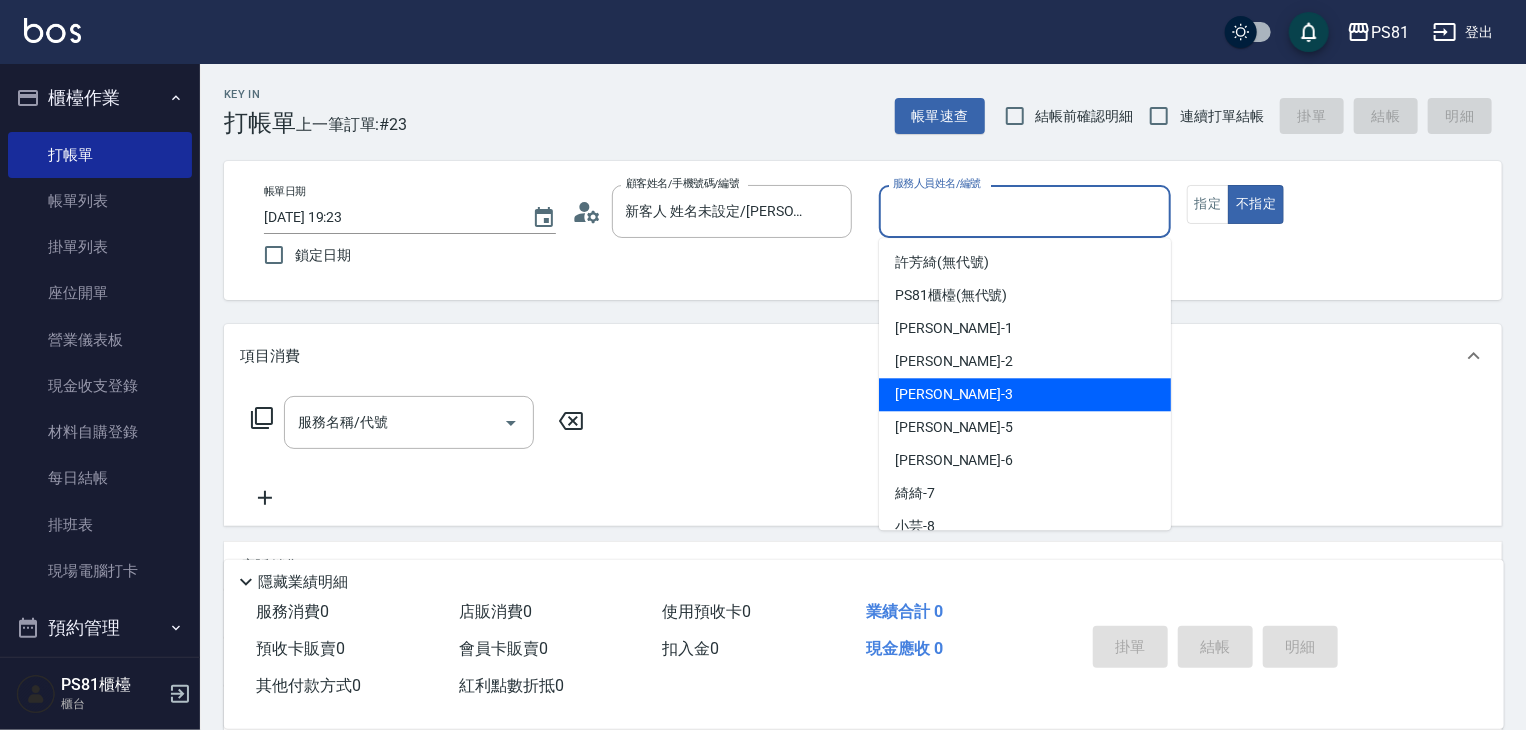 click on "[PERSON_NAME] -3" at bounding box center [1025, 394] 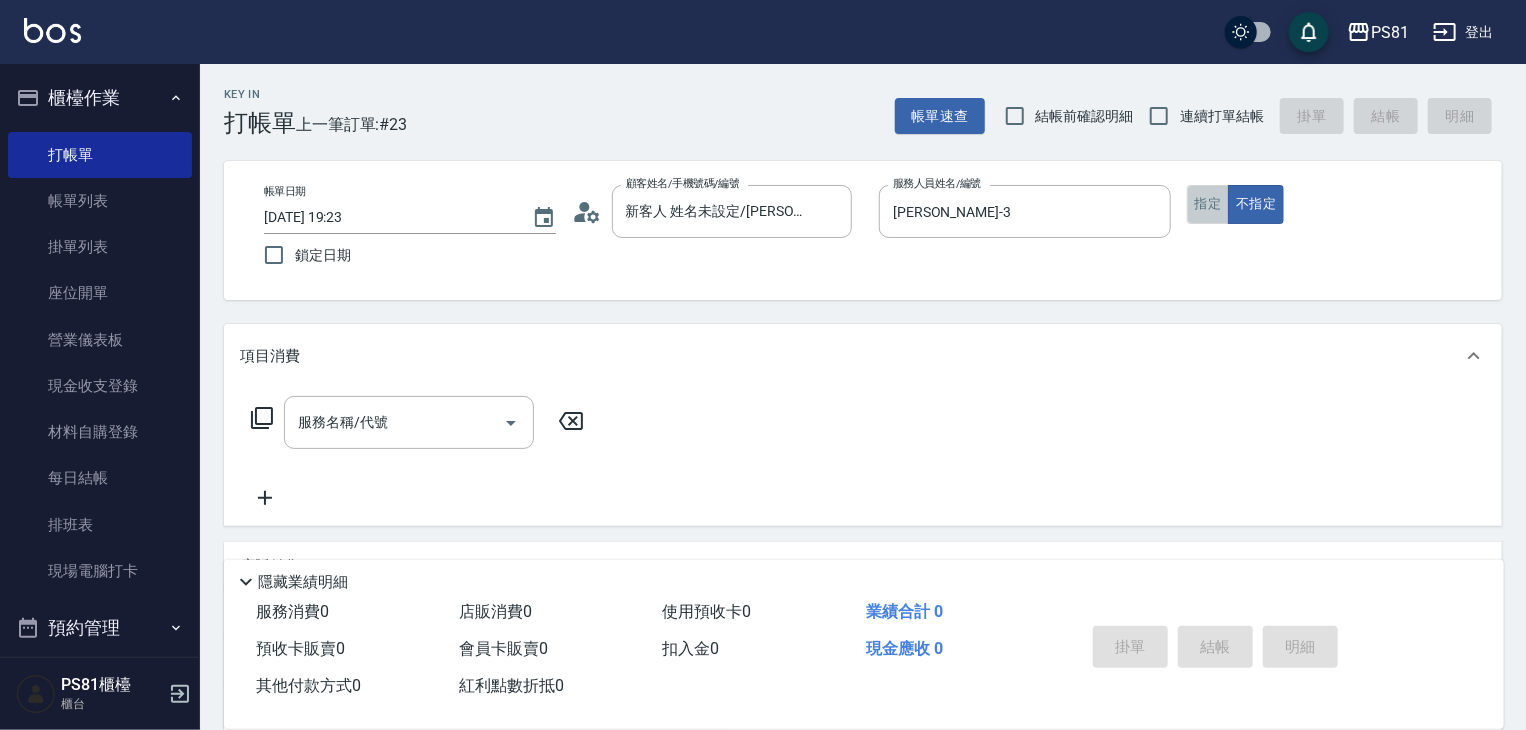 click on "指定" at bounding box center [1208, 204] 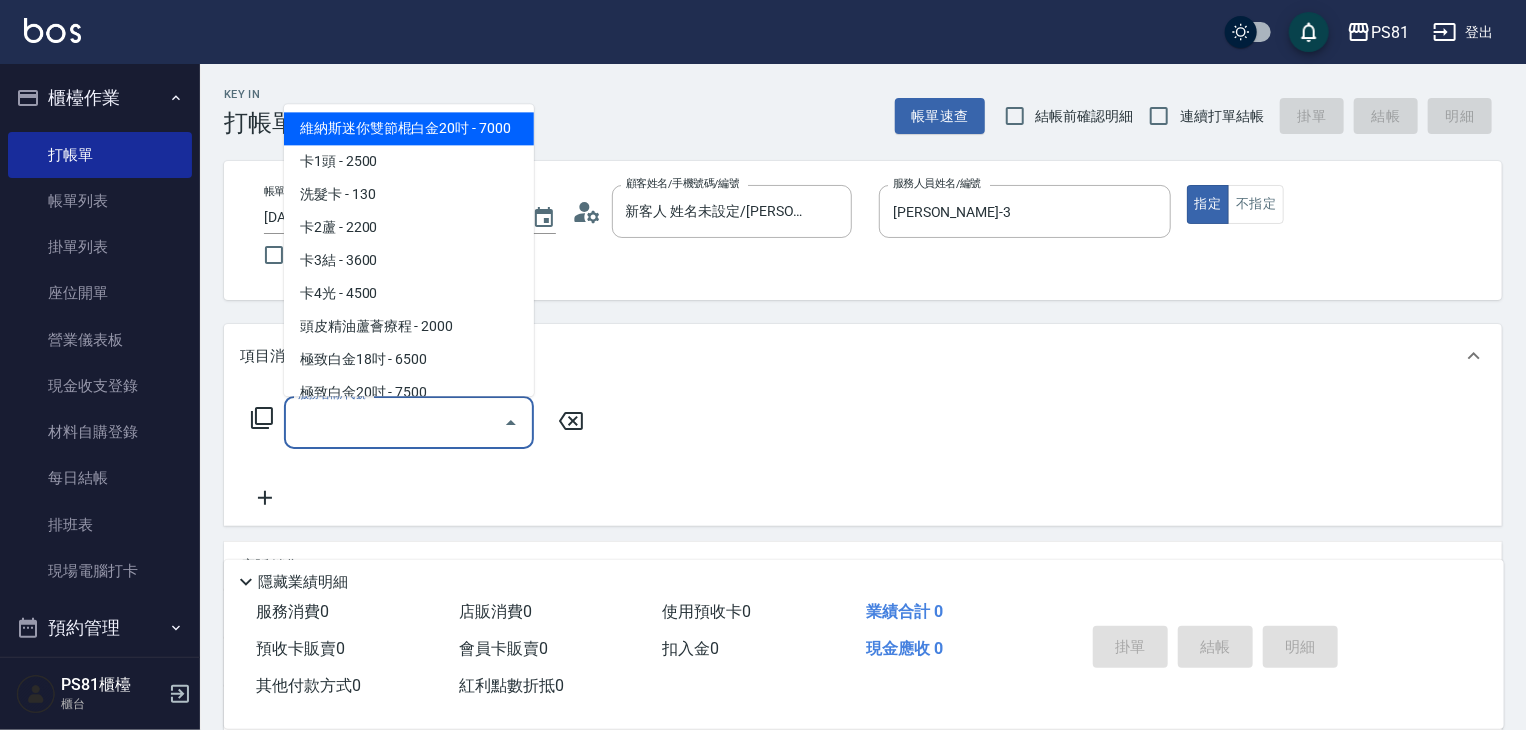 click on "服務名稱/代號" at bounding box center (394, 422) 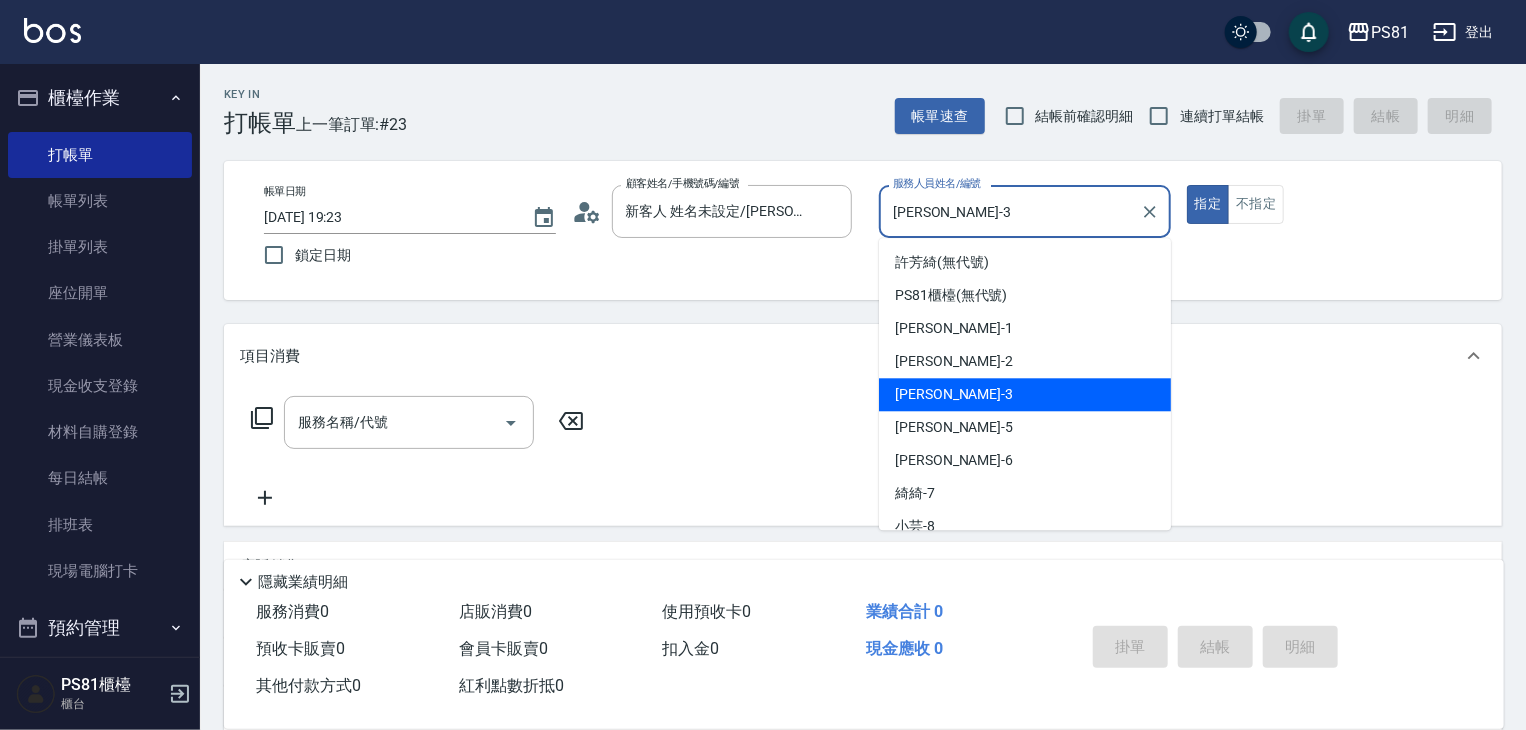 drag, startPoint x: 976, startPoint y: 205, endPoint x: 888, endPoint y: 331, distance: 153.68799 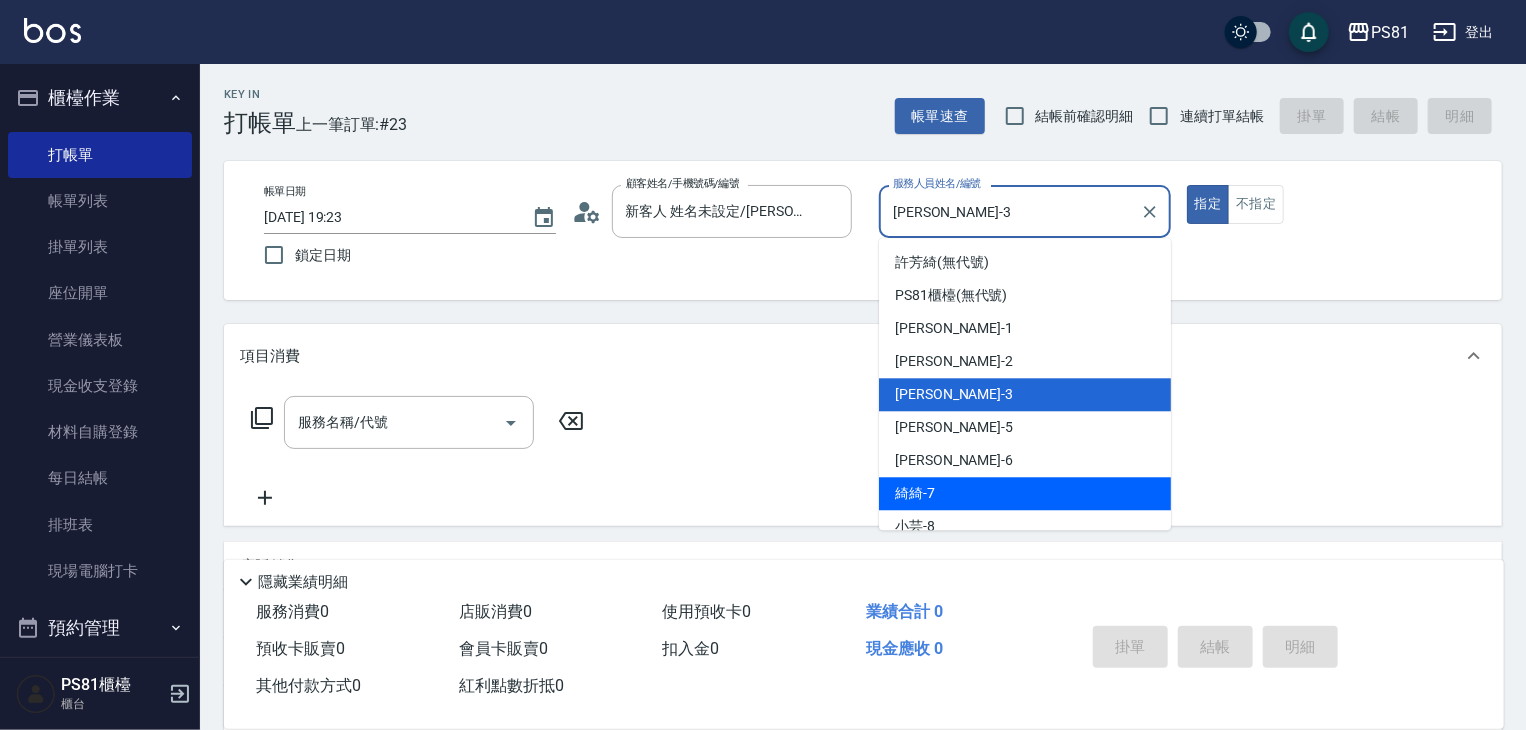 scroll, scrollTop: 100, scrollLeft: 0, axis: vertical 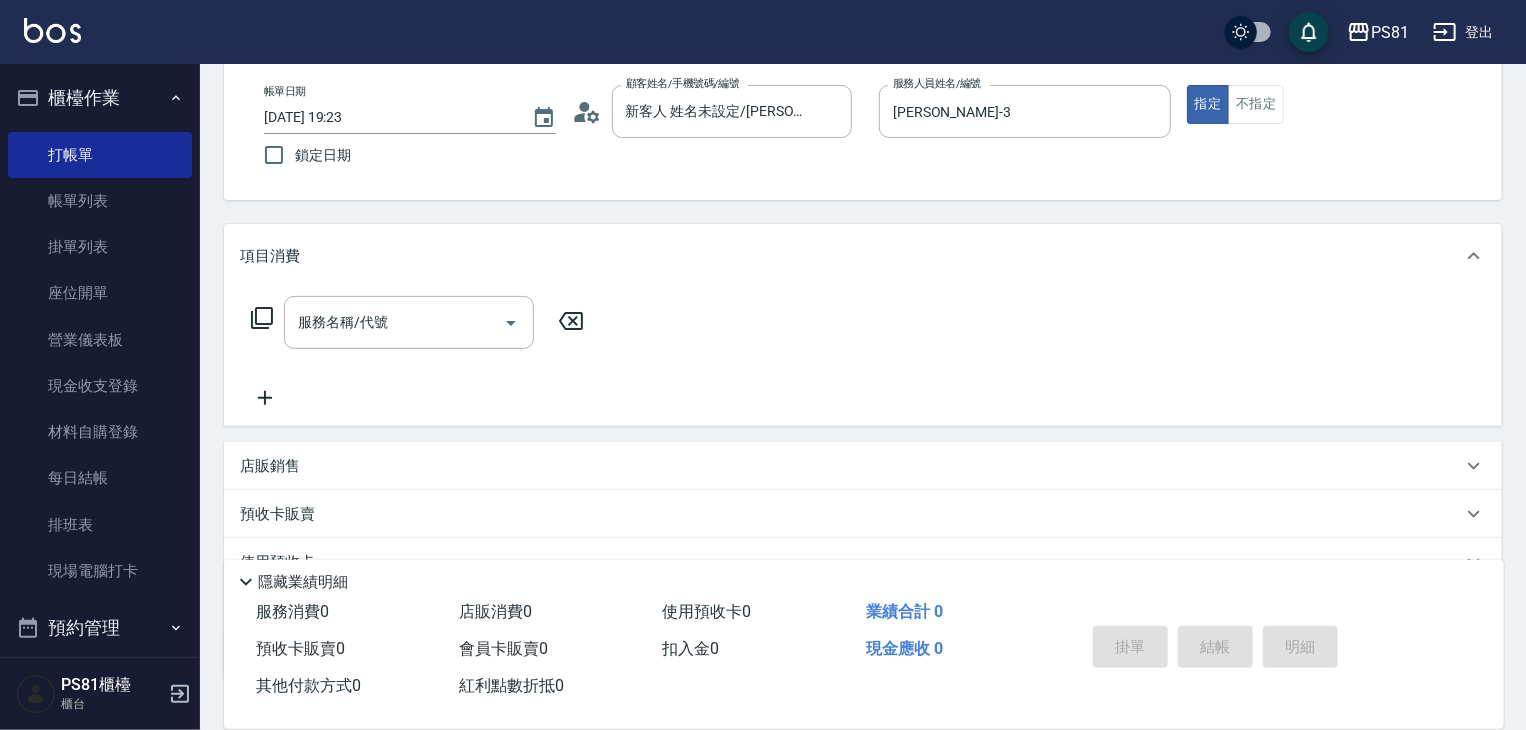 drag, startPoint x: 1179, startPoint y: 198, endPoint x: 1183, endPoint y: 242, distance: 44.181442 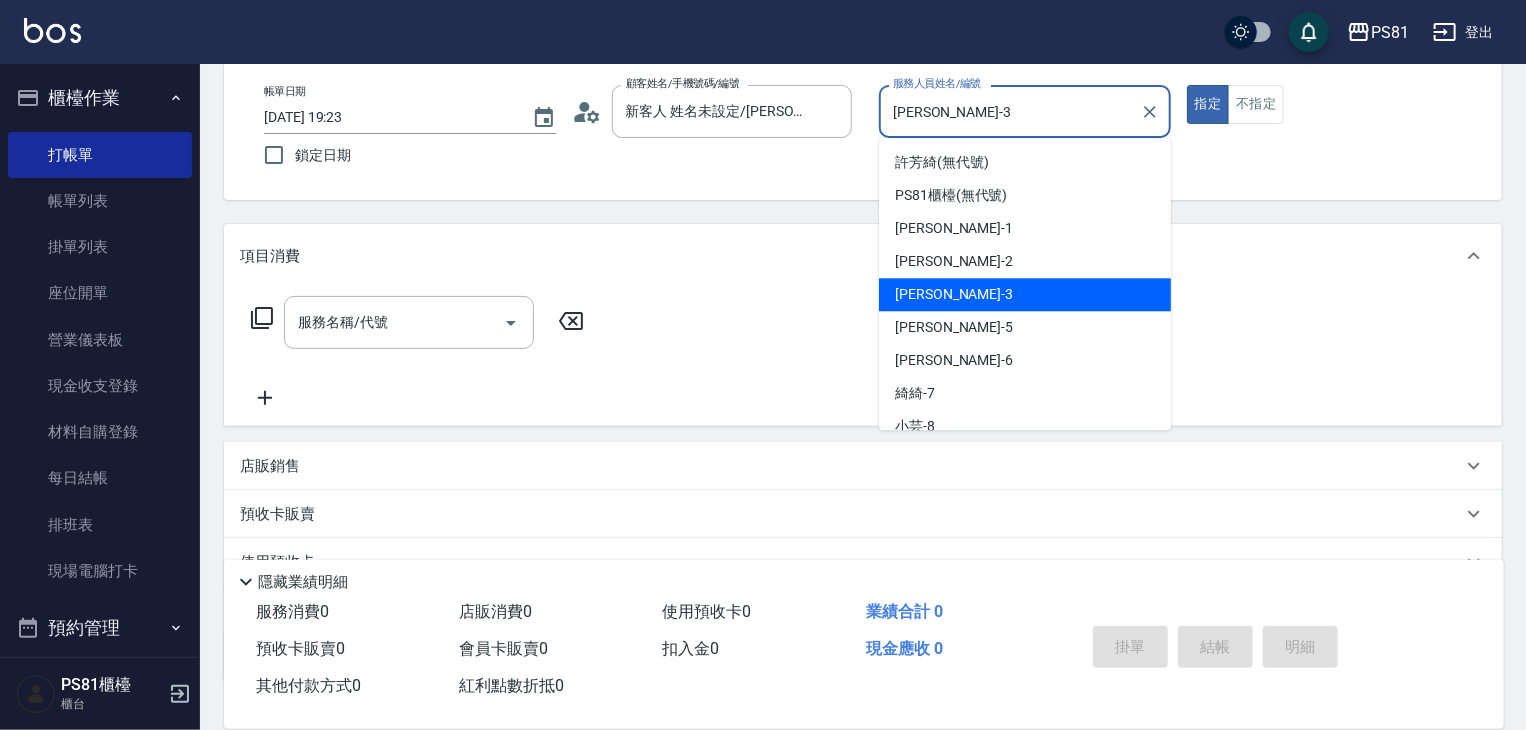 drag, startPoint x: 1071, startPoint y: 121, endPoint x: 974, endPoint y: 125, distance: 97.082436 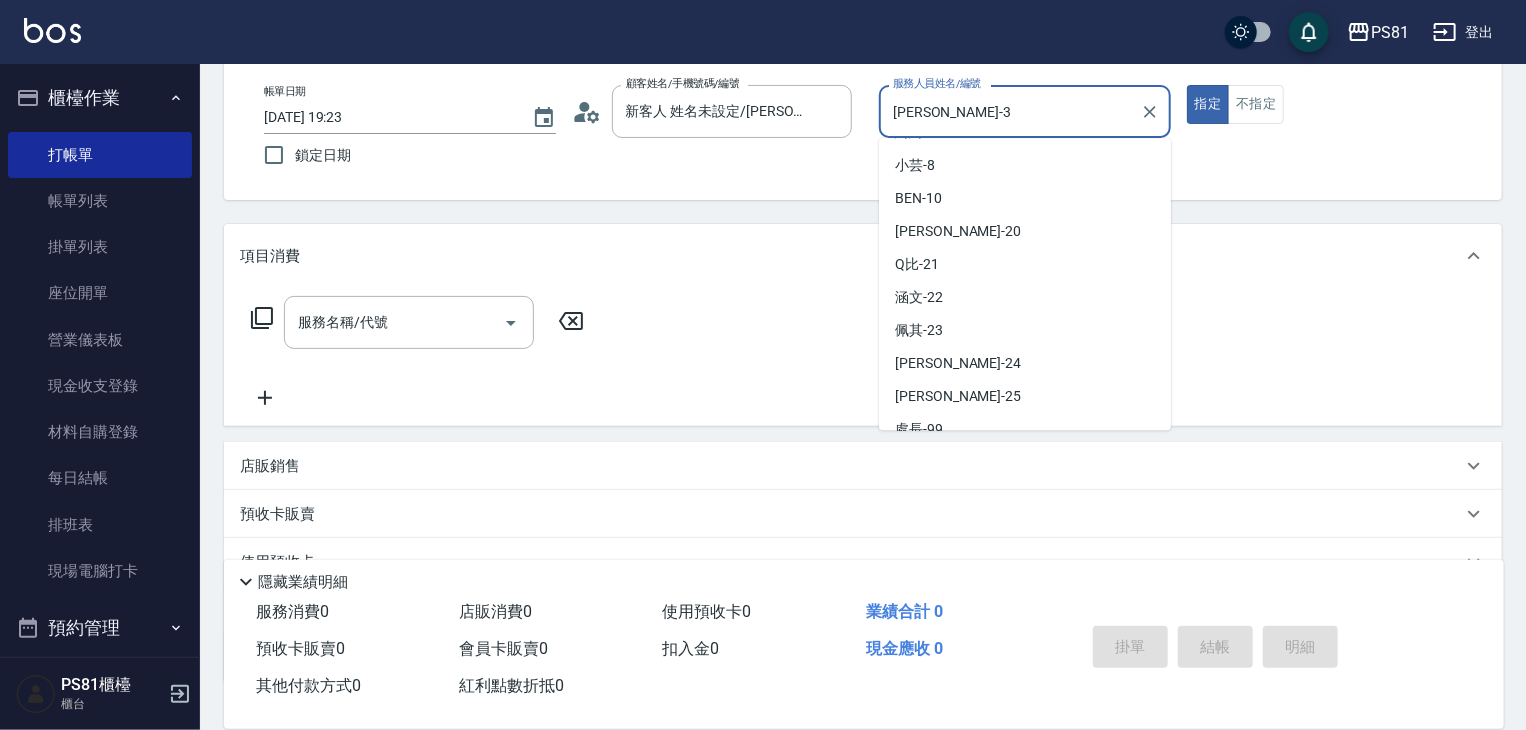 scroll, scrollTop: 284, scrollLeft: 0, axis: vertical 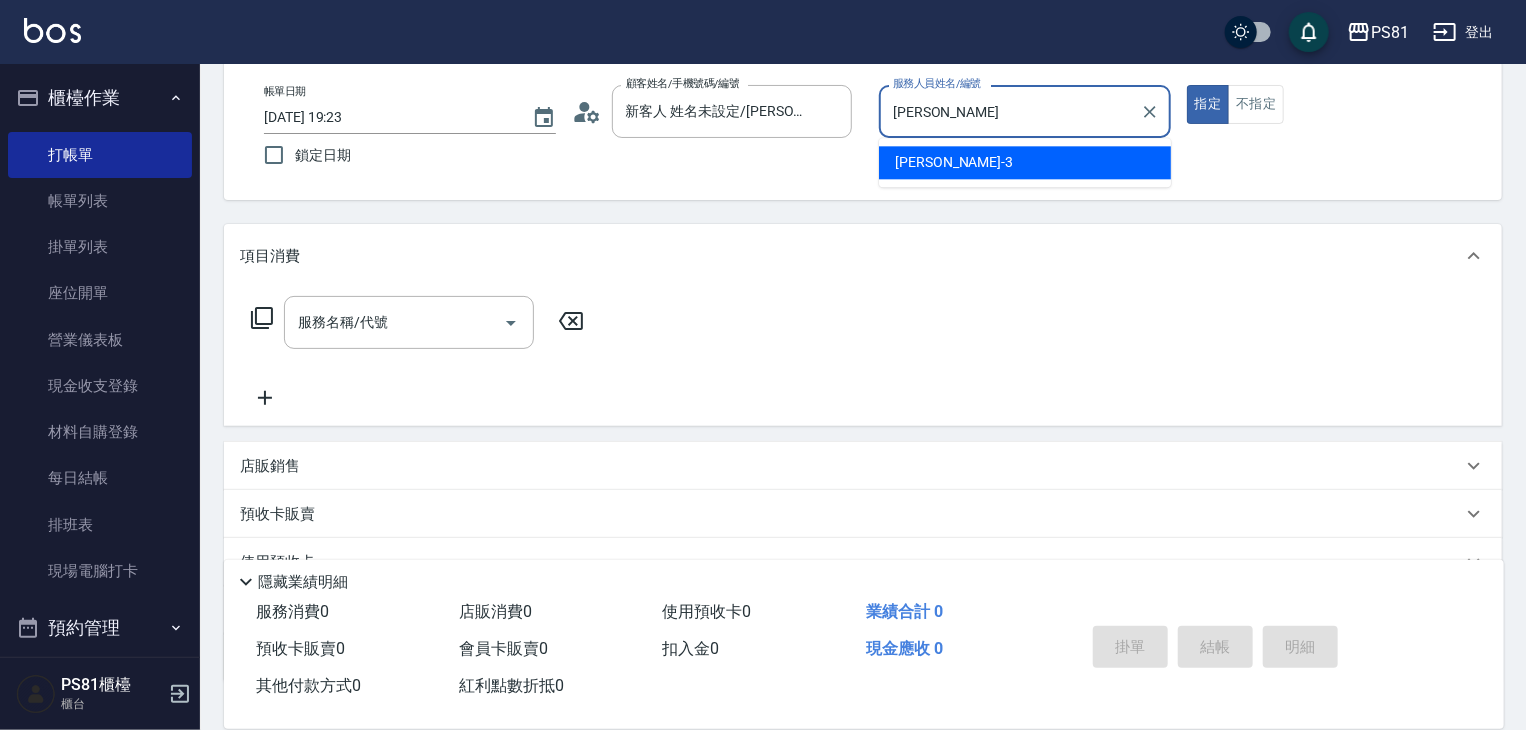 type on "晏" 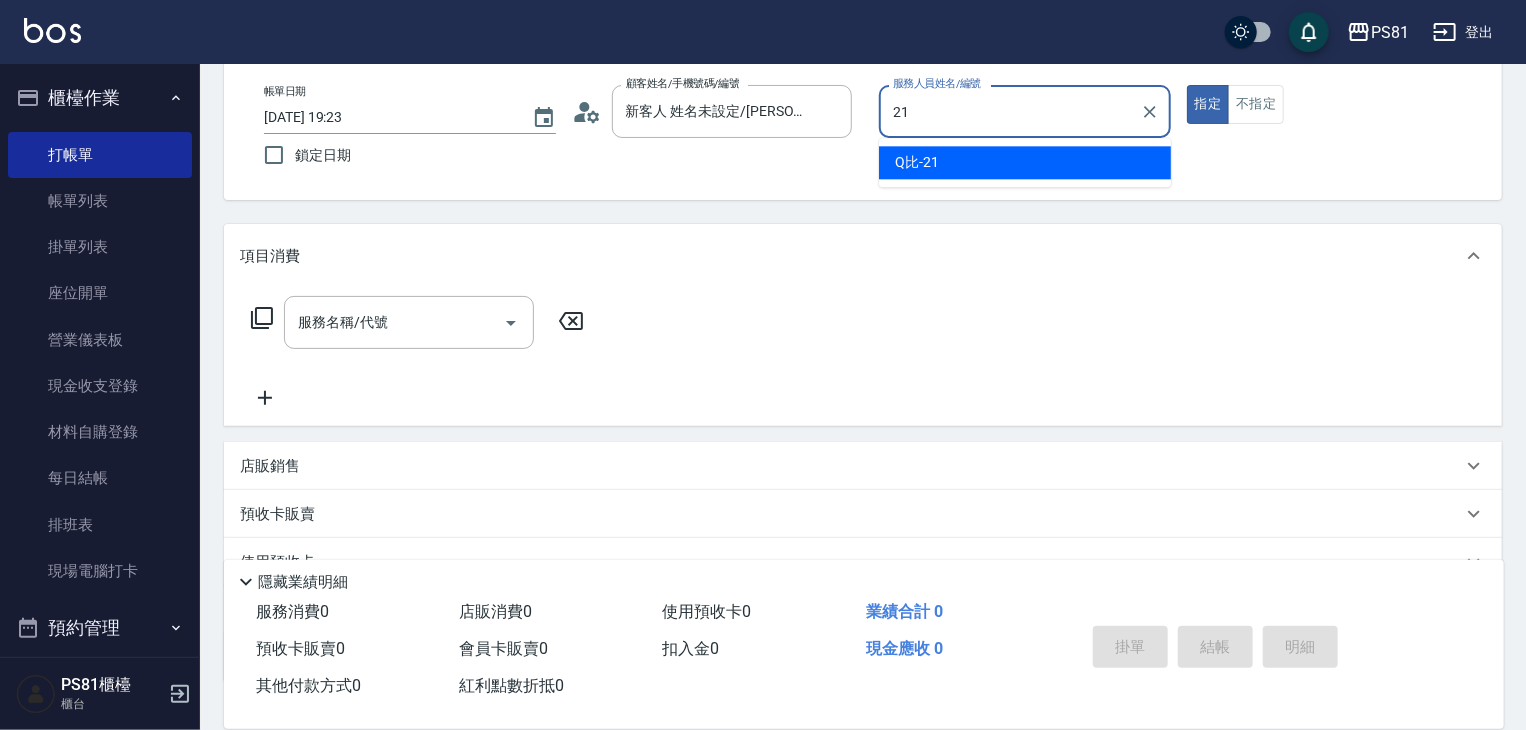 type on "Q比-21" 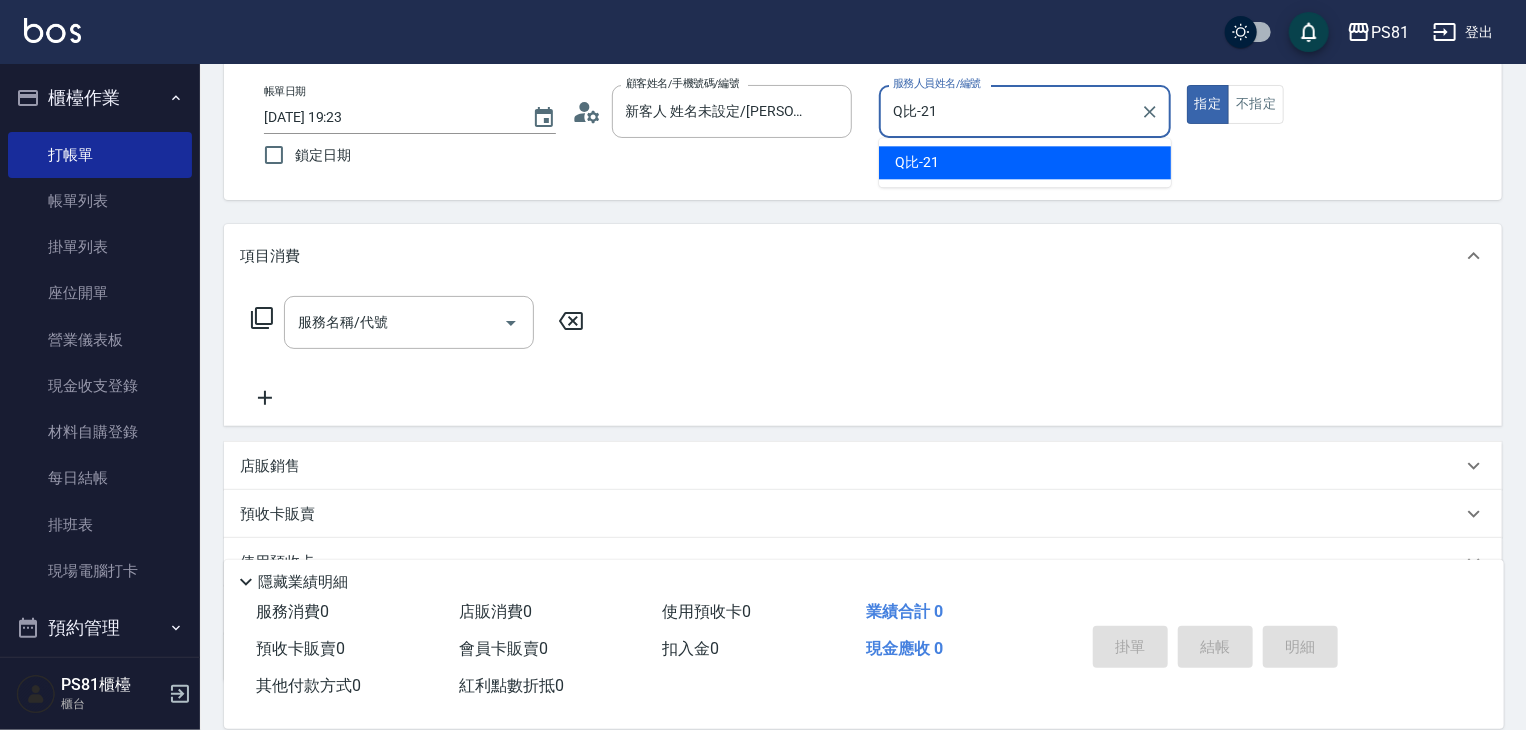 type on "true" 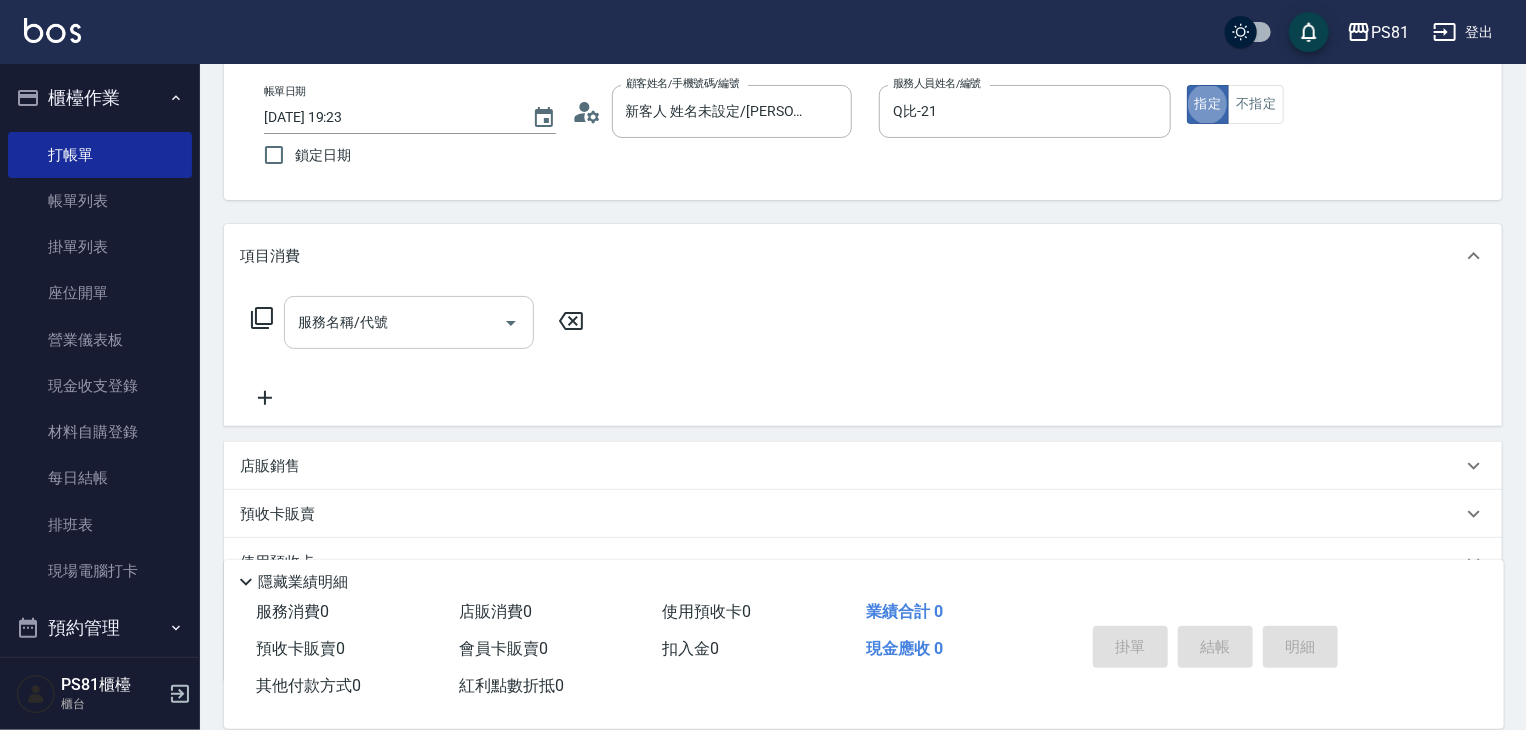 click on "服務名稱/代號" at bounding box center [394, 322] 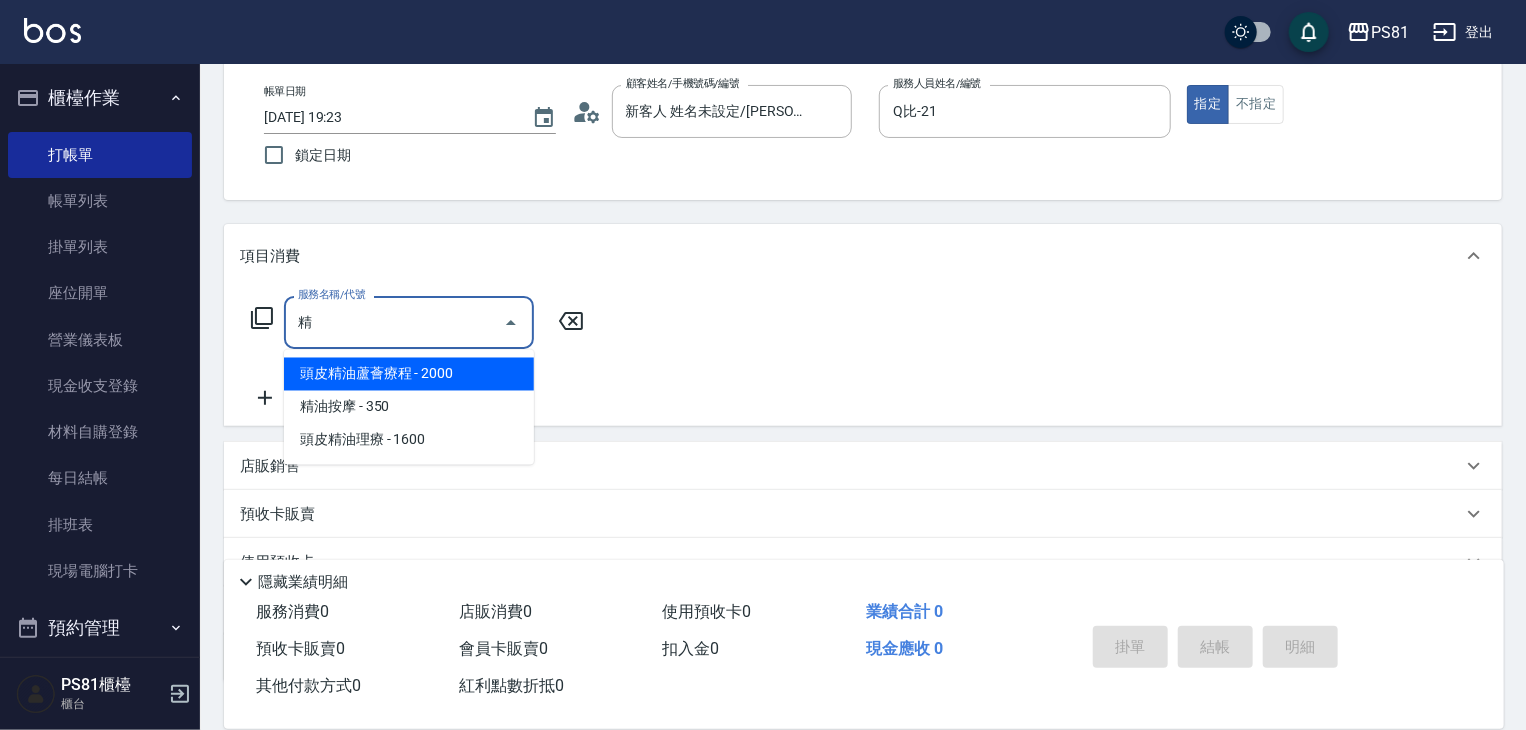 click on "精油按摩 - 350" at bounding box center [409, 407] 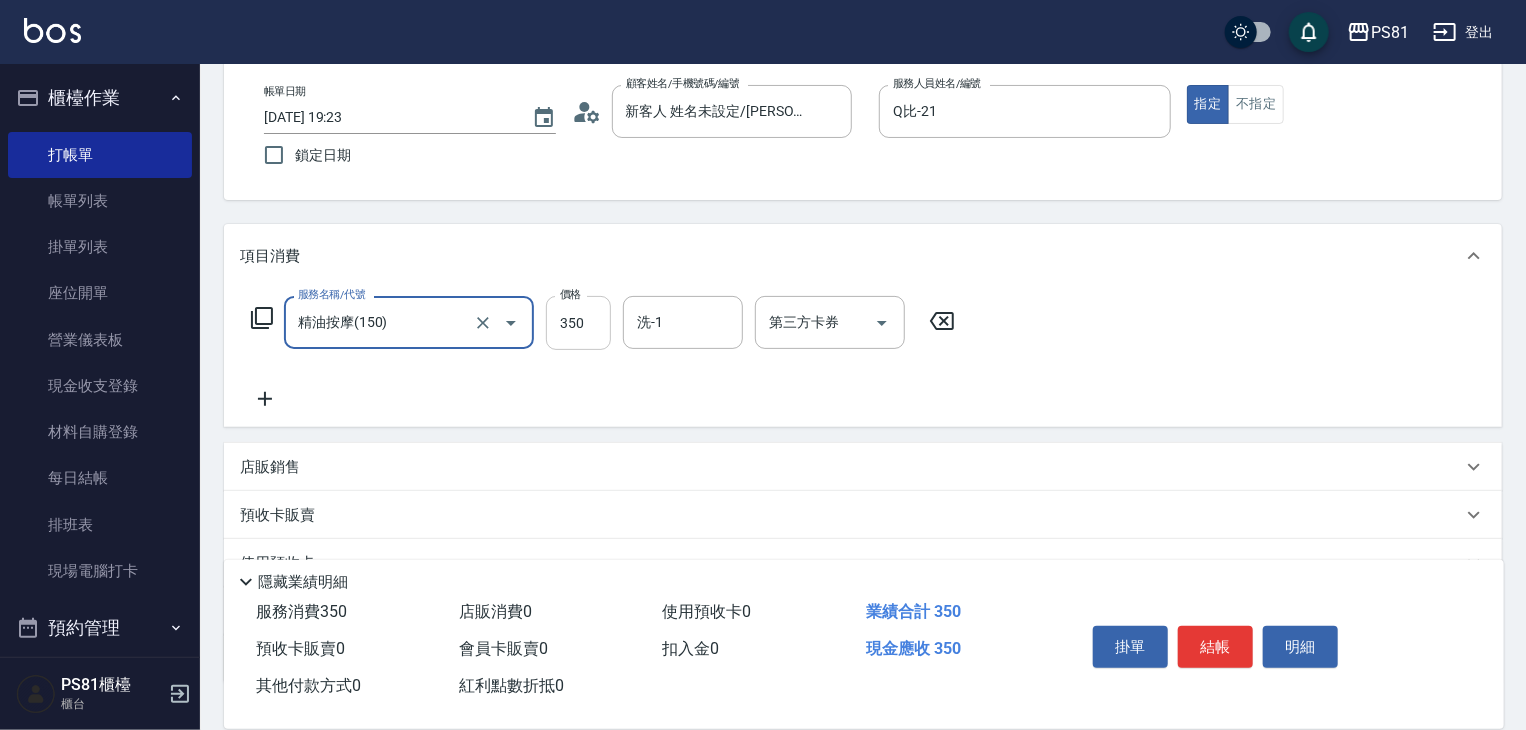 type on "精油按摩(150)" 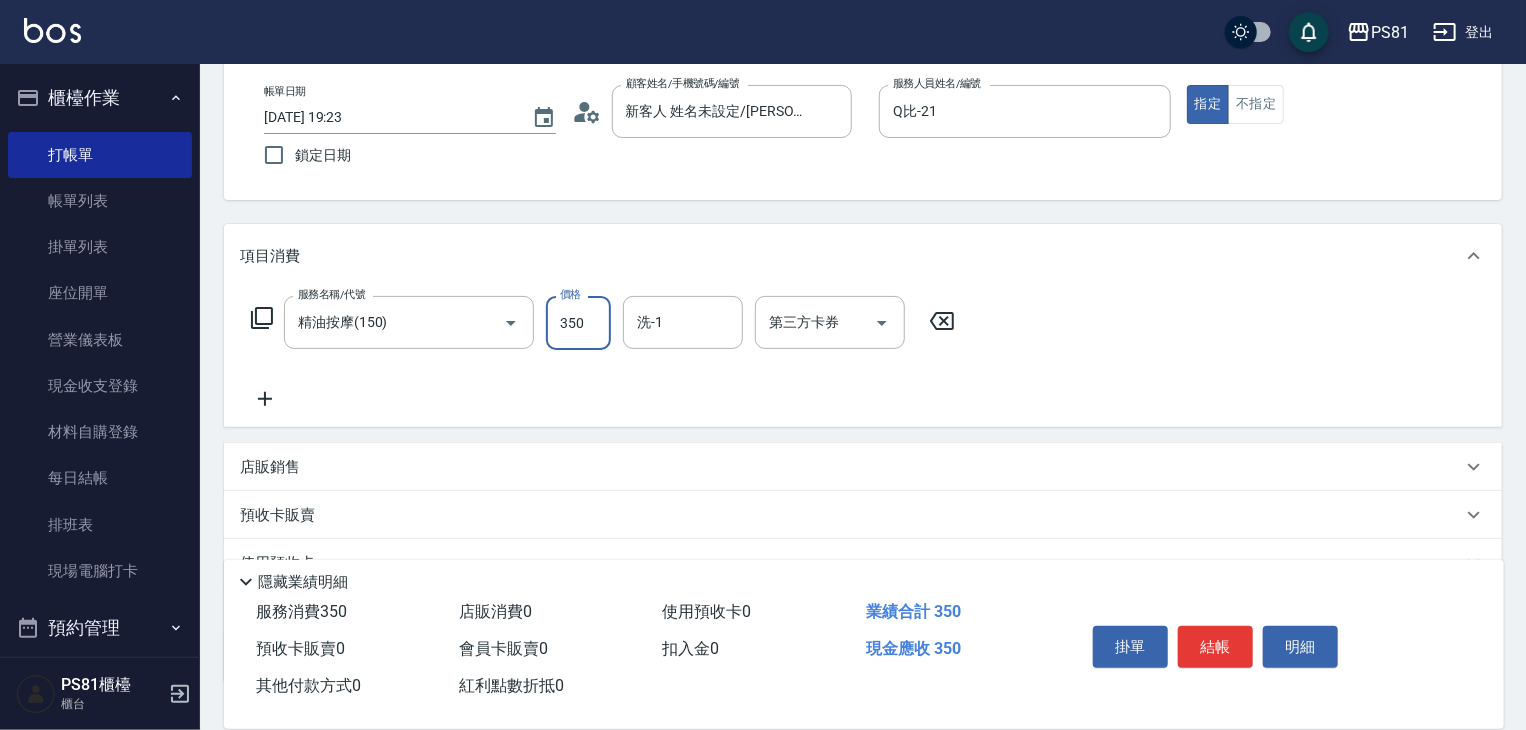 click on "350" at bounding box center [578, 323] 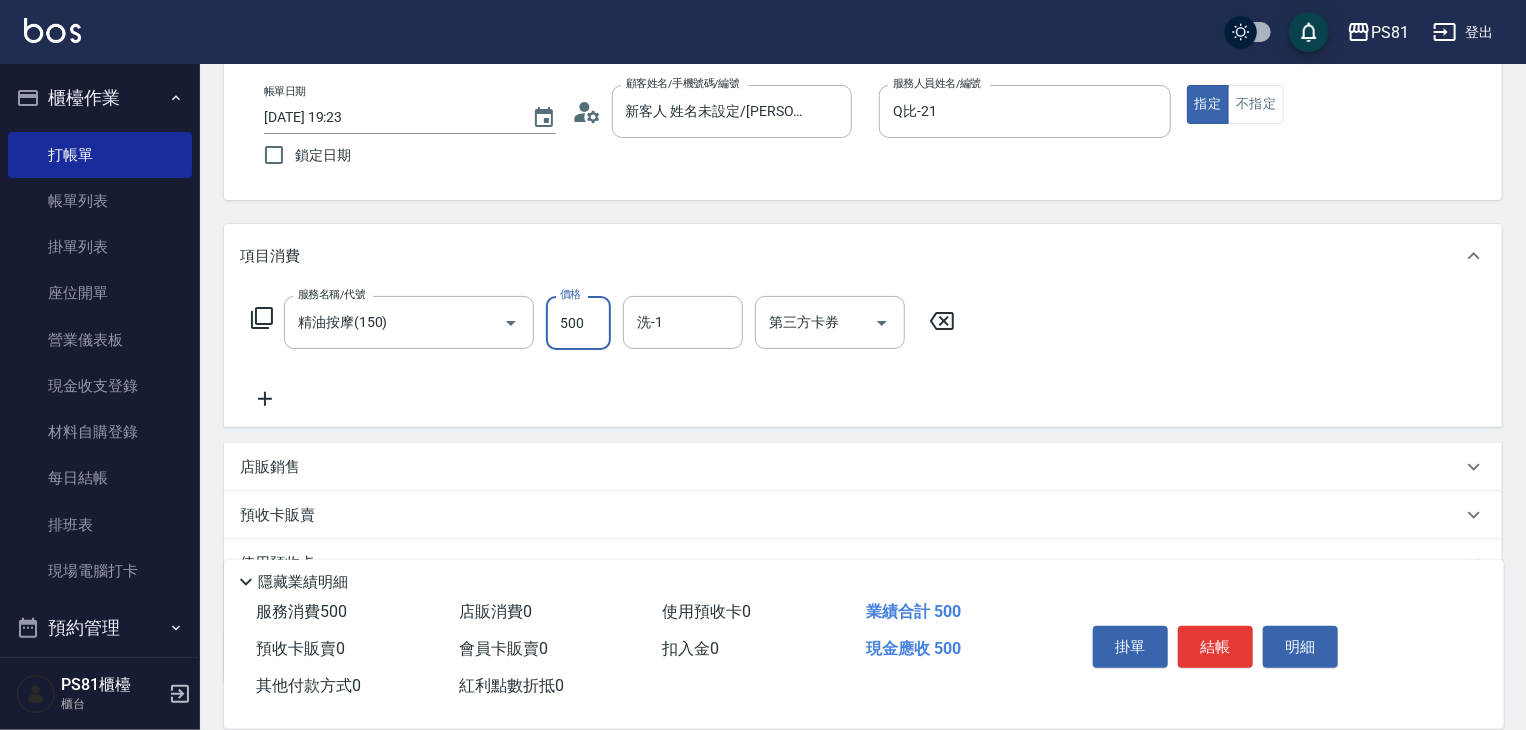 type on "500" 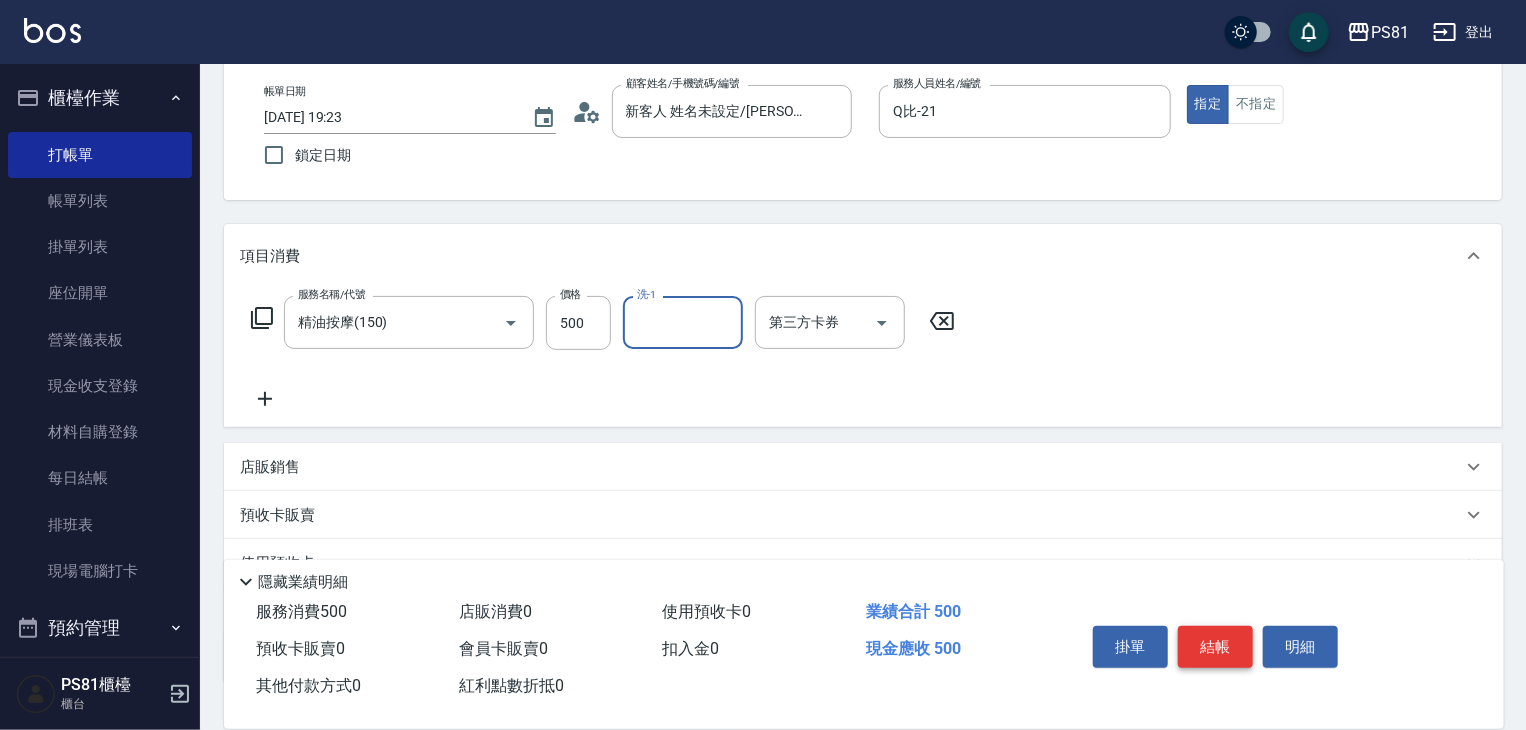 click on "結帳" at bounding box center (1215, 647) 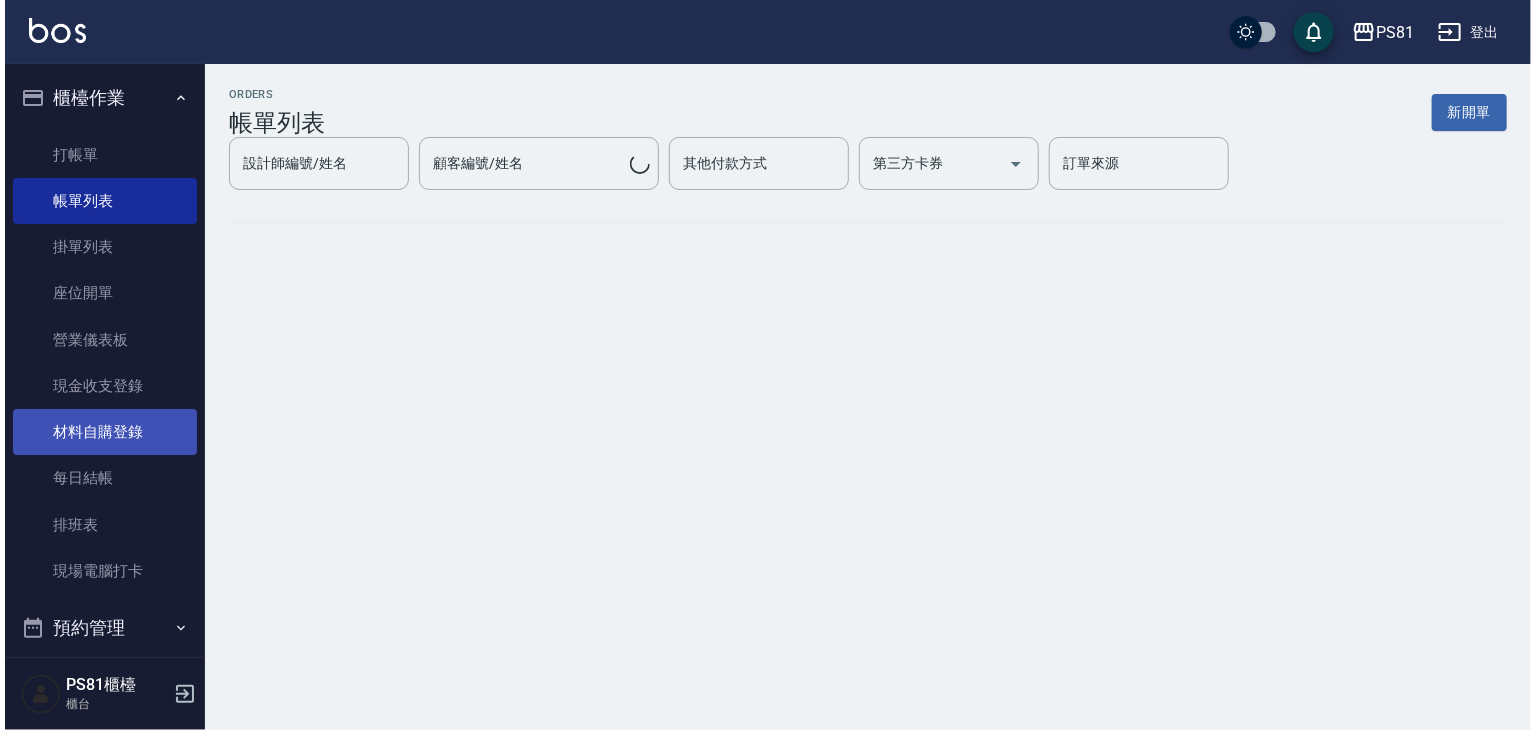 scroll, scrollTop: 0, scrollLeft: 0, axis: both 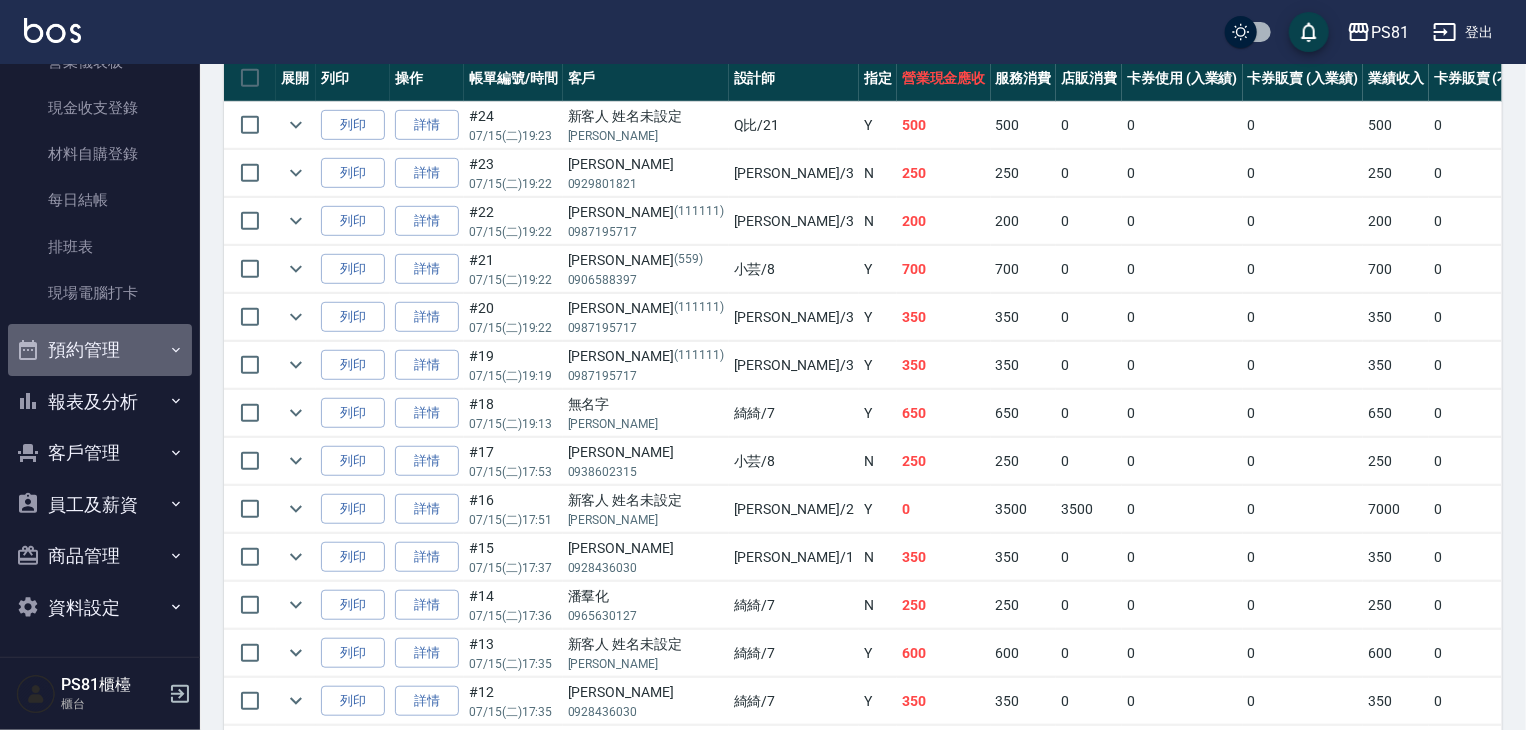 click on "預約管理" at bounding box center (100, 350) 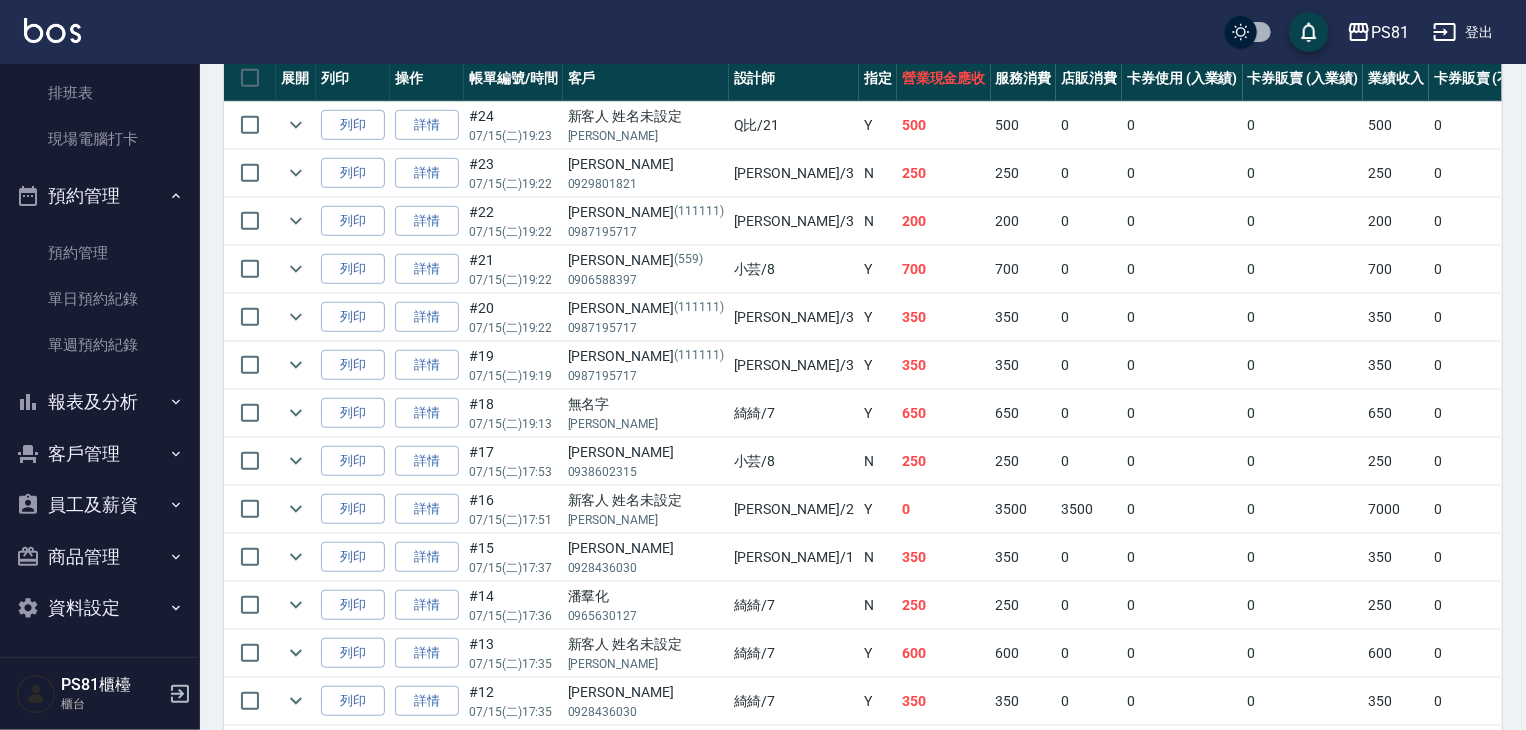 click on "報表及分析" at bounding box center (100, 402) 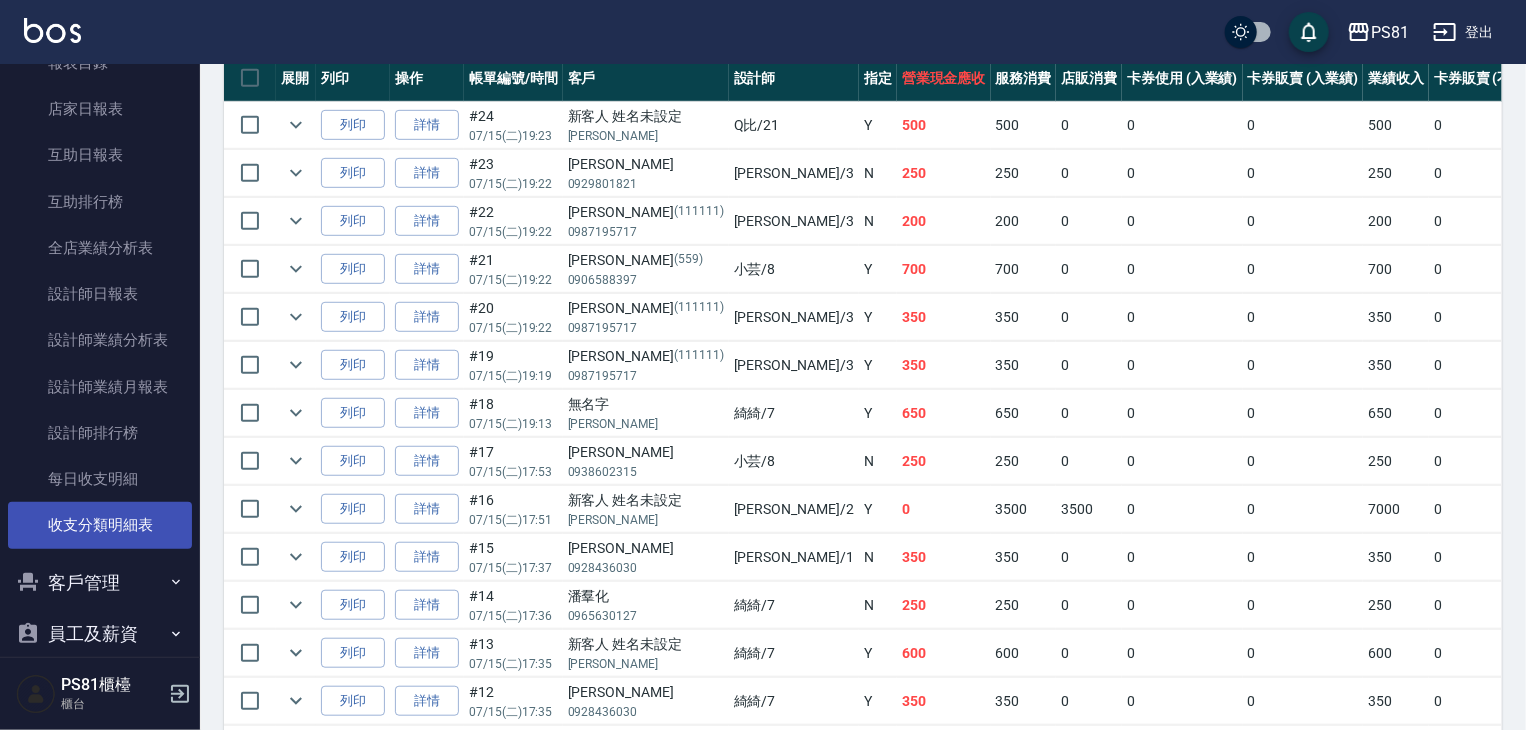 scroll, scrollTop: 954, scrollLeft: 0, axis: vertical 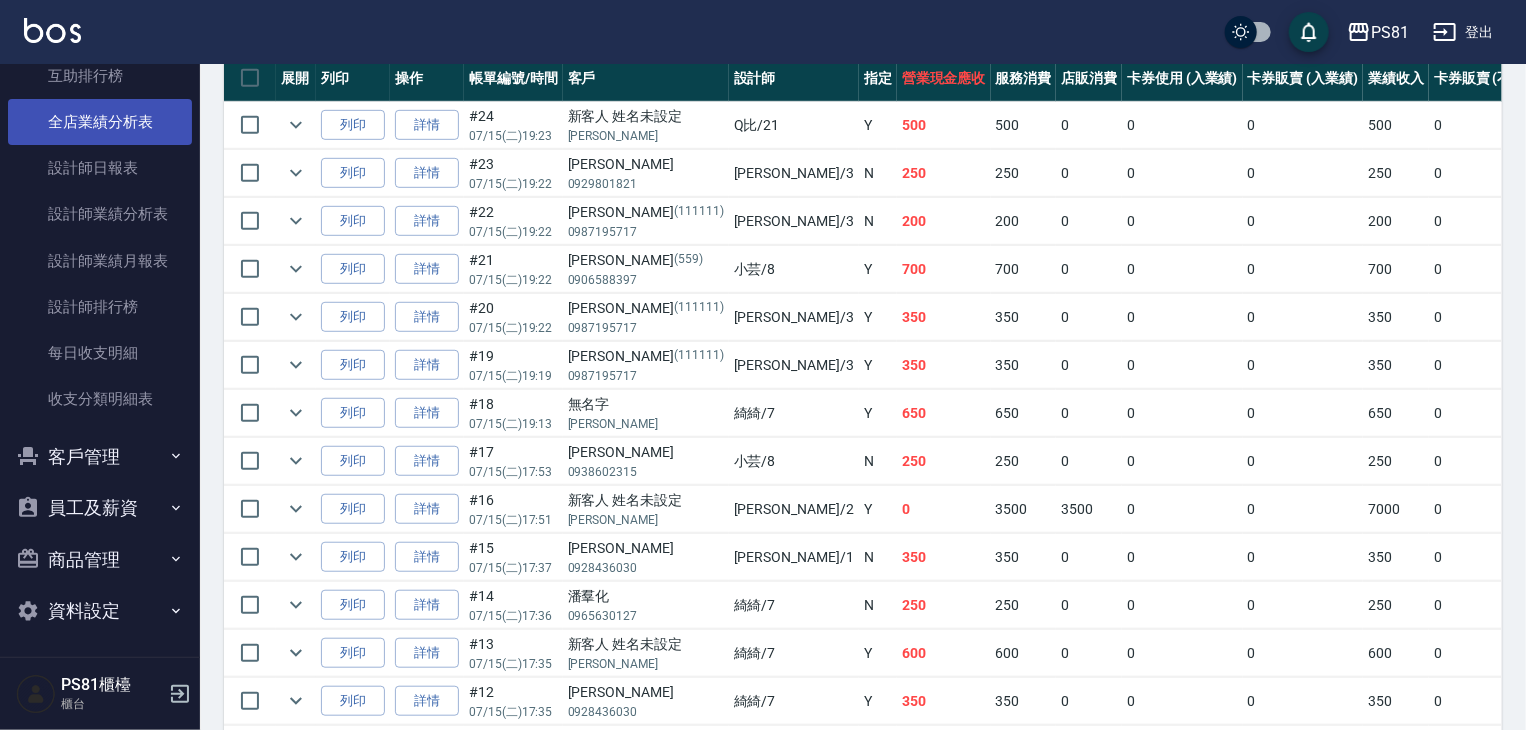 click on "全店業績分析表" at bounding box center [100, 122] 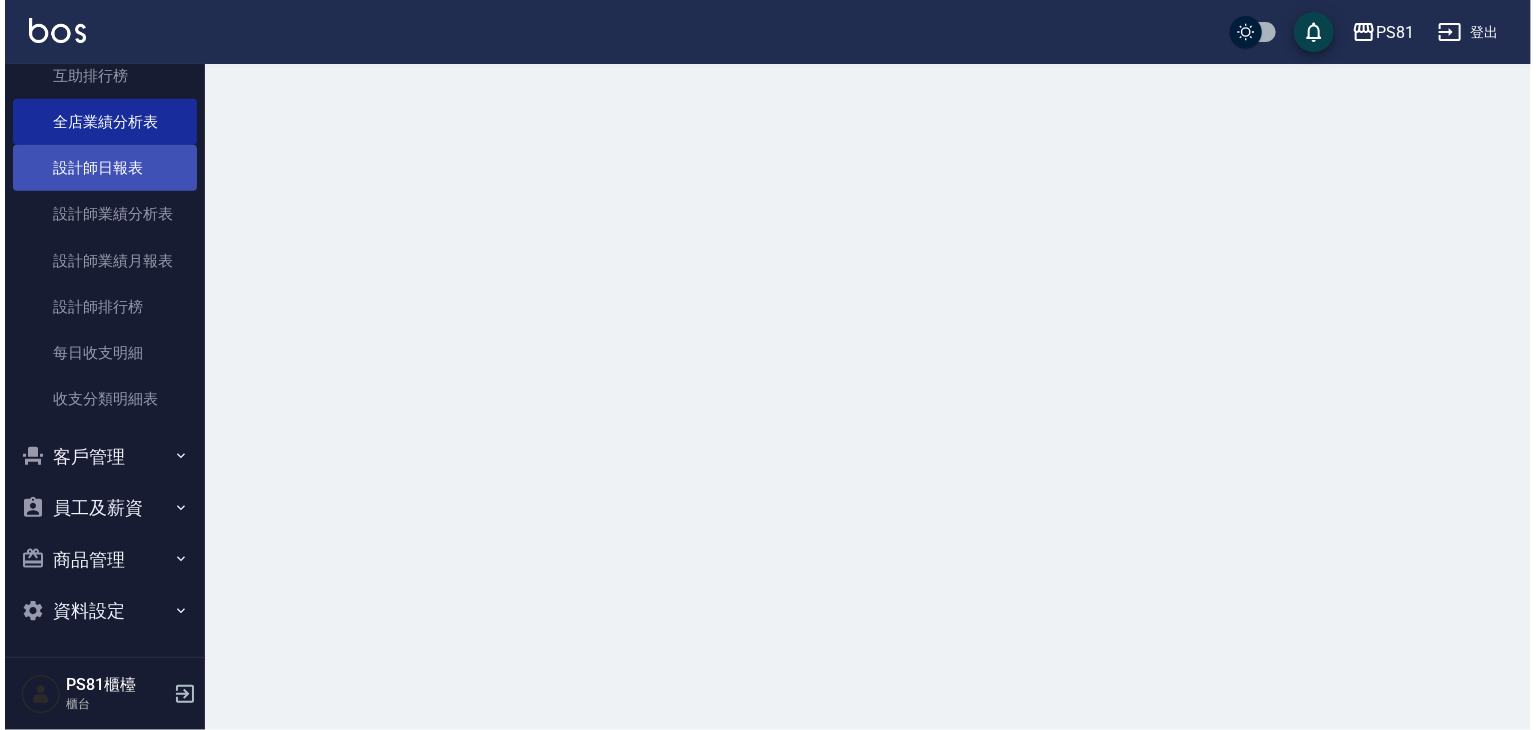 scroll, scrollTop: 0, scrollLeft: 0, axis: both 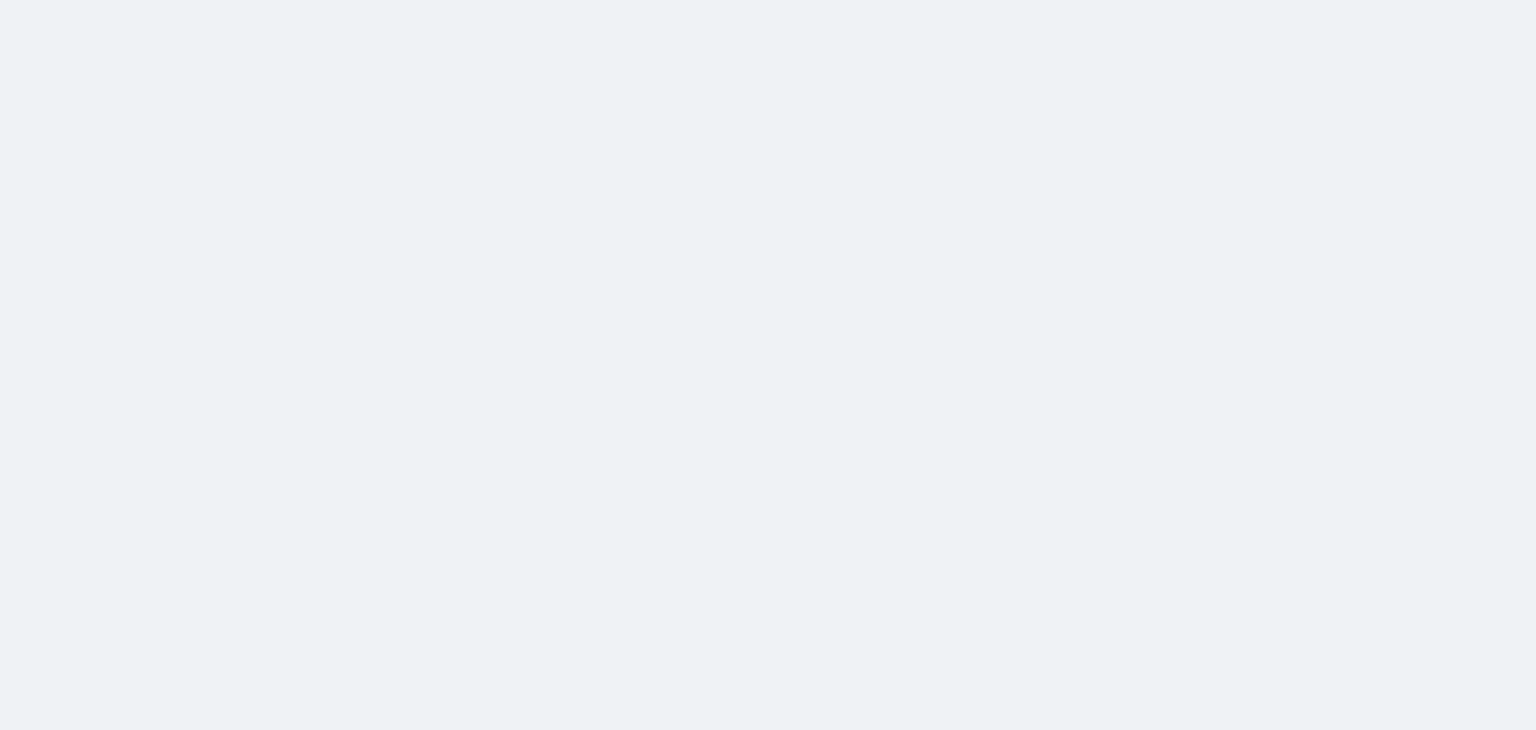 click at bounding box center (768, 0) 